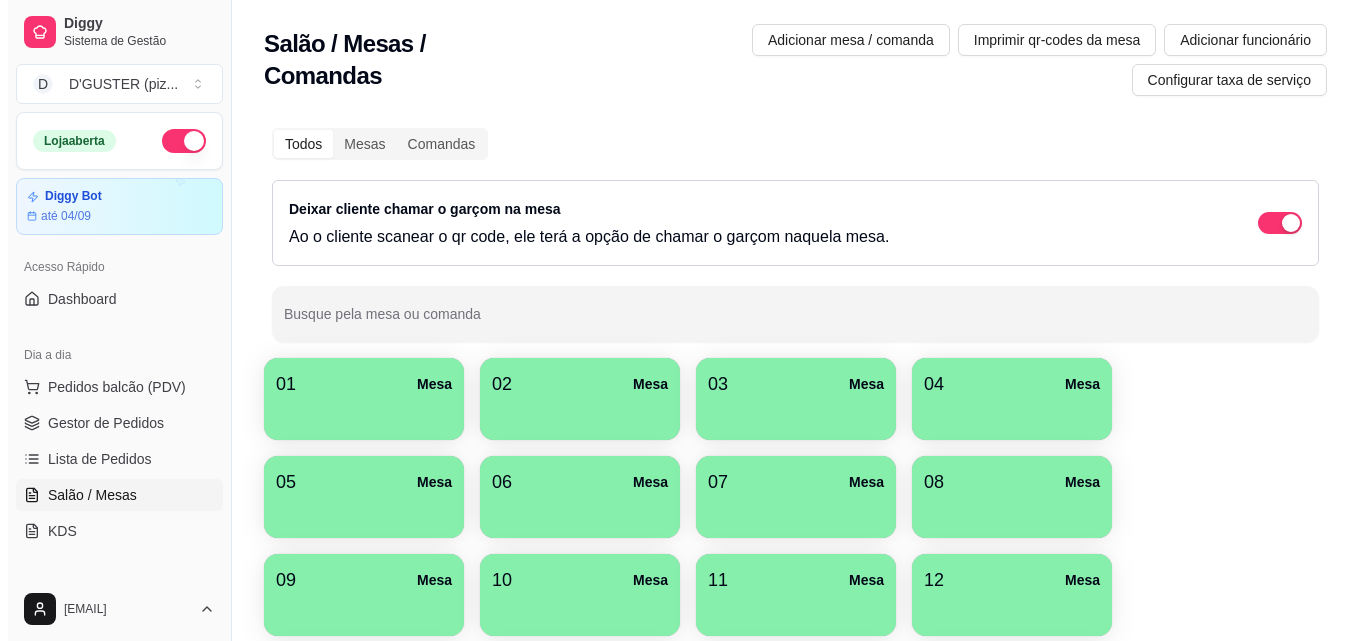 scroll, scrollTop: 0, scrollLeft: 0, axis: both 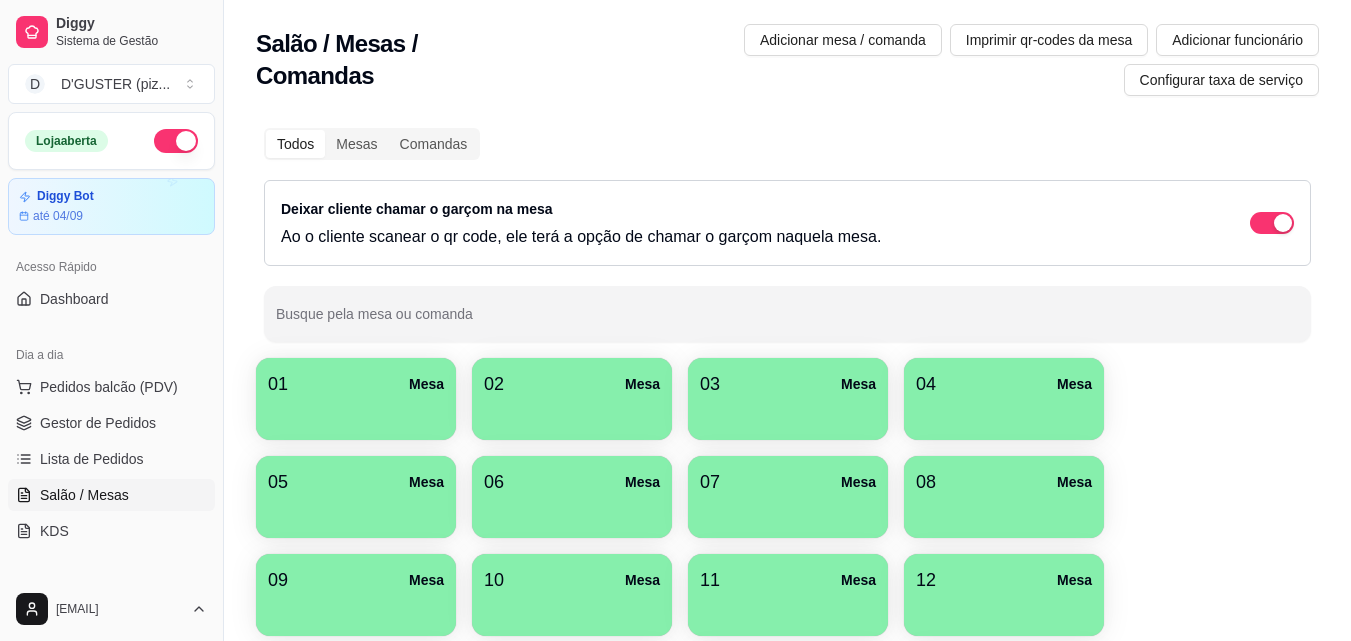 click on "01 Mesa" at bounding box center [356, 399] 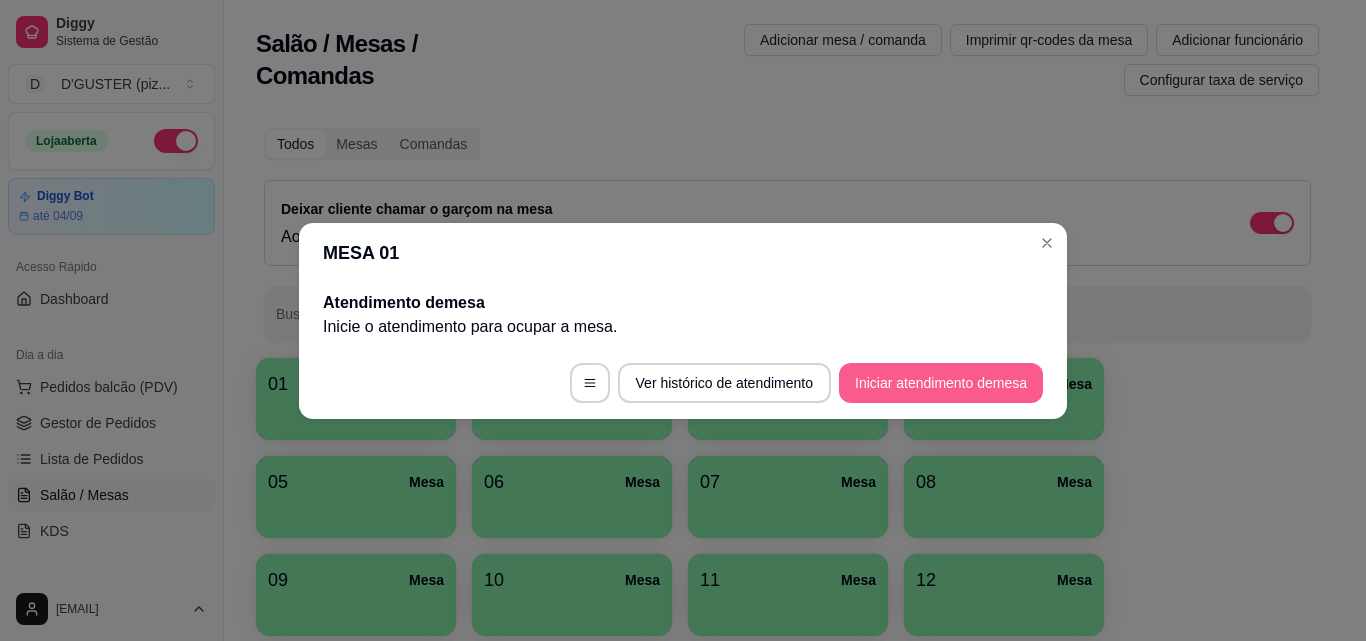 click on "Iniciar atendimento de  mesa" at bounding box center [941, 383] 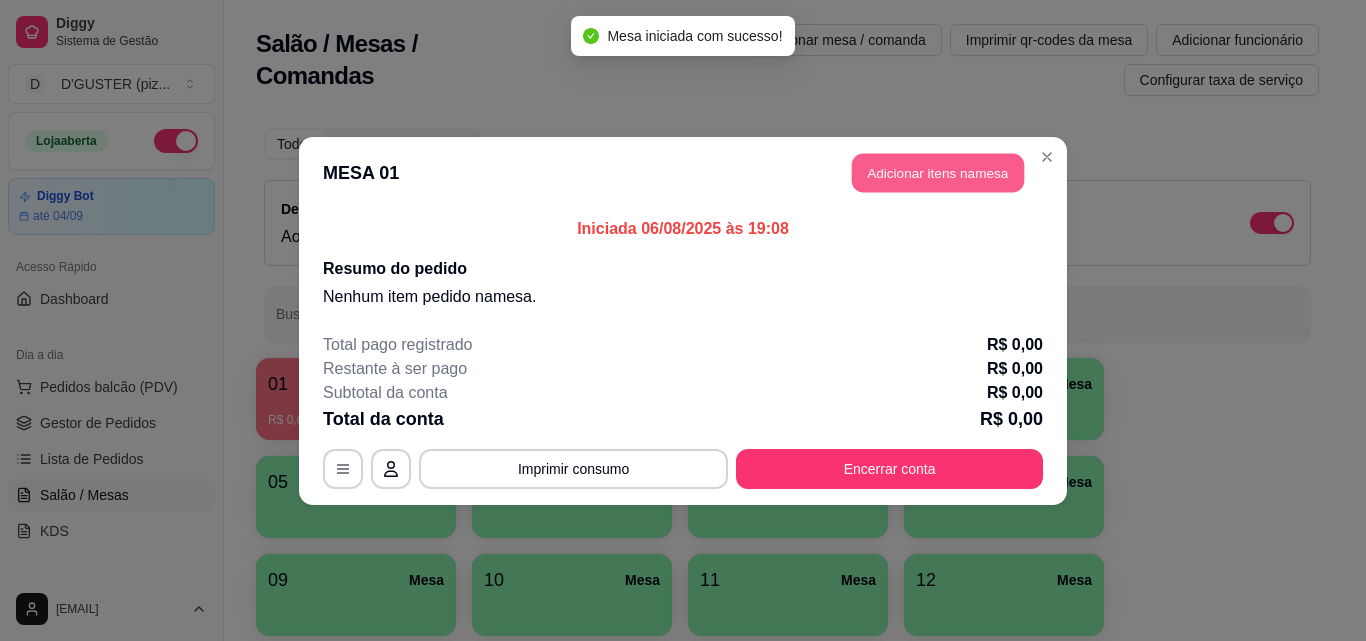 click on "Adicionar itens na  mesa" at bounding box center (938, 172) 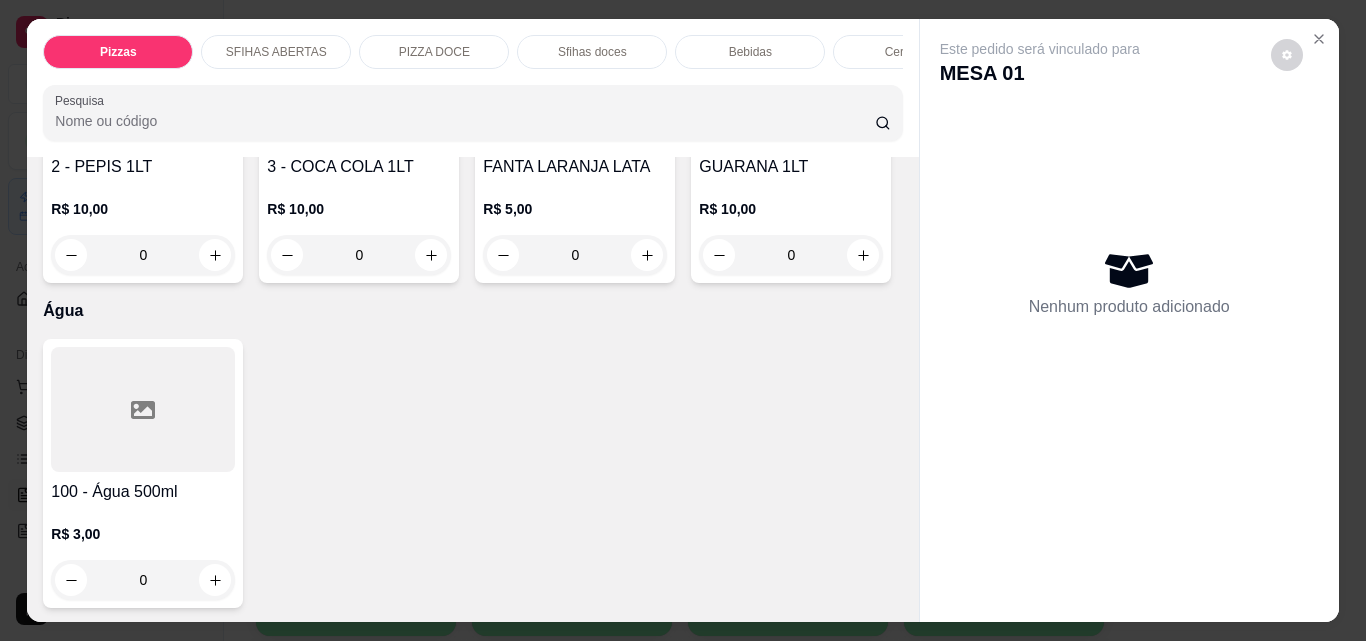 scroll, scrollTop: 6300, scrollLeft: 0, axis: vertical 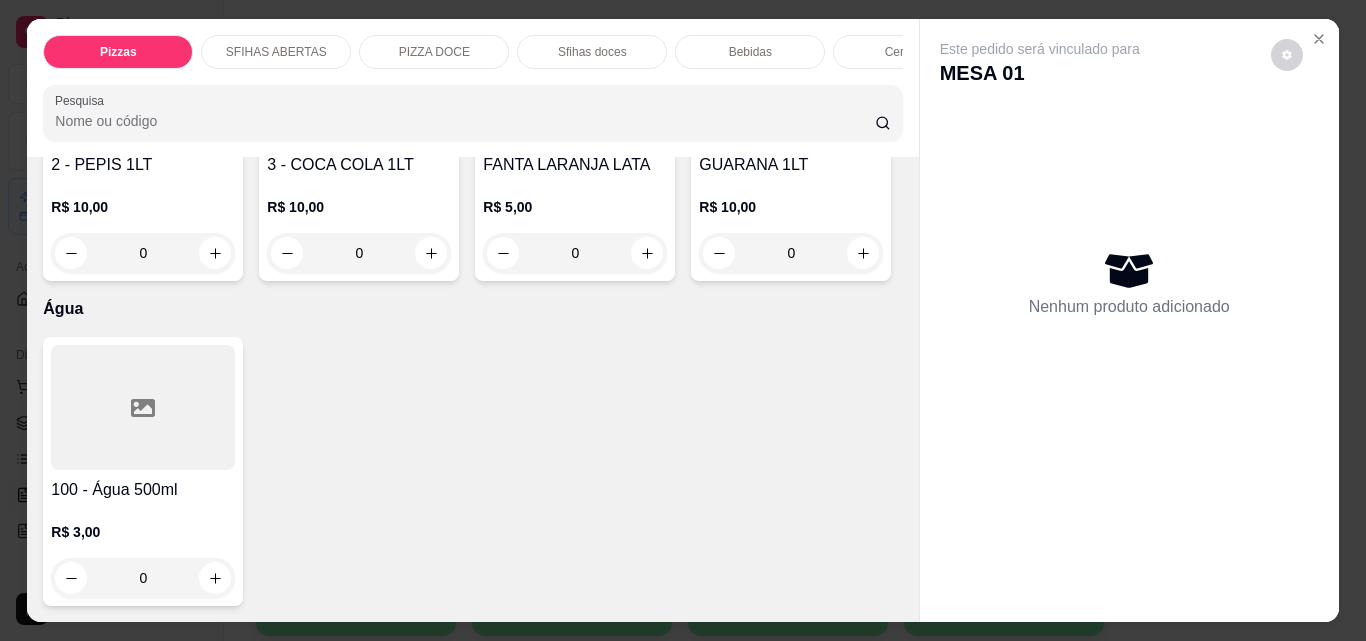 click 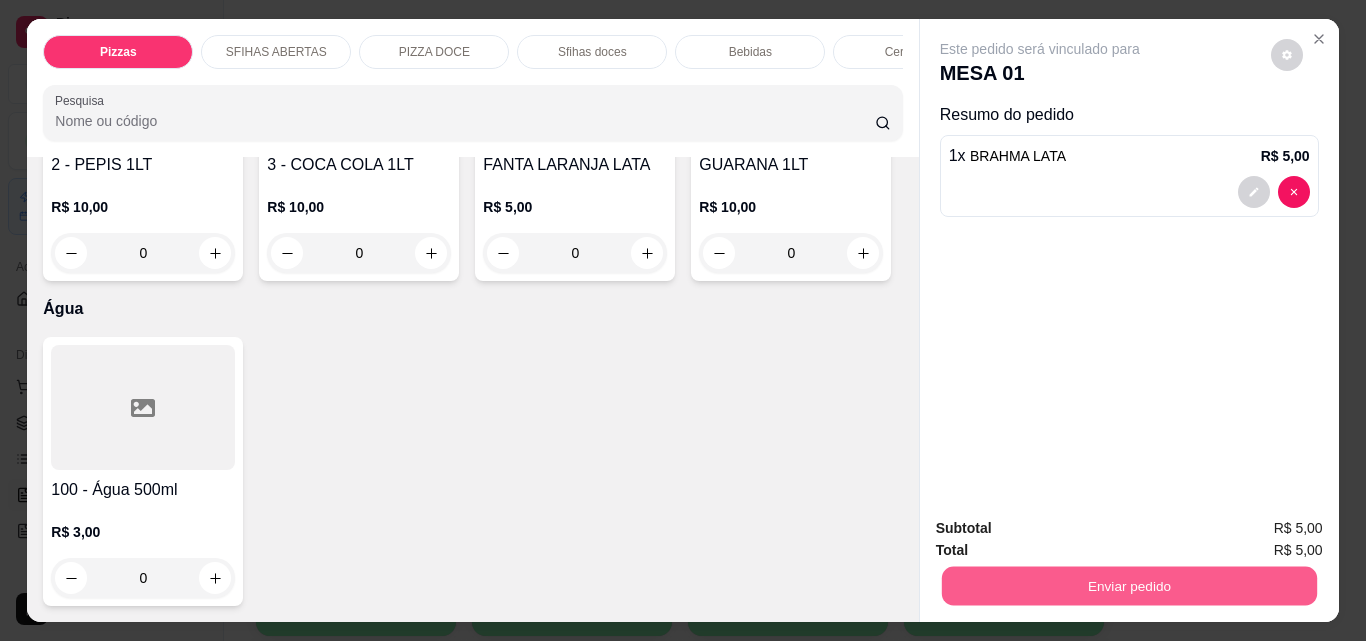 click on "Enviar pedido" at bounding box center (1128, 585) 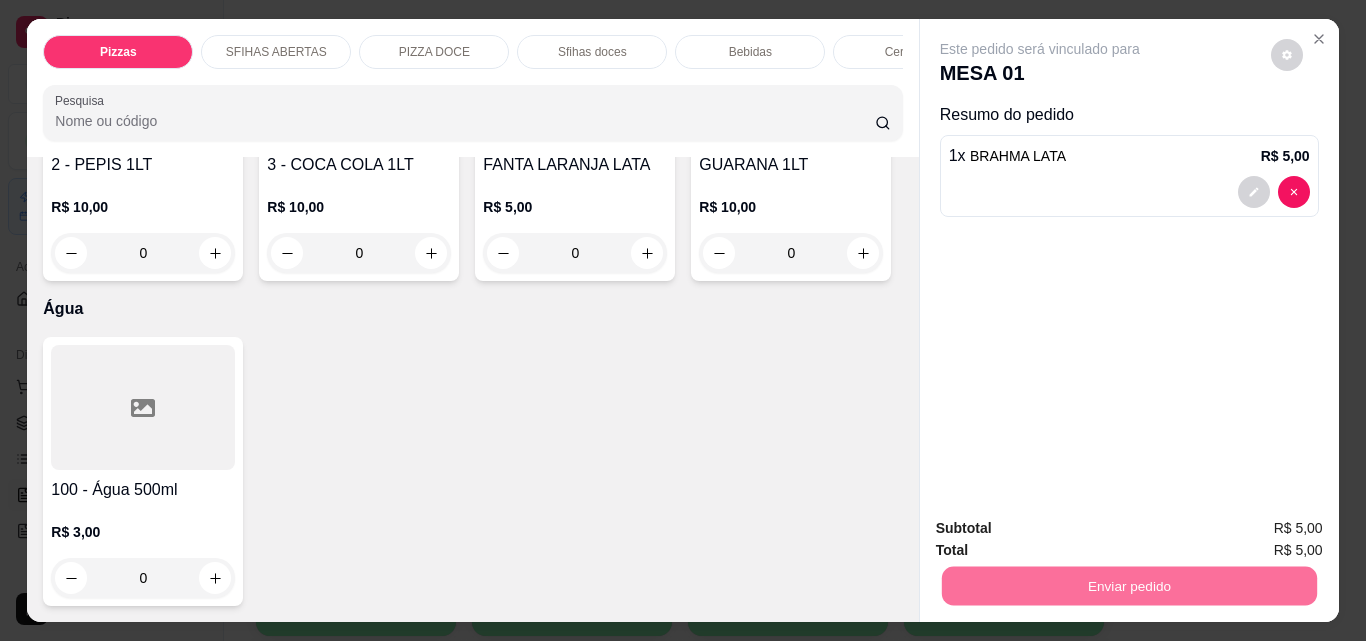 click on "Não registrar e enviar pedido" at bounding box center (1063, 528) 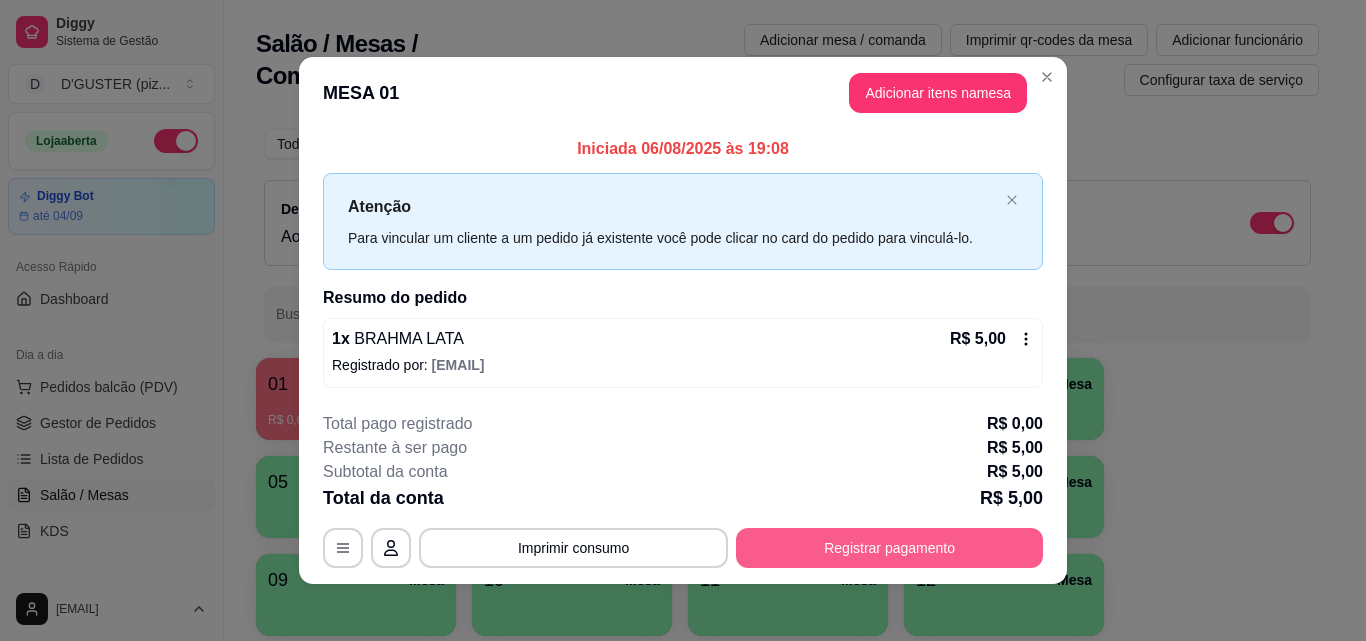 click on "Registrar pagamento" at bounding box center (889, 548) 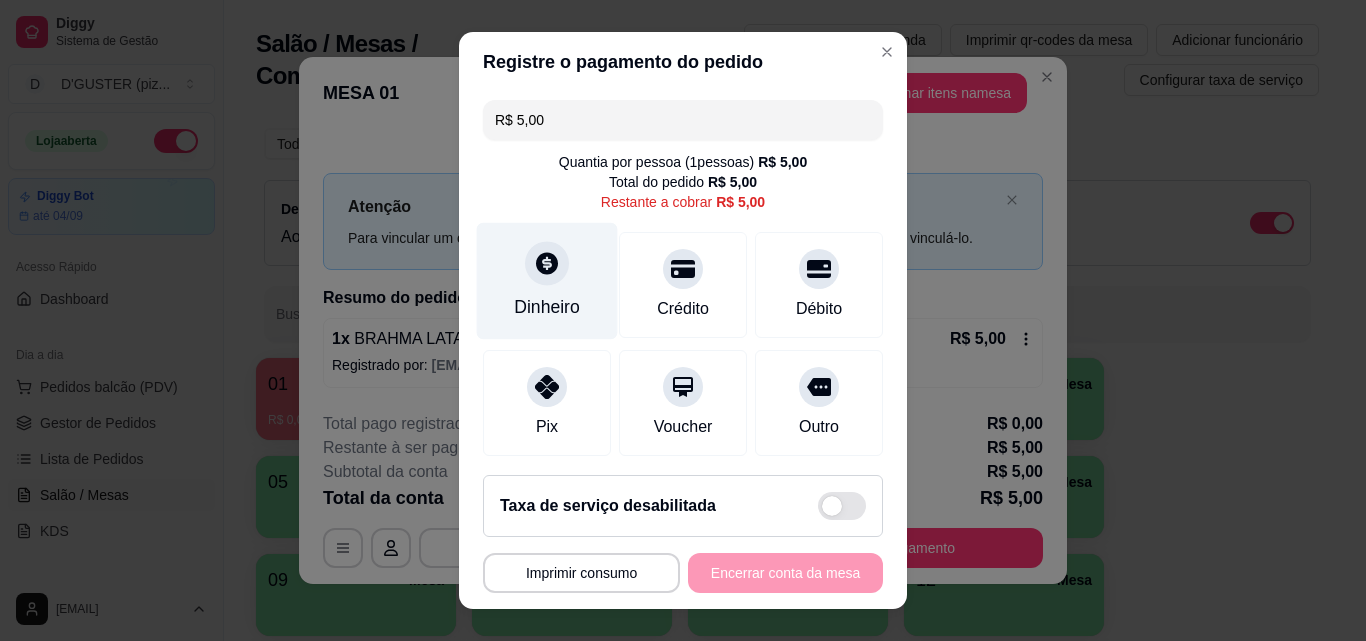 click on "Dinheiro" at bounding box center (547, 307) 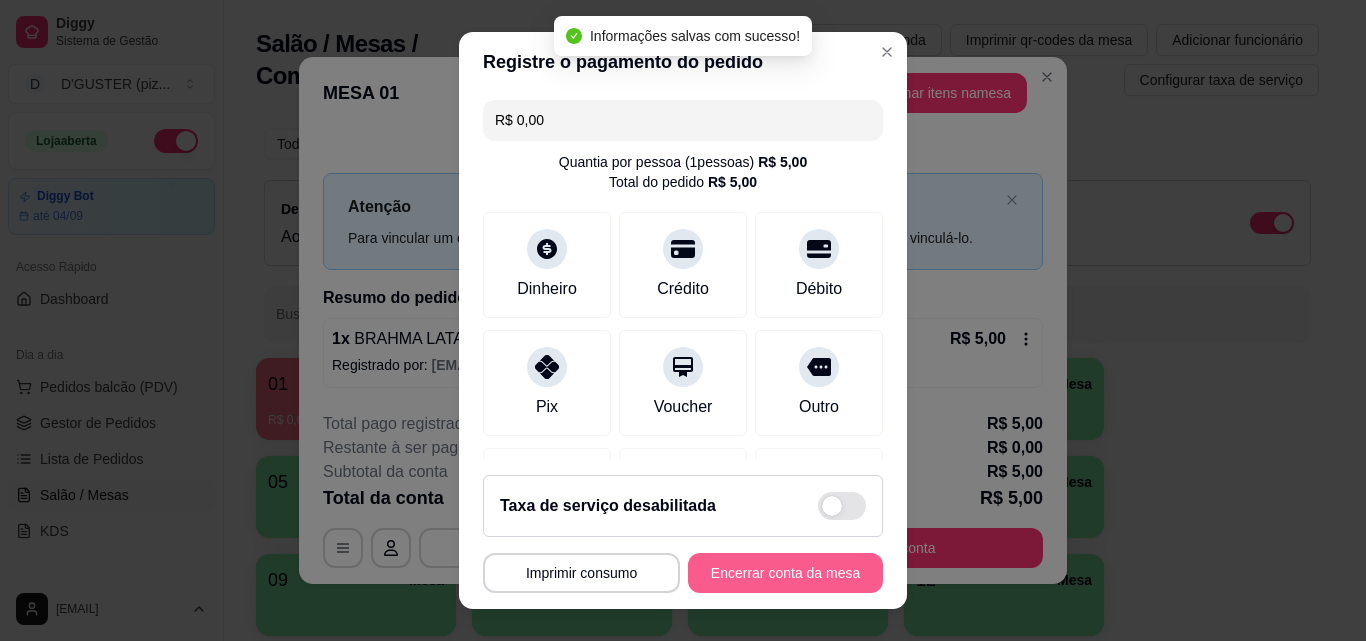 type on "R$ 0,00" 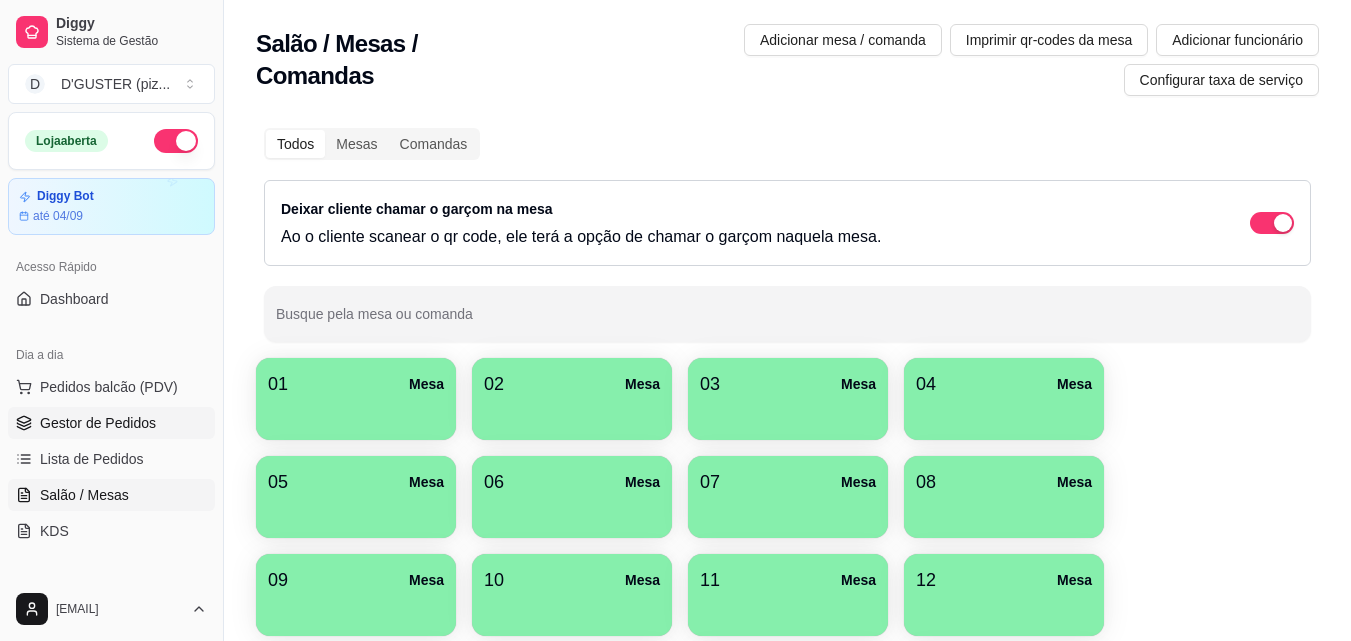 click on "Gestor de Pedidos" at bounding box center (111, 423) 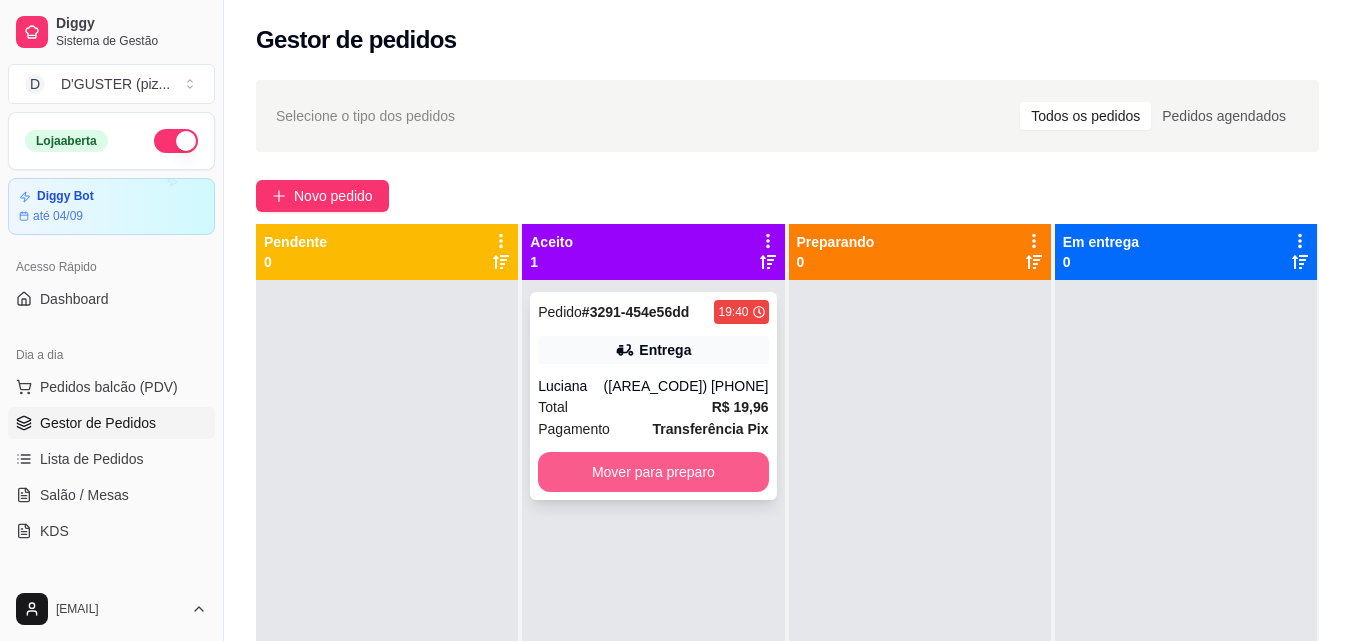 click on "Mover para preparo" at bounding box center (653, 472) 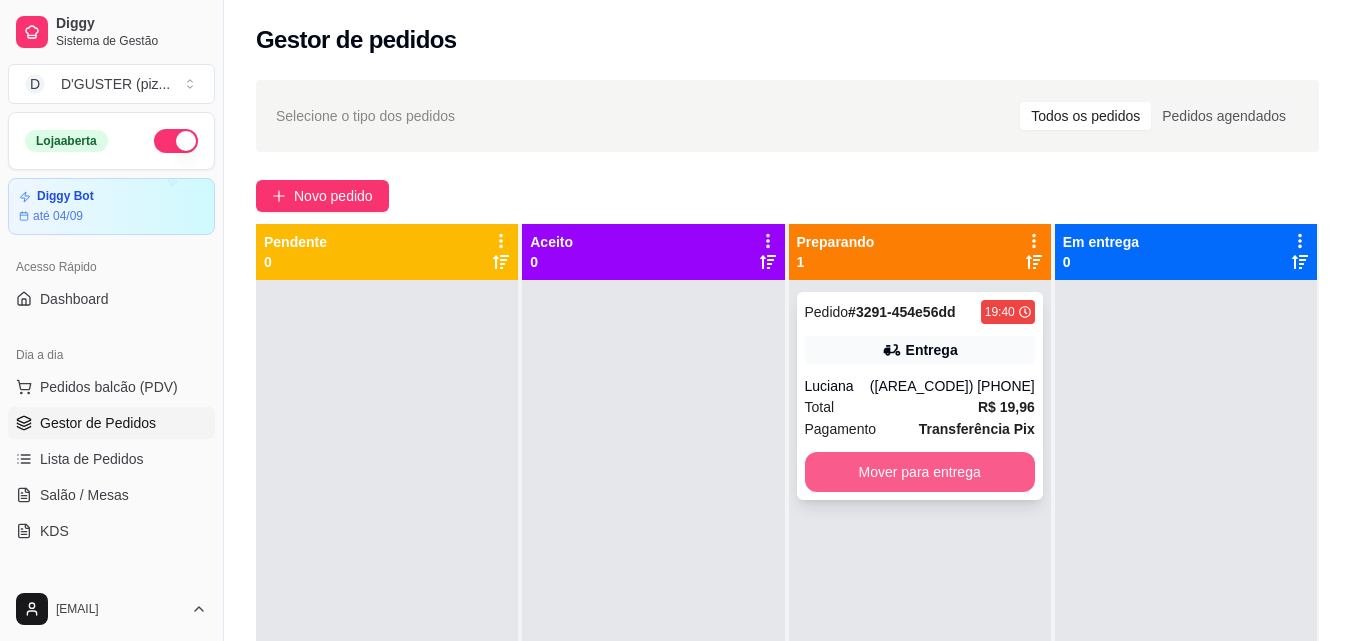 click on "Mover para entrega" at bounding box center [920, 472] 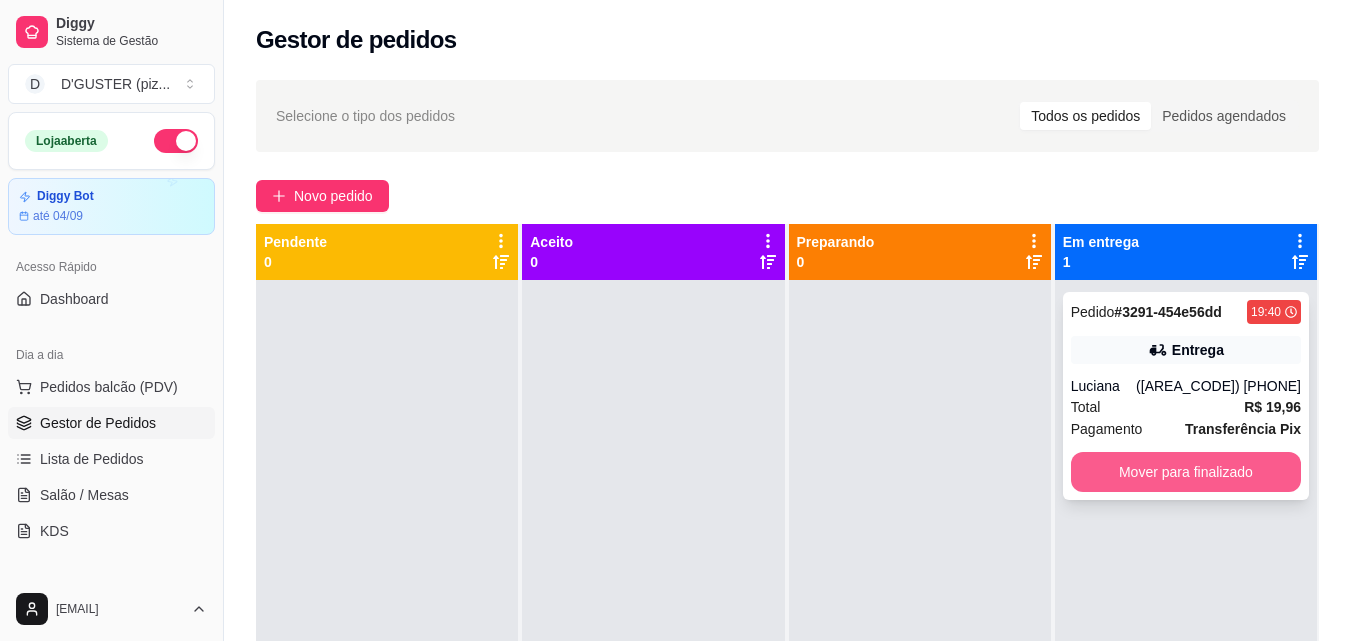 click on "Mover para finalizado" at bounding box center [1186, 472] 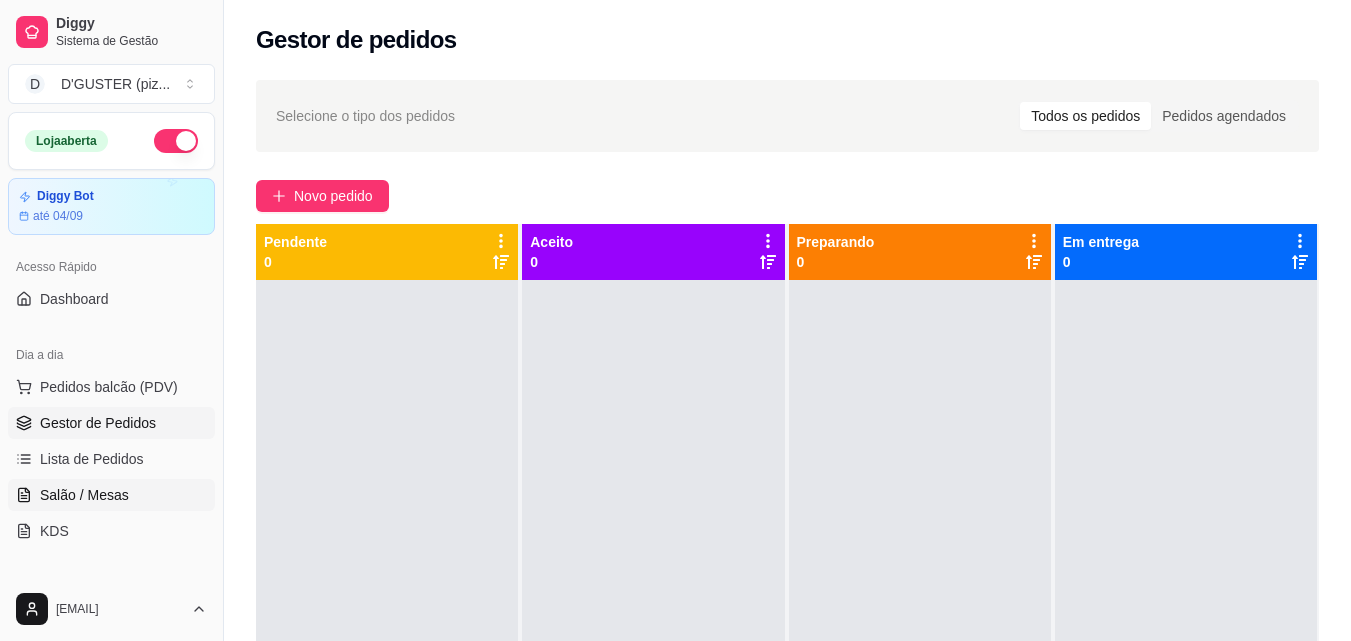 click on "Salão / Mesas" at bounding box center [84, 495] 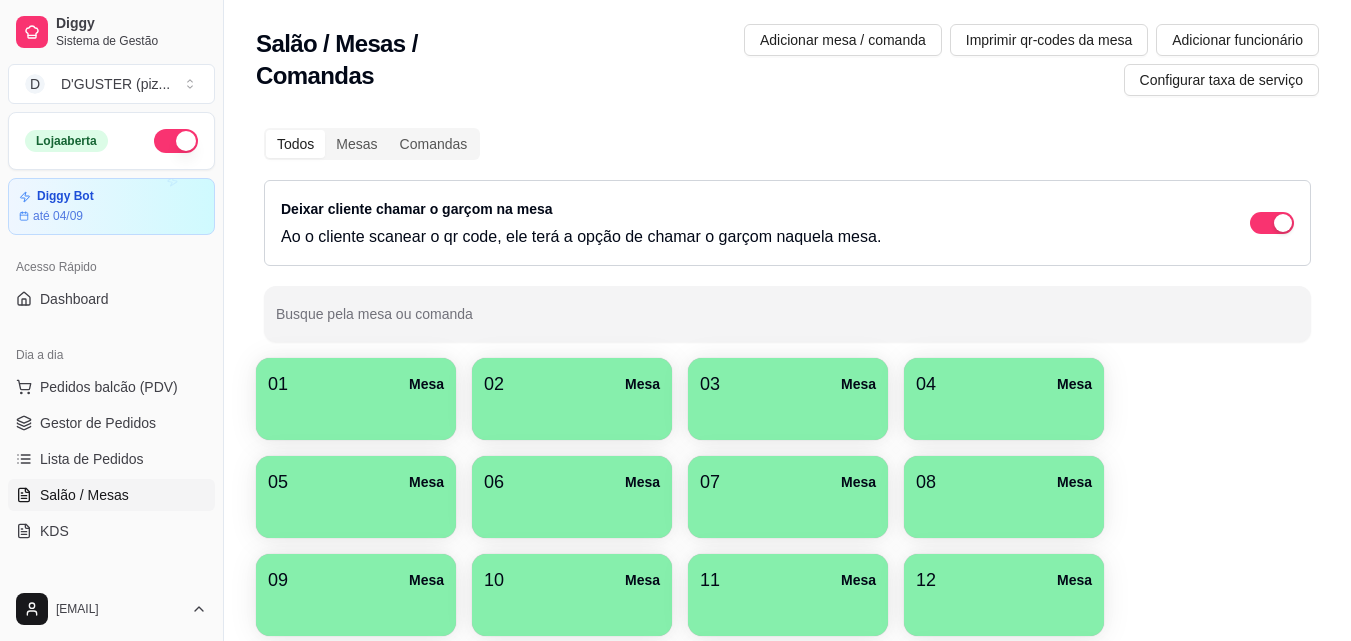 click at bounding box center [356, 413] 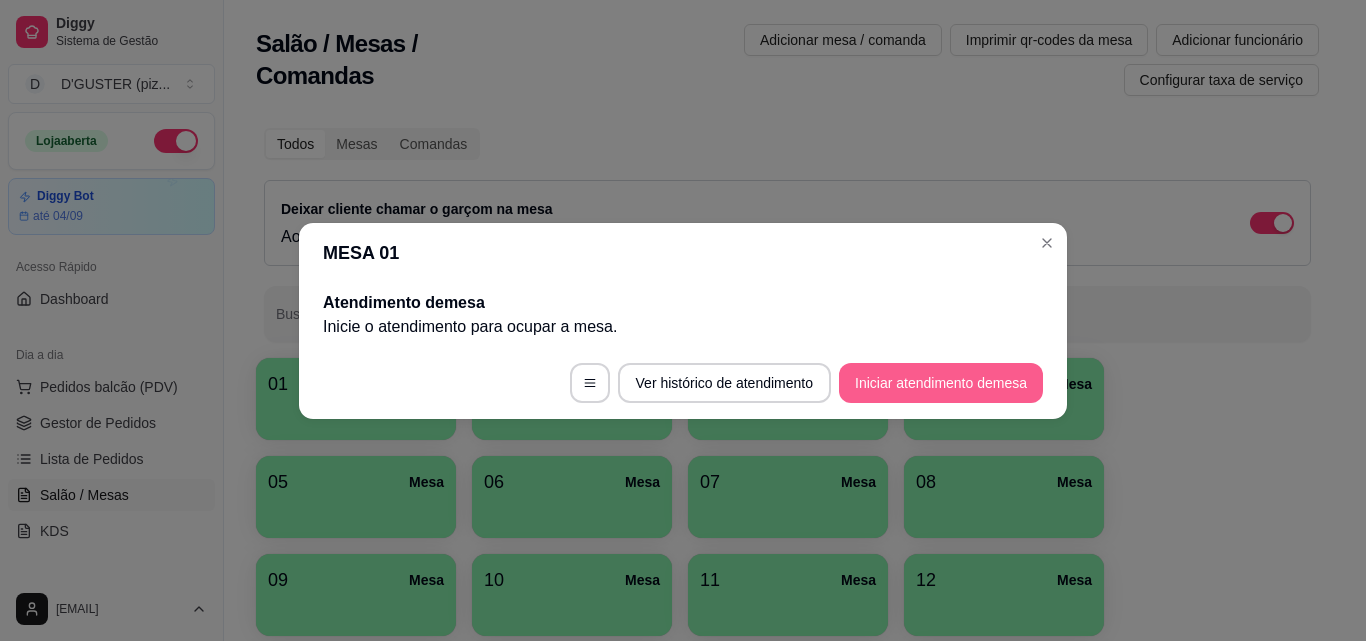 click on "Iniciar atendimento de  mesa" at bounding box center (941, 383) 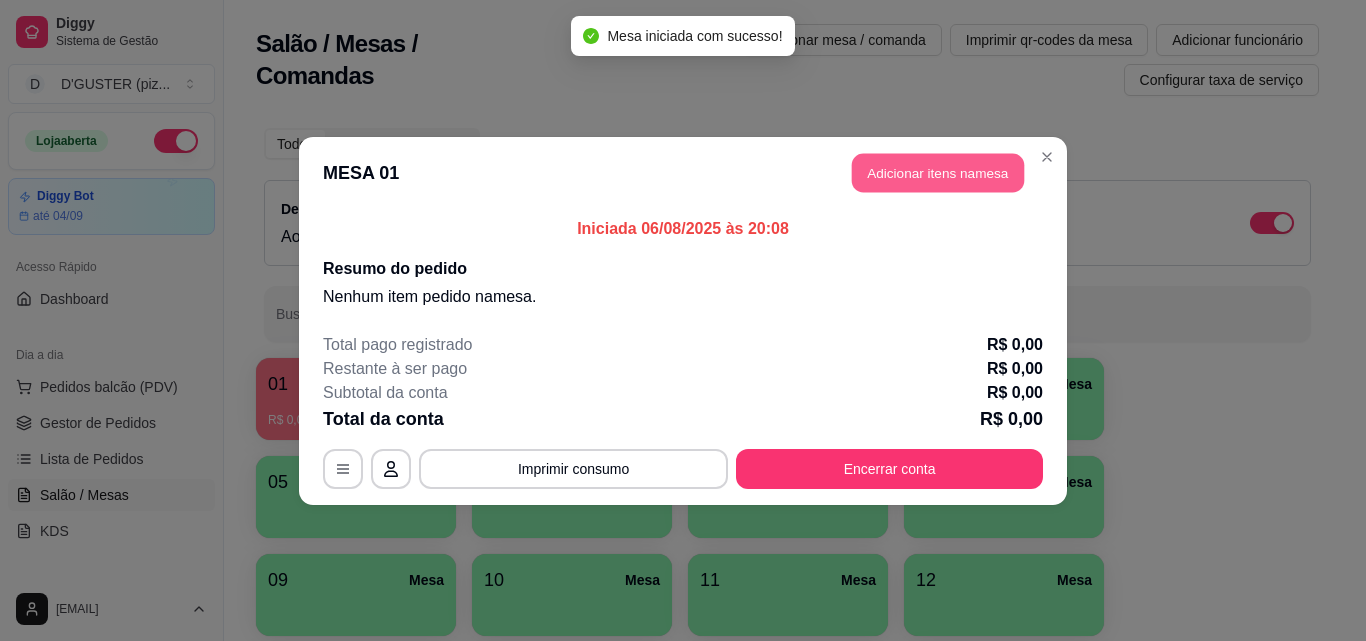 click on "Adicionar itens na  mesa" at bounding box center (938, 172) 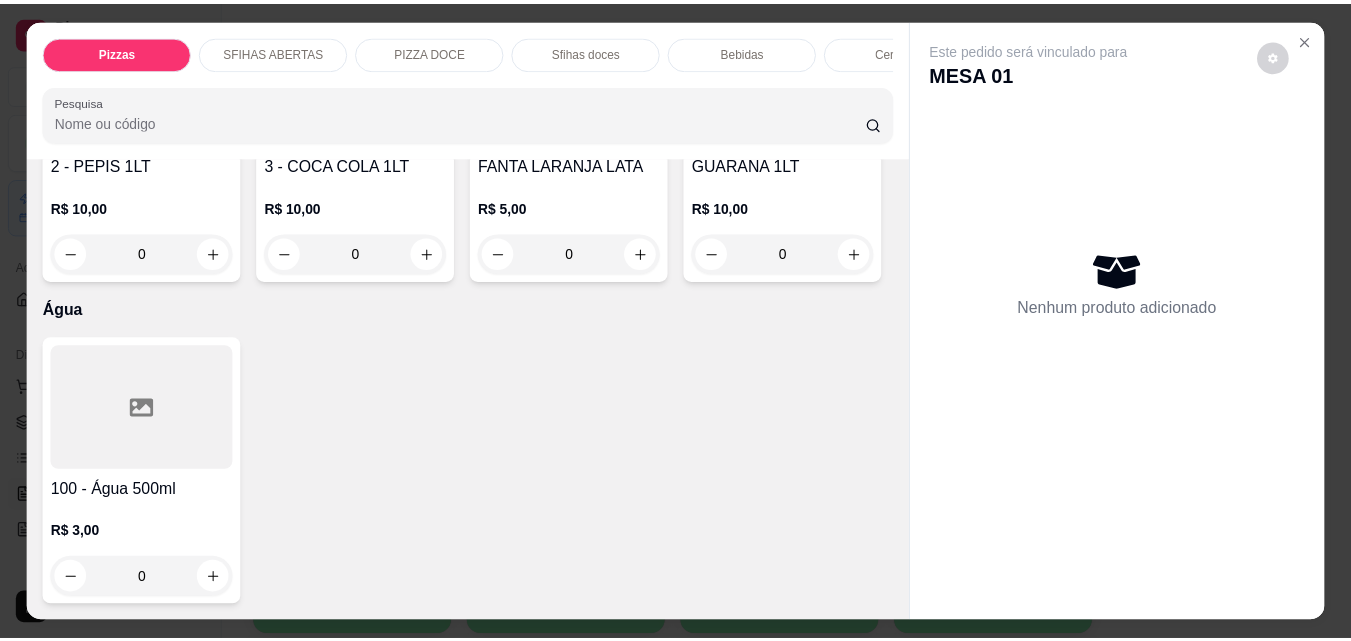 scroll, scrollTop: 6400, scrollLeft: 0, axis: vertical 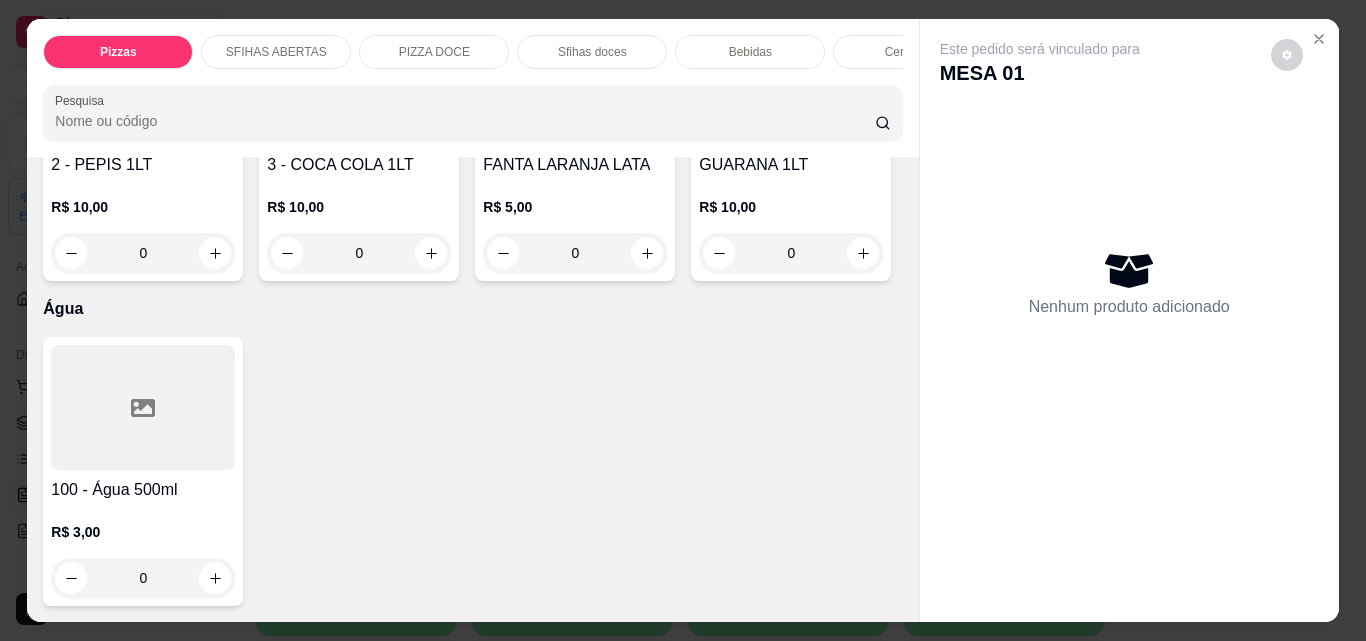 click 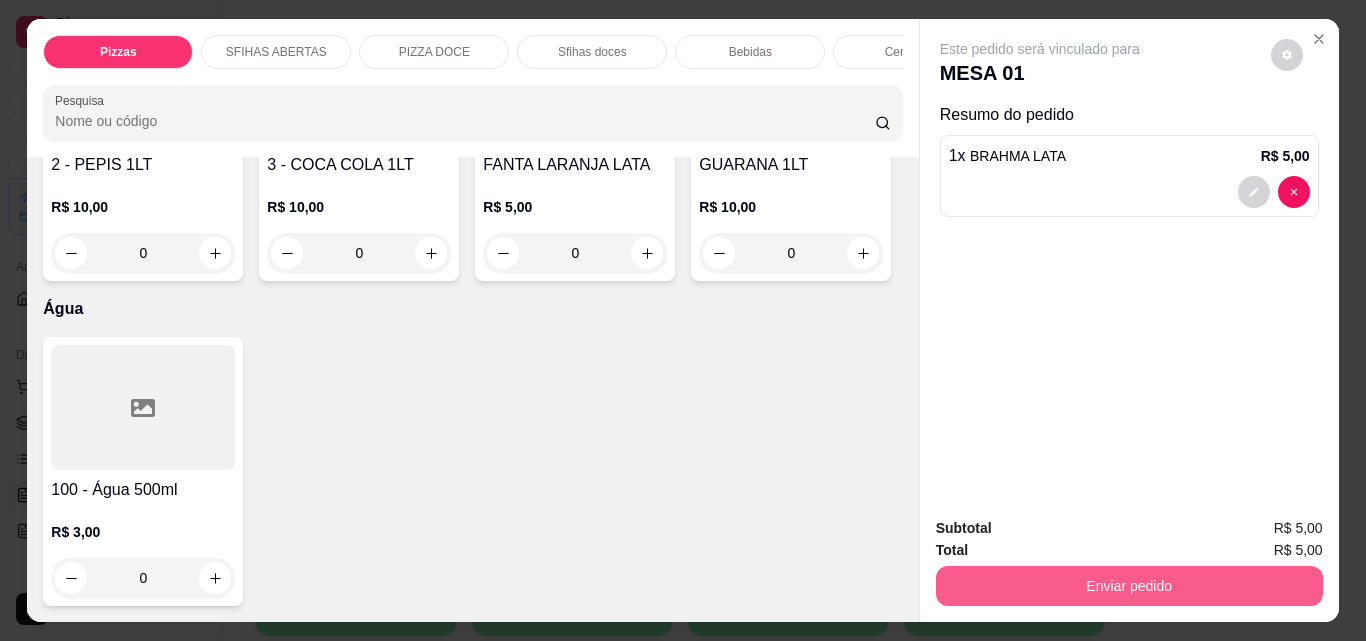 click on "Enviar pedido" at bounding box center (1129, 586) 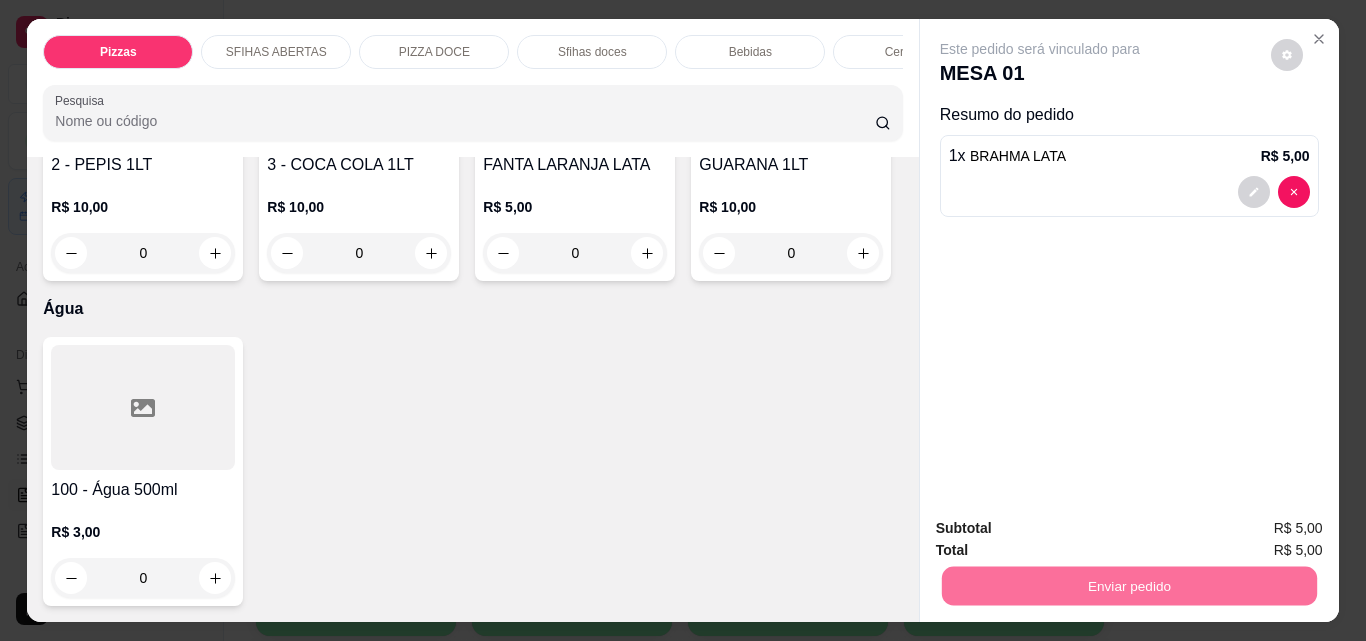 click on "Não registrar e enviar pedido" at bounding box center (1063, 528) 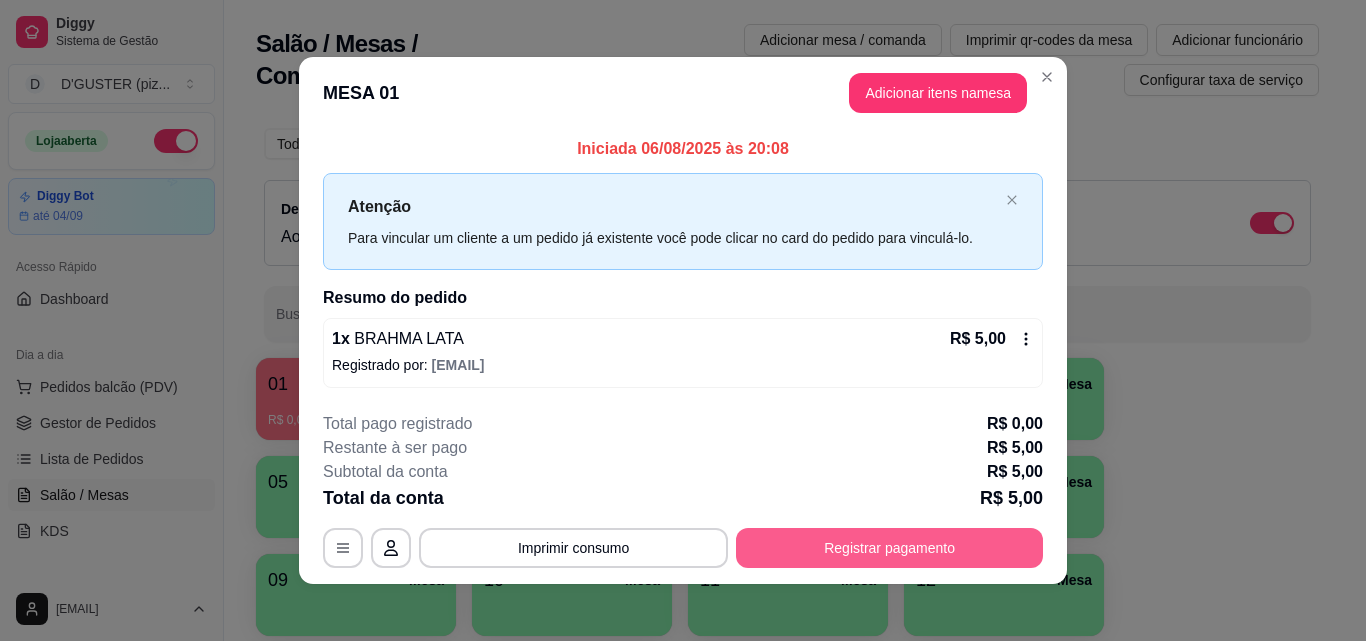click on "Registrar pagamento" at bounding box center (889, 548) 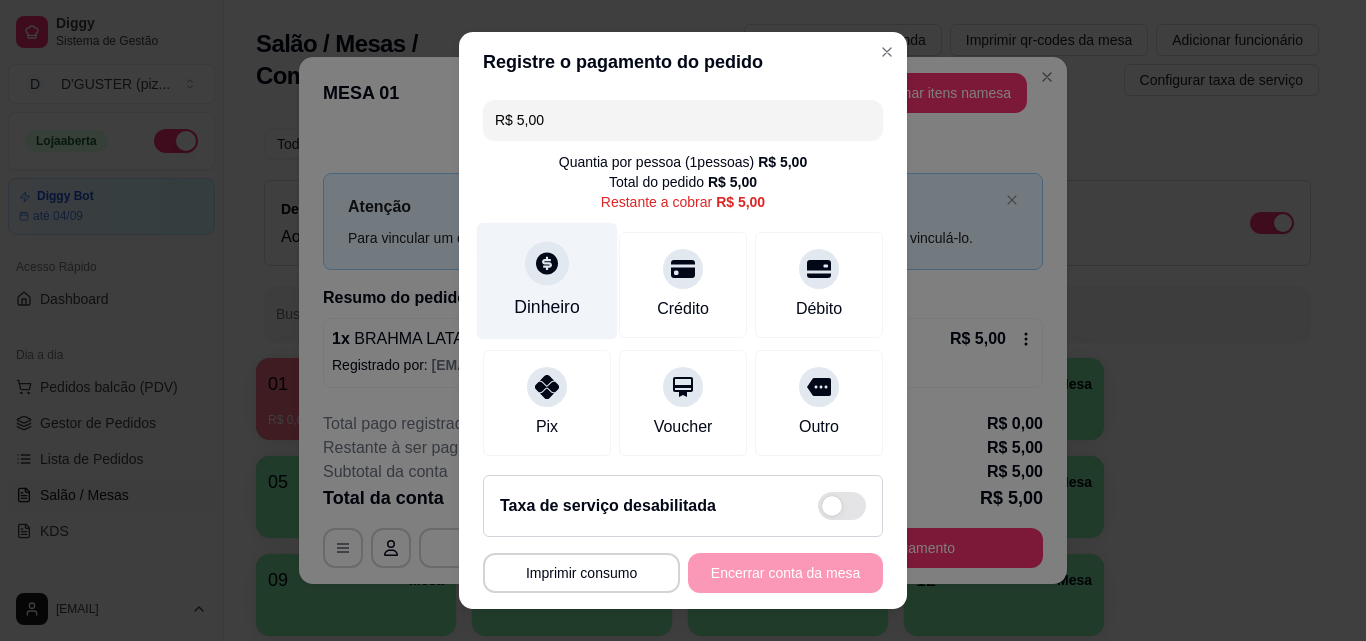 click on "Dinheiro" at bounding box center [547, 281] 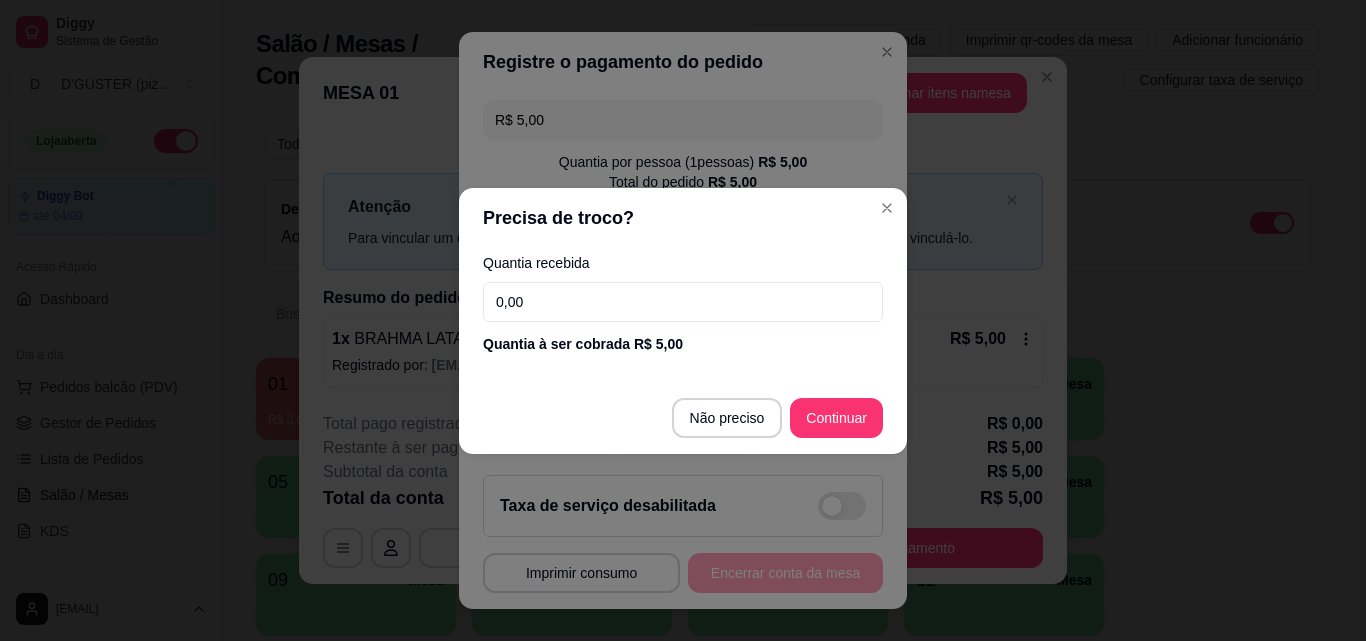 click on "0,00" at bounding box center (683, 302) 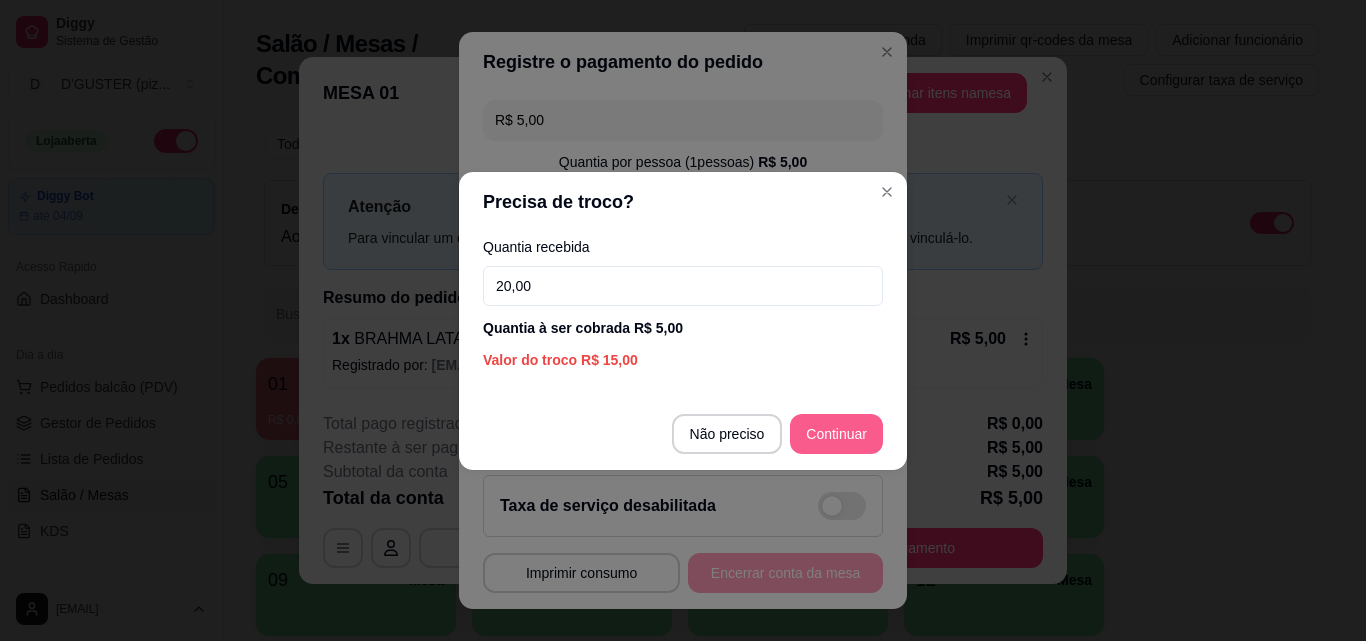 type on "20,00" 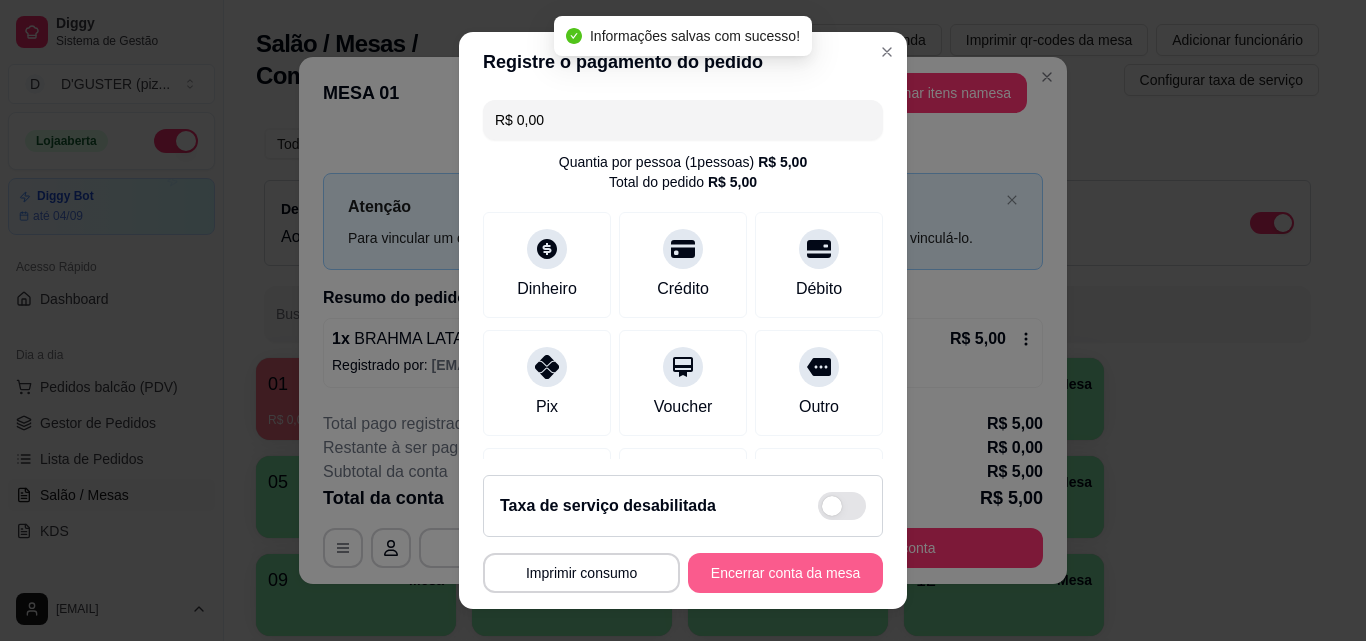type on "R$ 0,00" 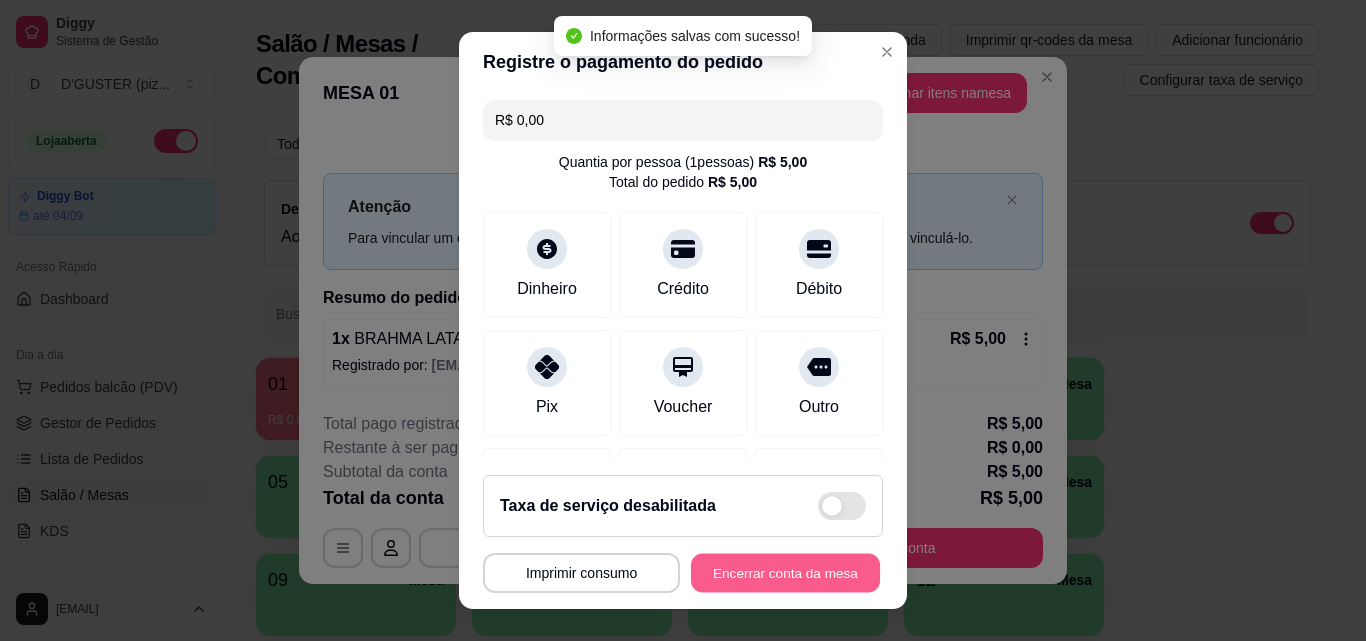 click on "Encerrar conta da mesa" at bounding box center [785, 573] 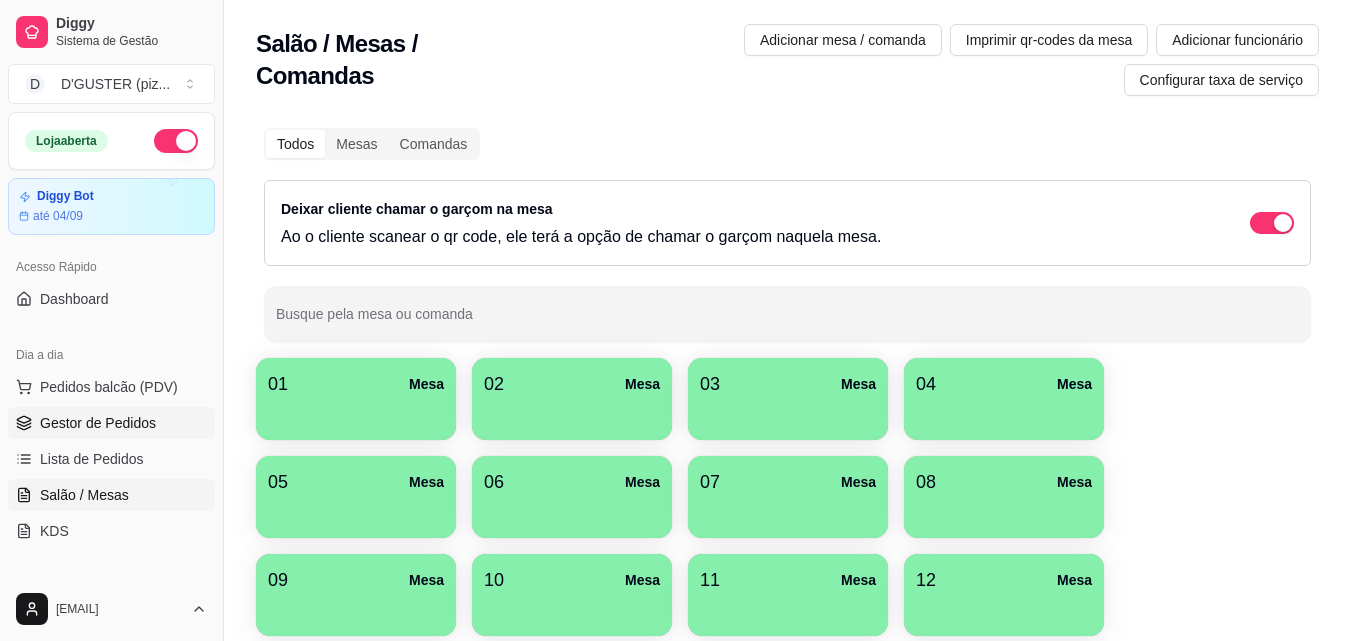 click on "Gestor de Pedidos" at bounding box center (98, 423) 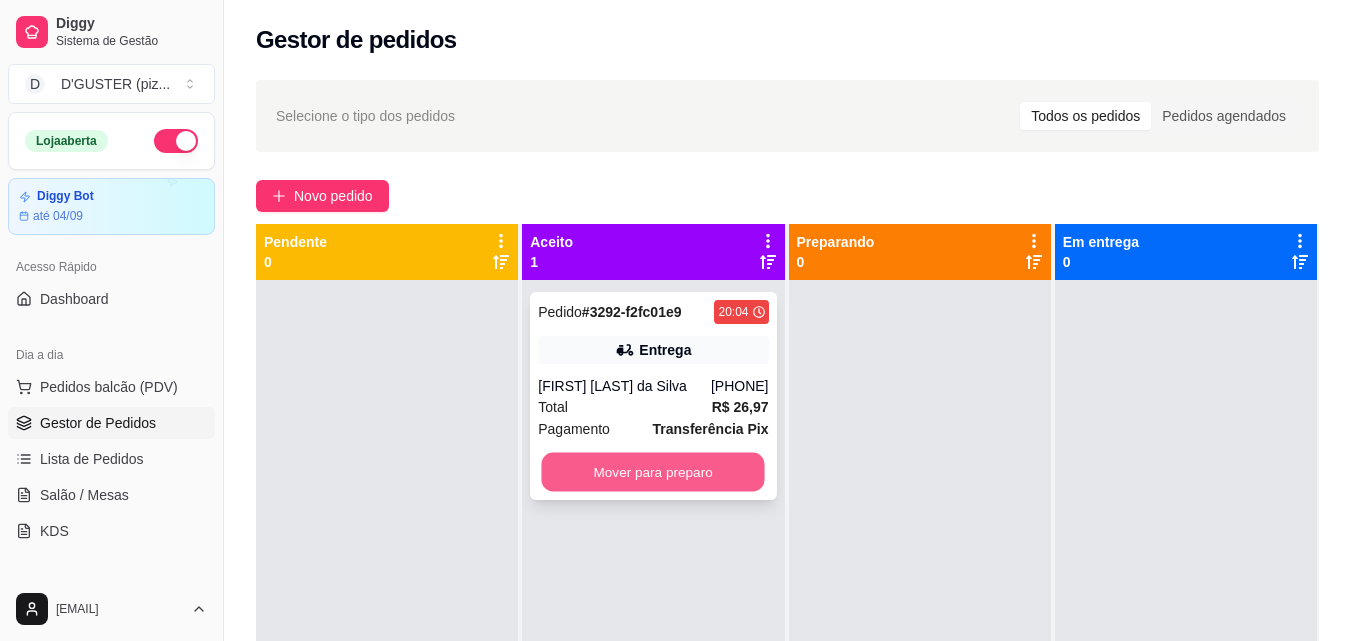 click on "Mover para preparo" at bounding box center [653, 472] 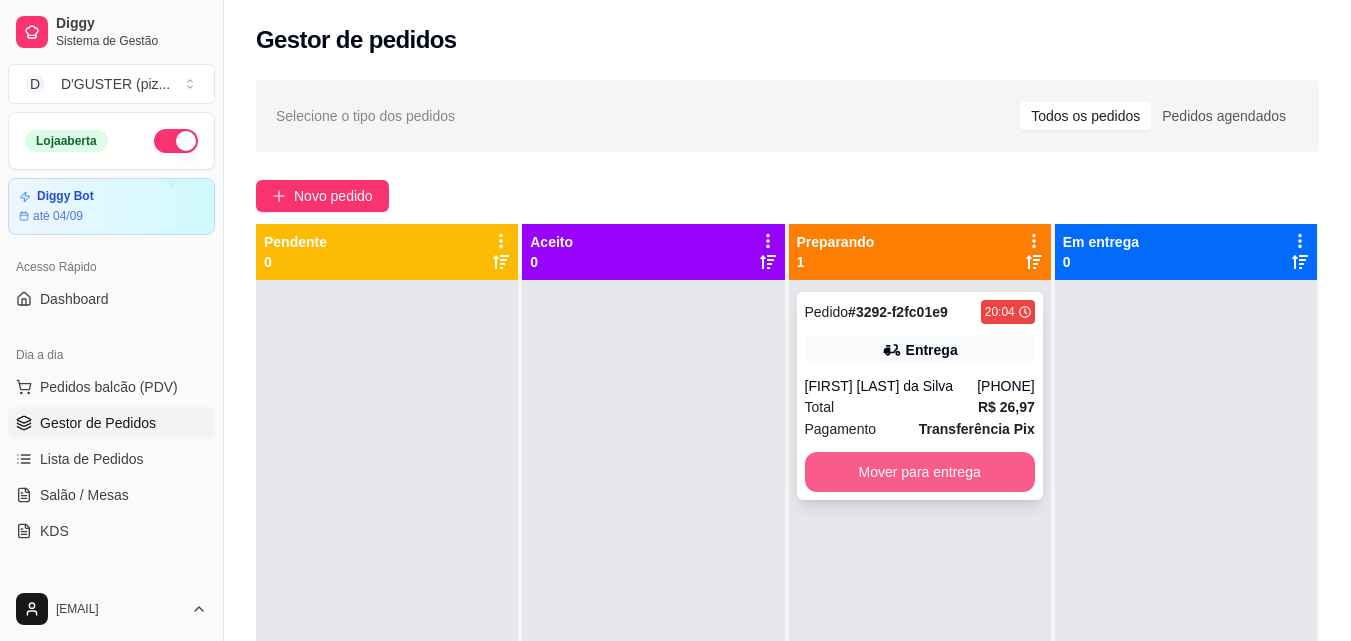 click on "Mover para entrega" at bounding box center [920, 472] 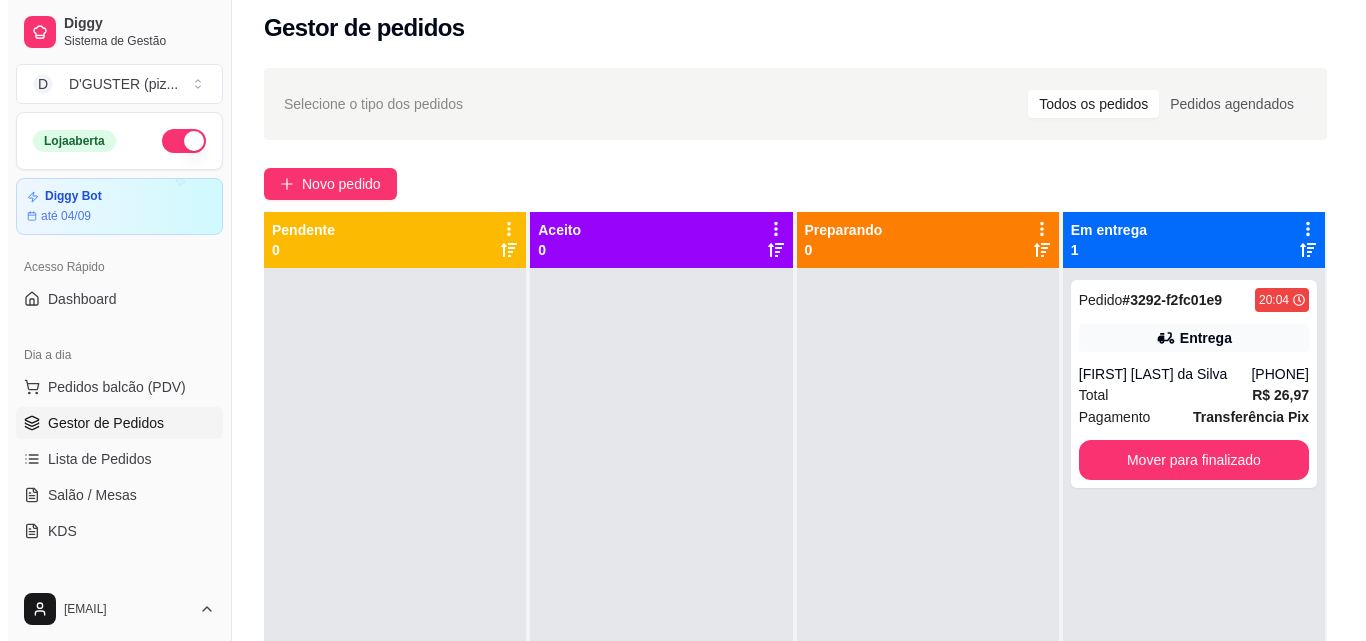 scroll, scrollTop: 0, scrollLeft: 0, axis: both 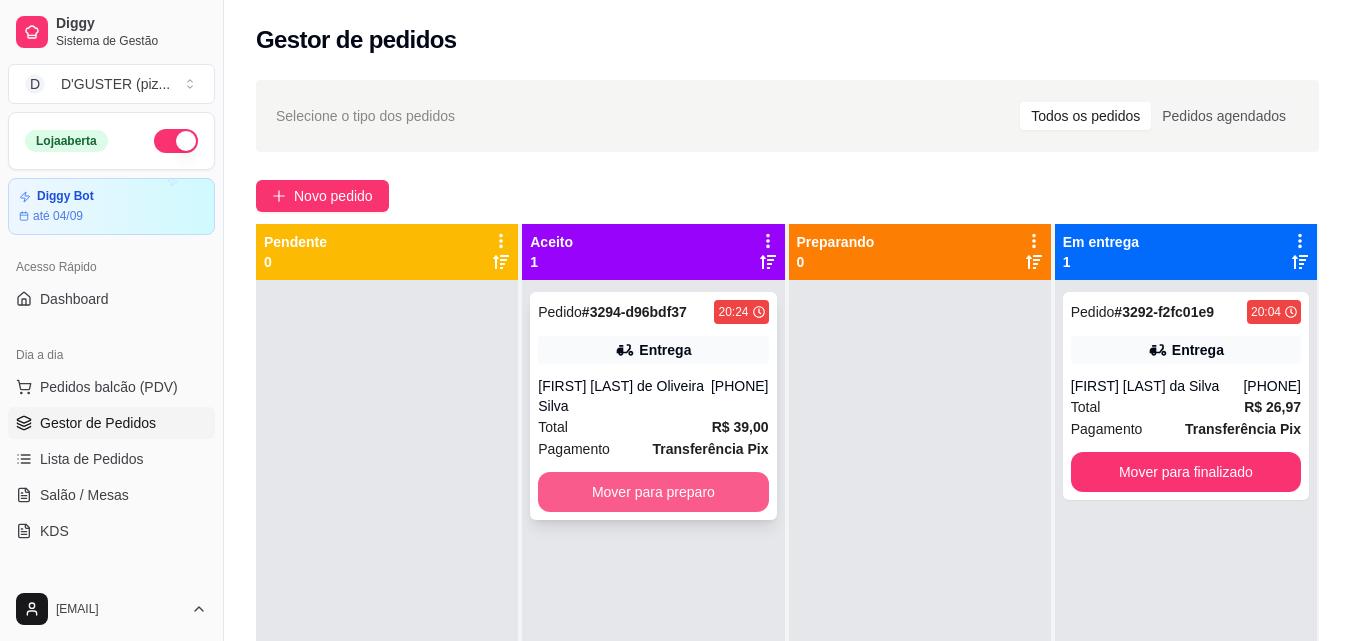 click on "Mover para preparo" at bounding box center (653, 492) 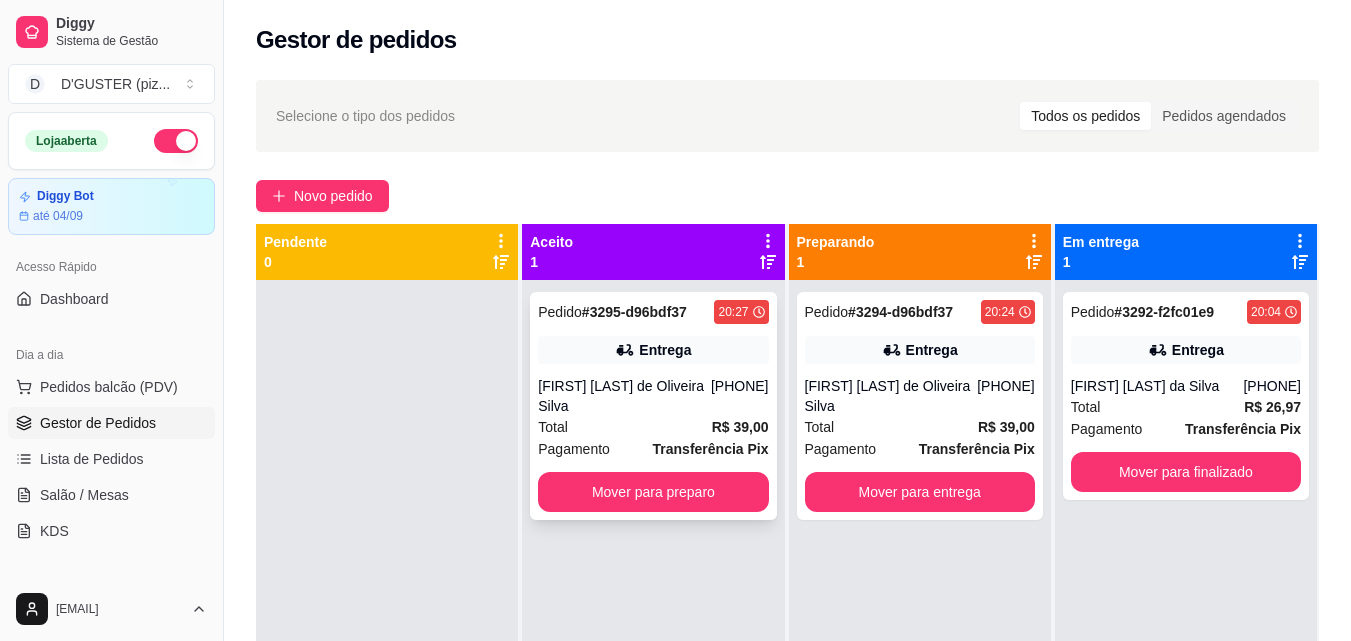 click on "[FIRST] [LAST] de Oliveira Silva" at bounding box center [624, 396] 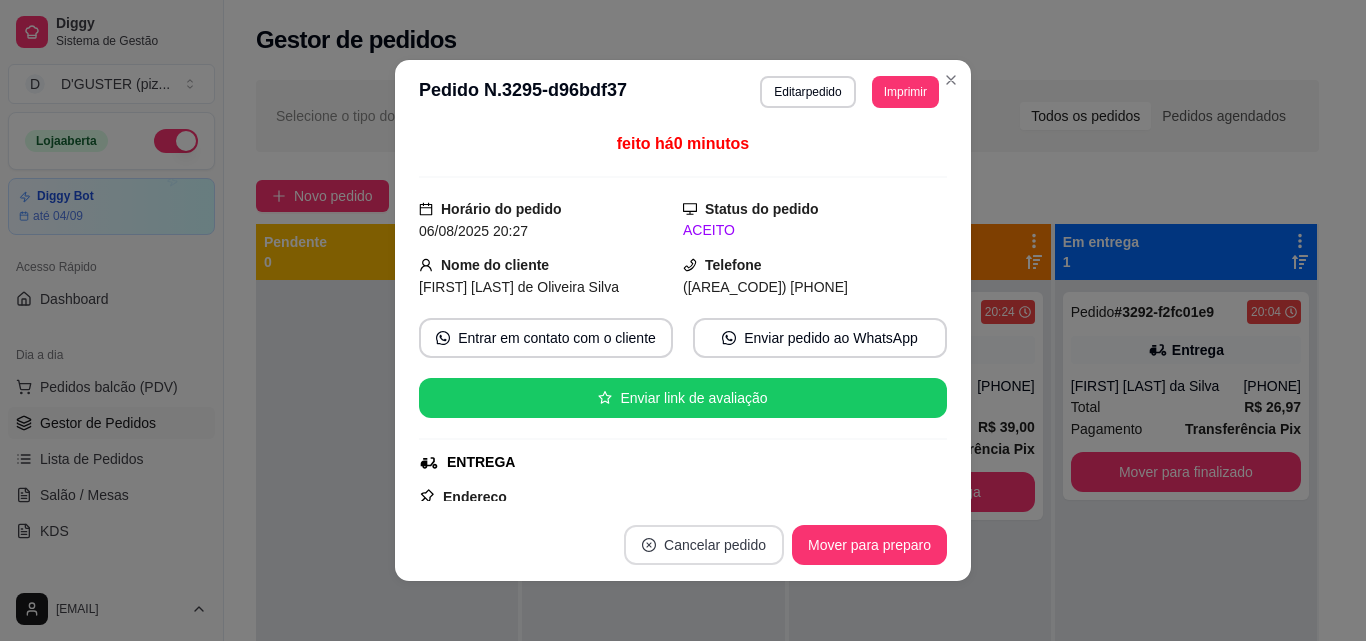 click on "Cancelar pedido" at bounding box center [704, 545] 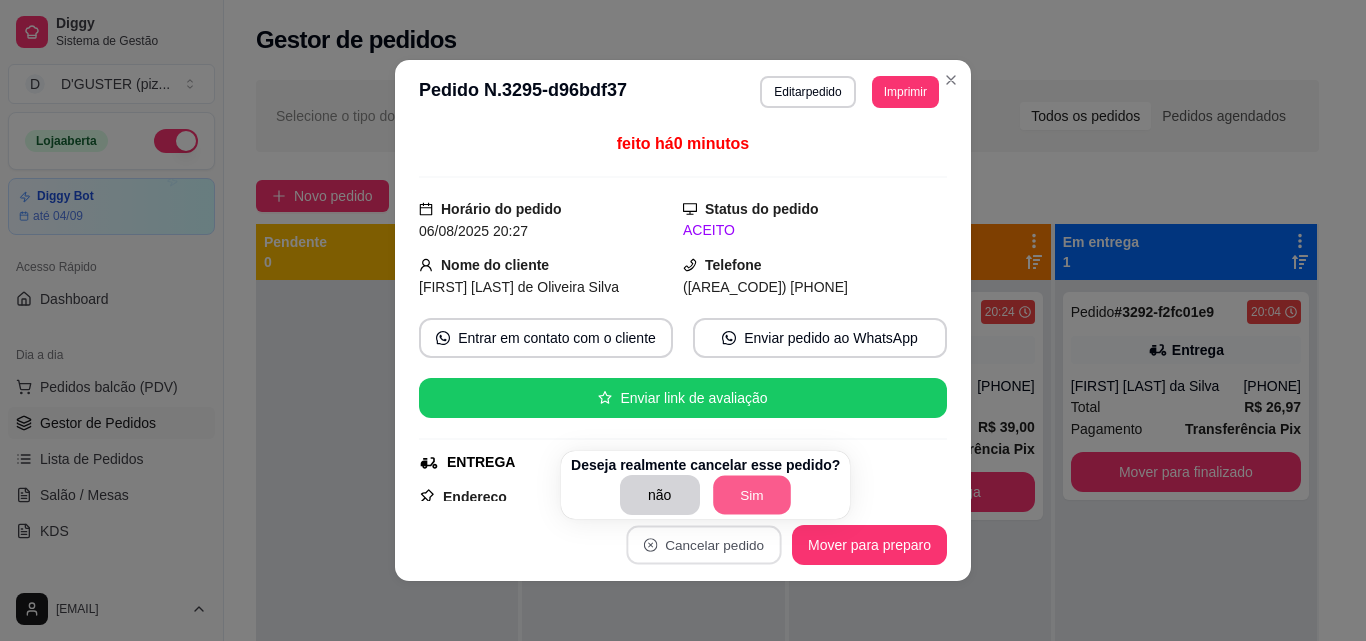 click on "Sim" at bounding box center (752, 495) 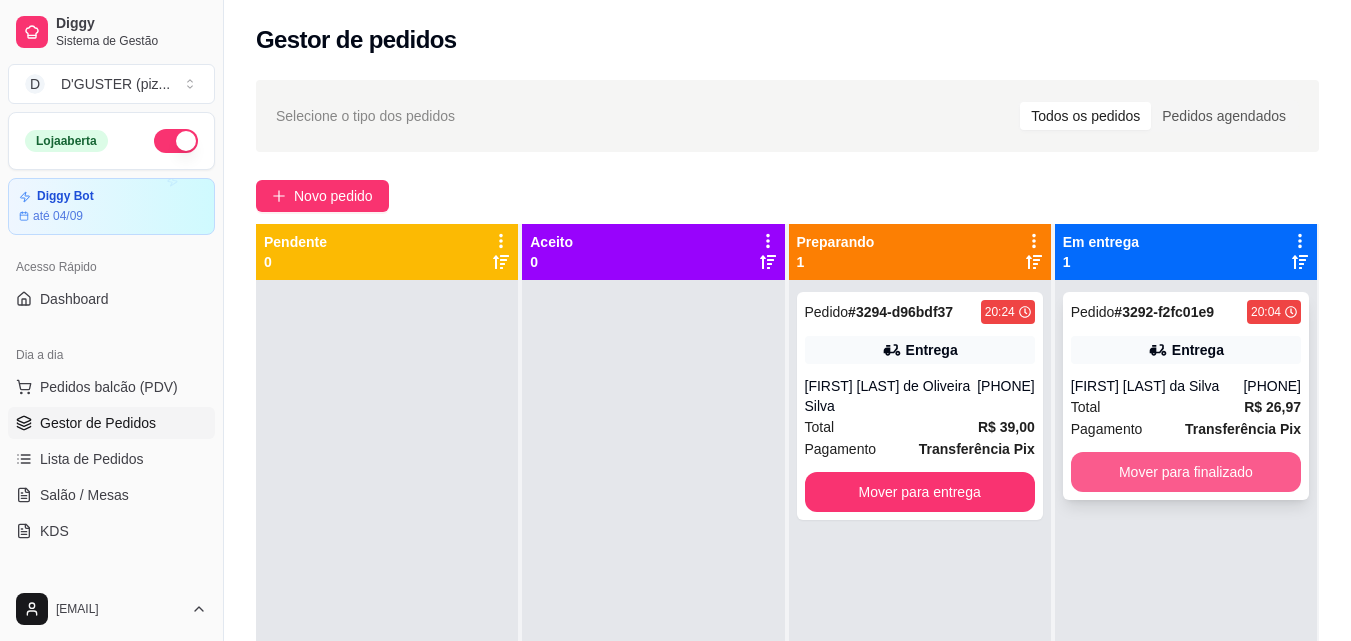click on "Mover para finalizado" at bounding box center (1186, 472) 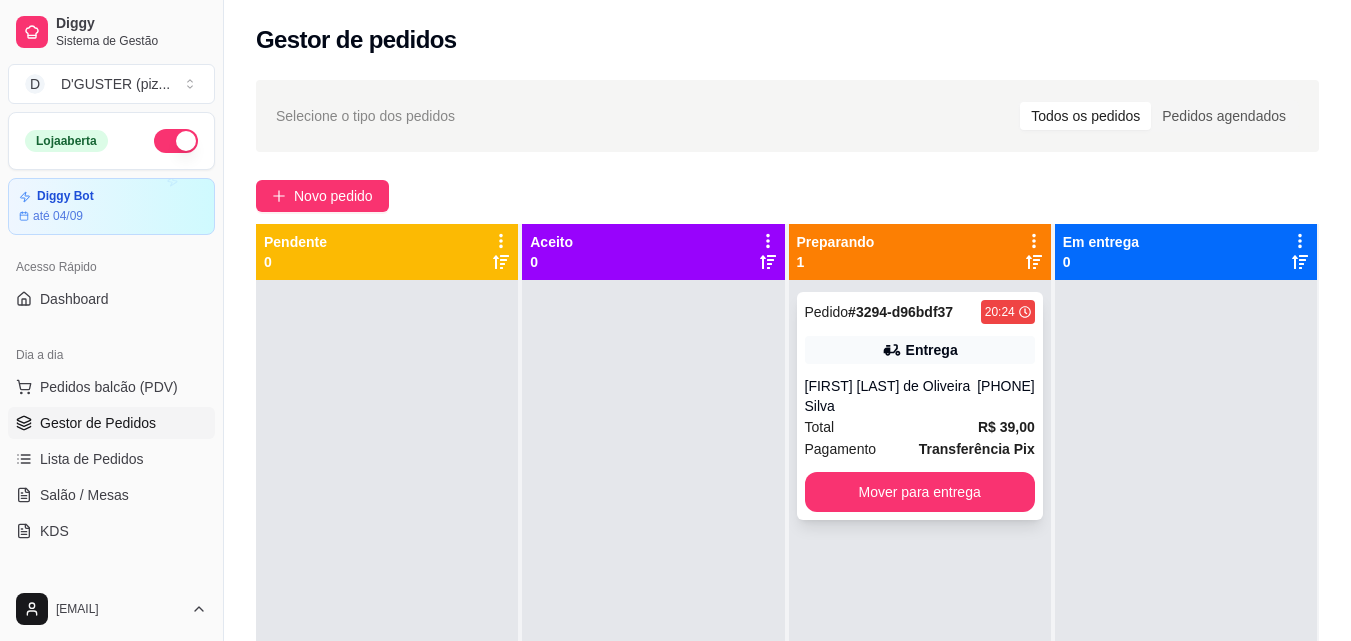 click on "Total R$ 39,00" at bounding box center [920, 427] 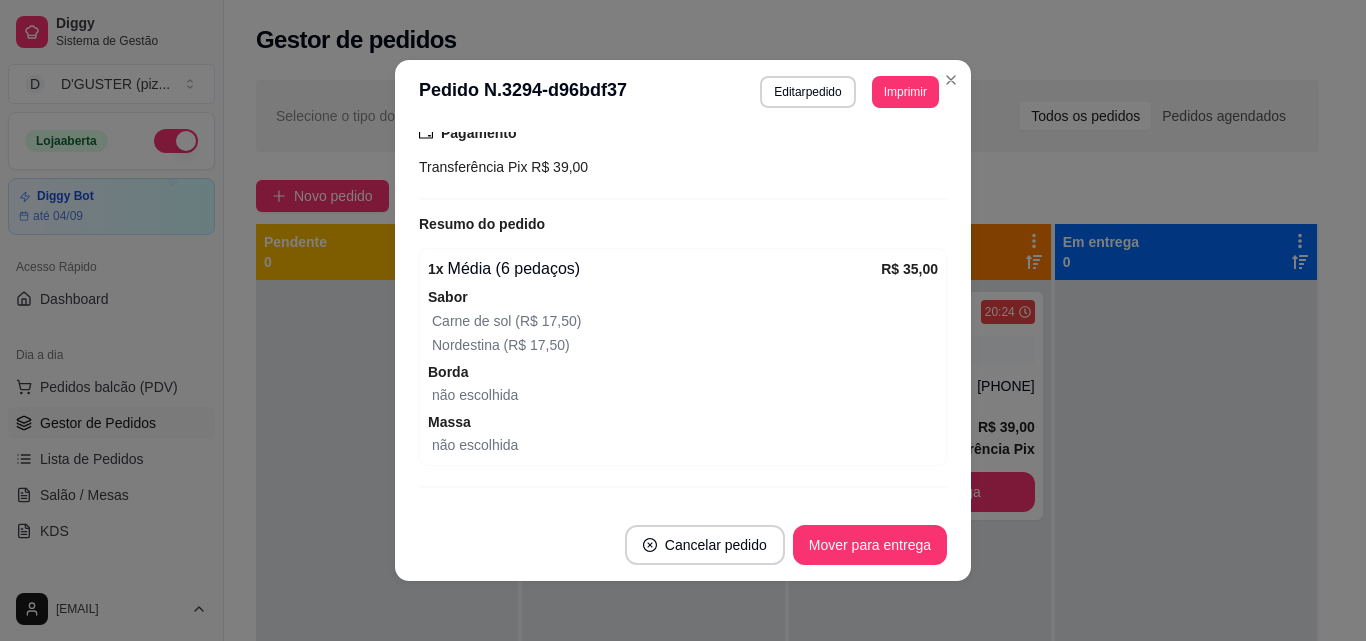 scroll, scrollTop: 608, scrollLeft: 0, axis: vertical 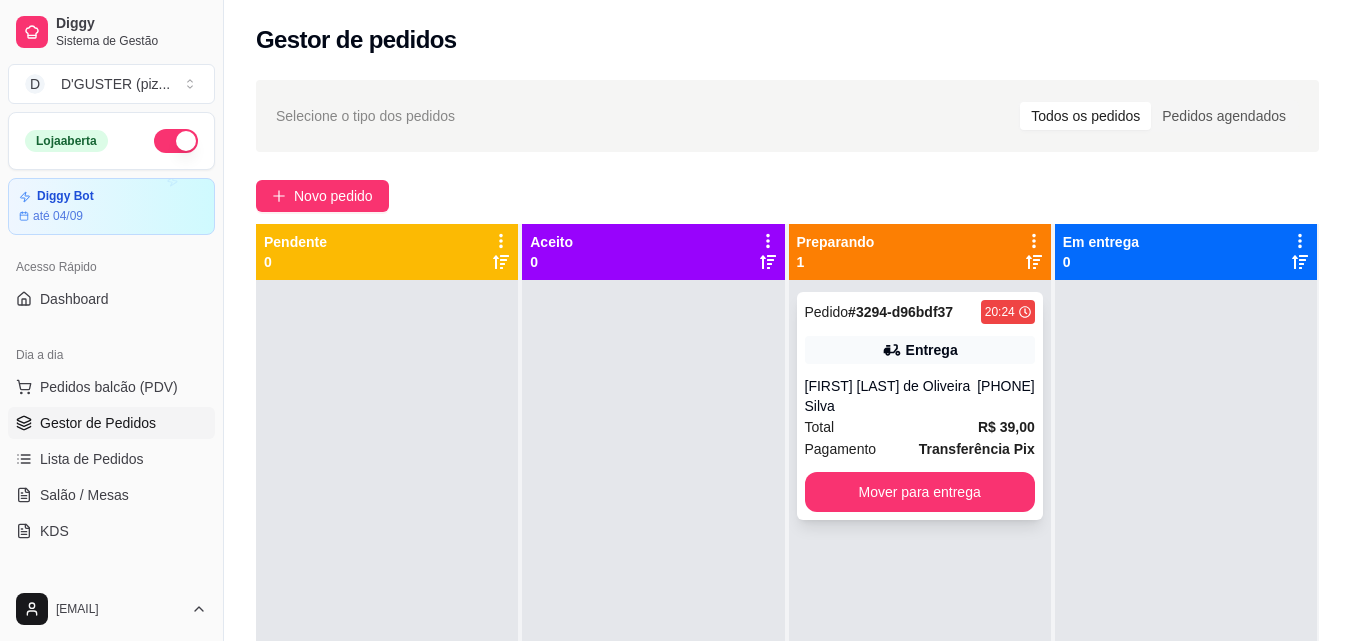 click on "Total R$ 39,00" at bounding box center [920, 427] 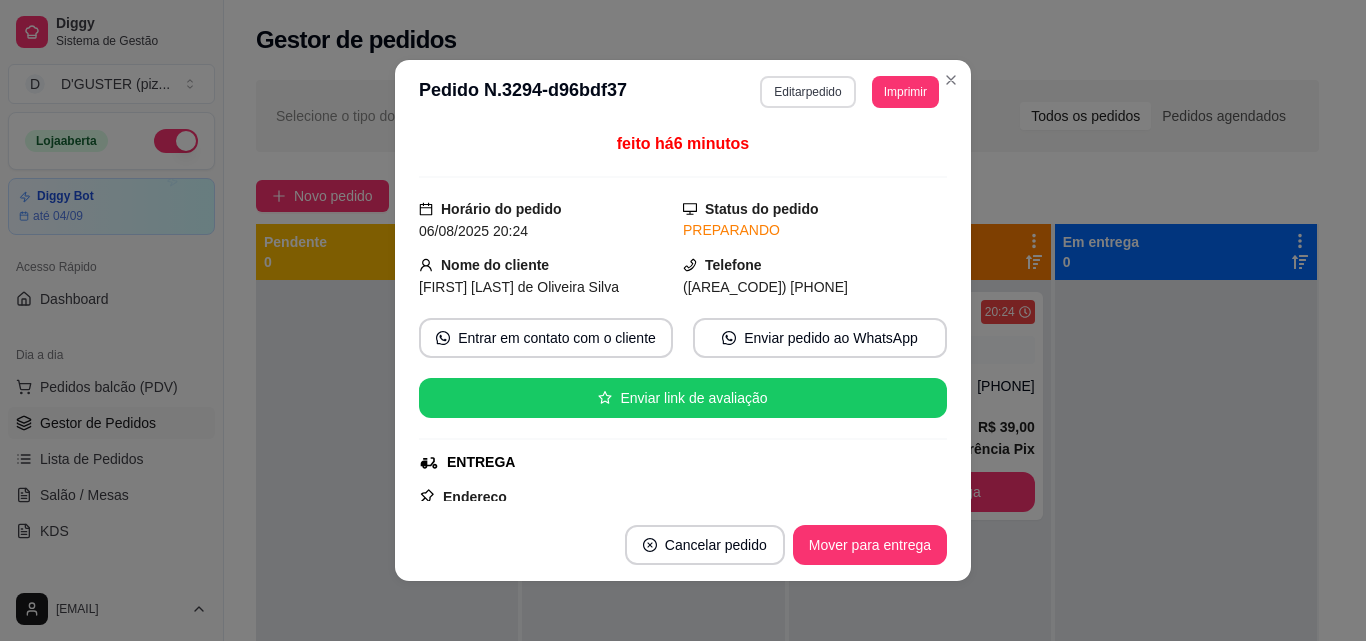 click on "Editar  pedido" at bounding box center [807, 92] 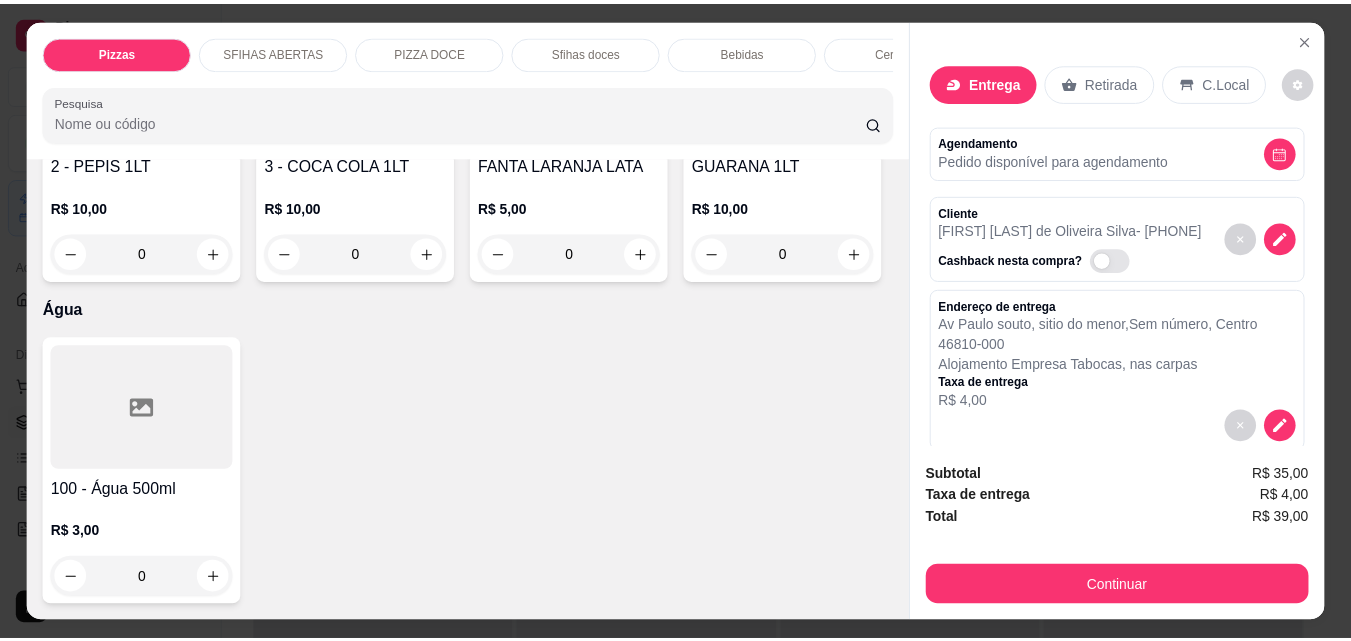 scroll, scrollTop: 7000, scrollLeft: 0, axis: vertical 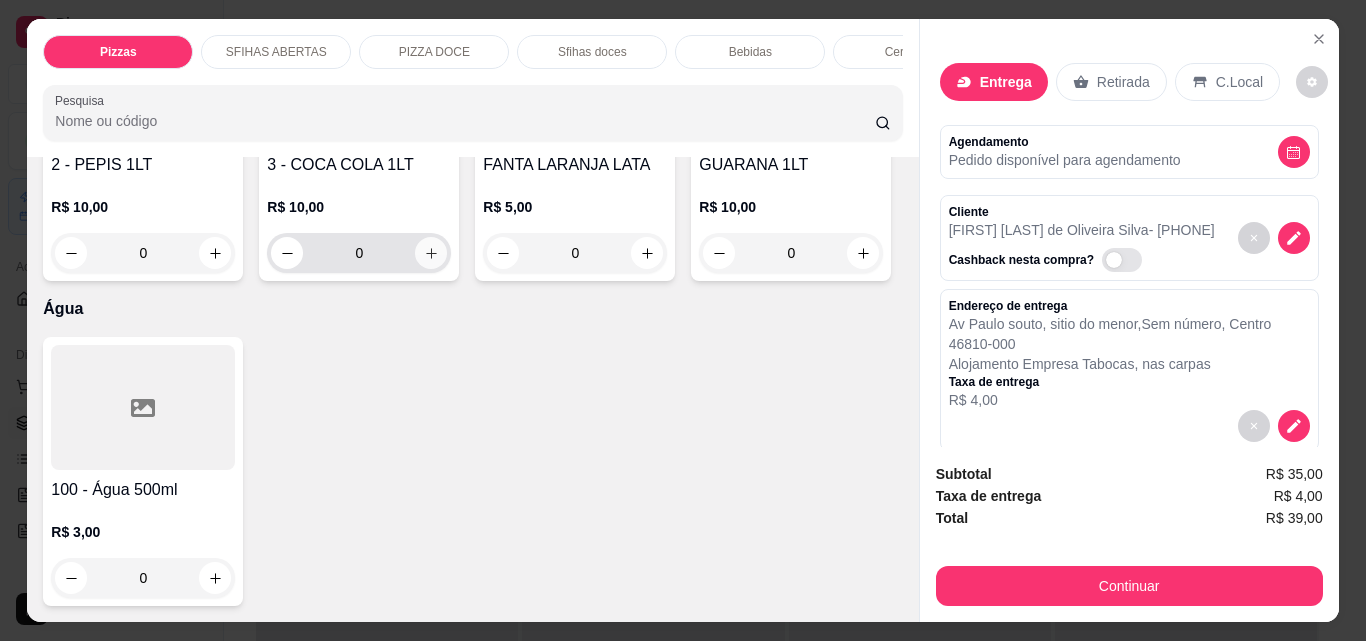 click 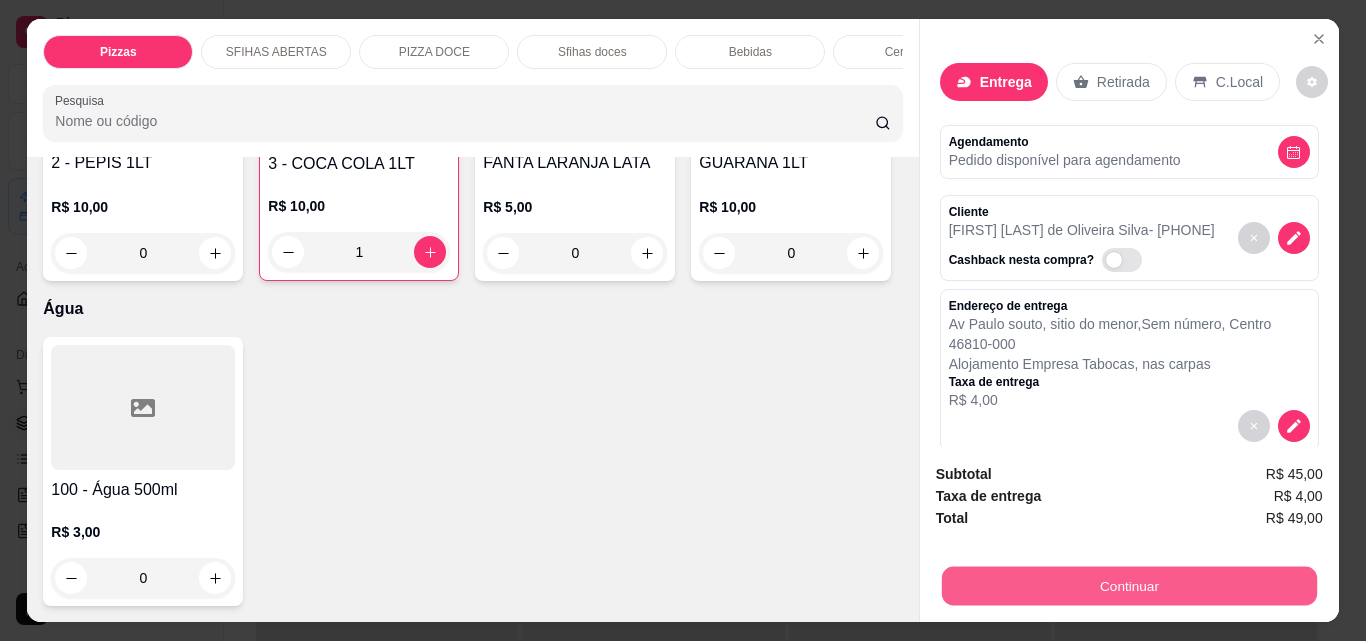 click on "Continuar" at bounding box center (1128, 585) 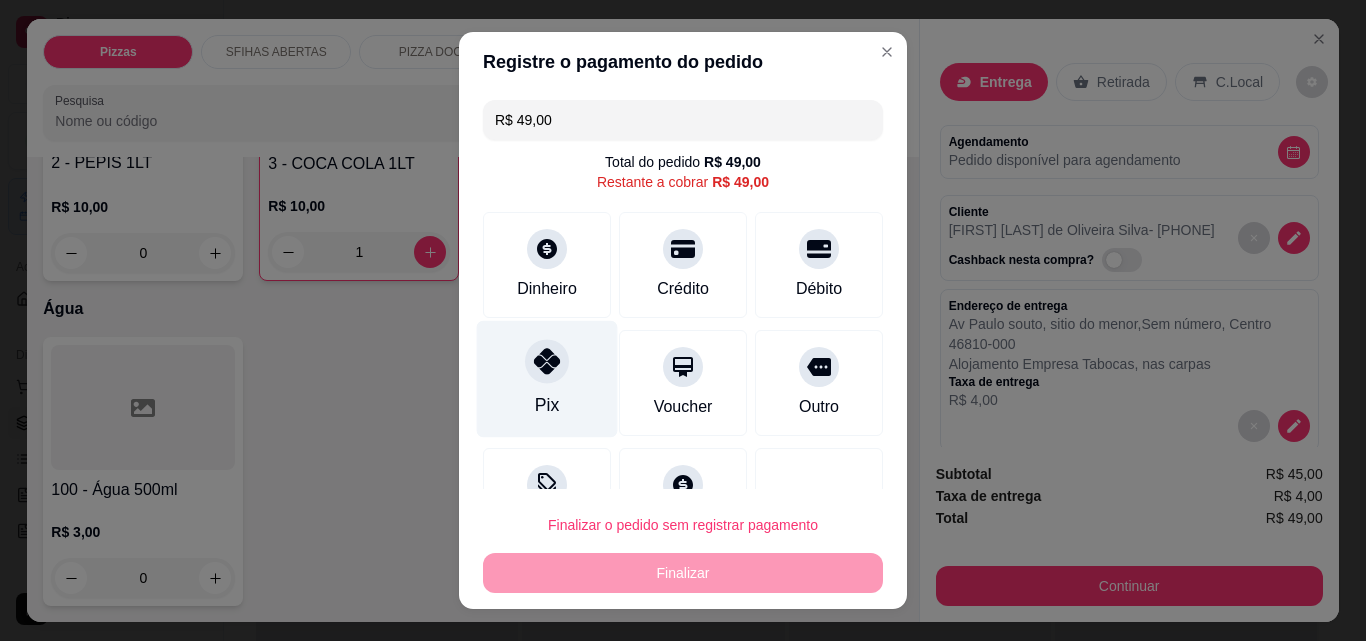 click on "Pix" at bounding box center (547, 379) 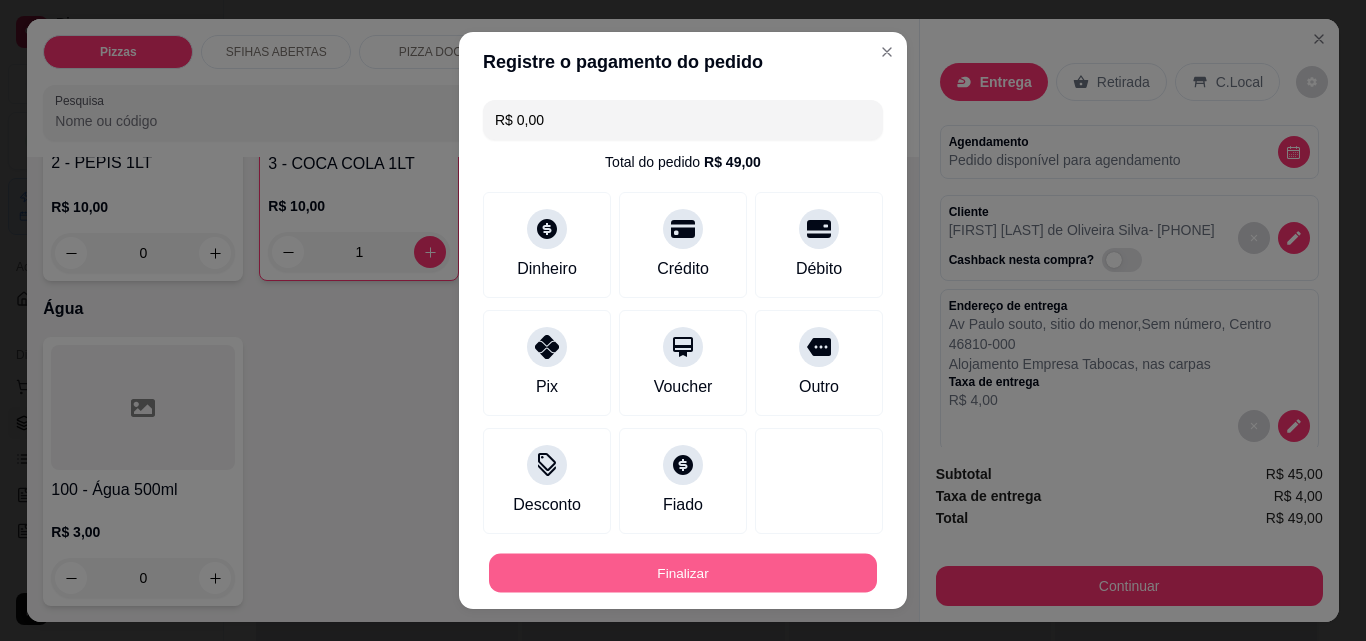 click on "Finalizar" at bounding box center [683, 573] 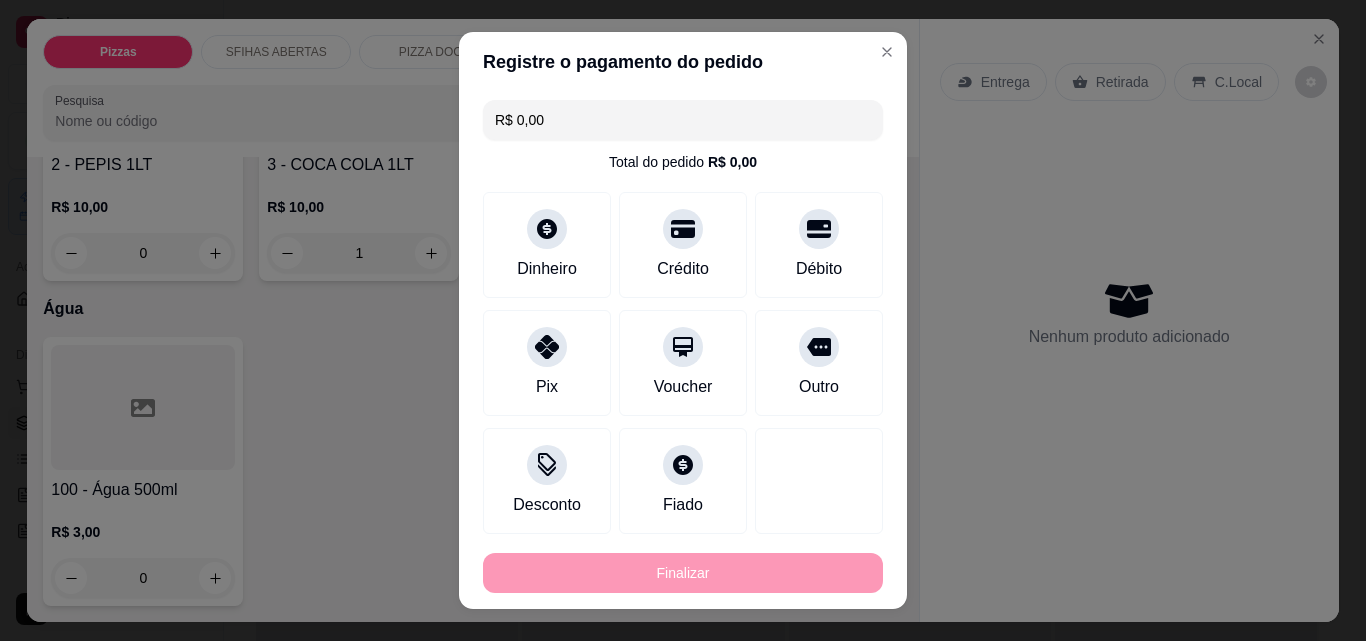 type on "0" 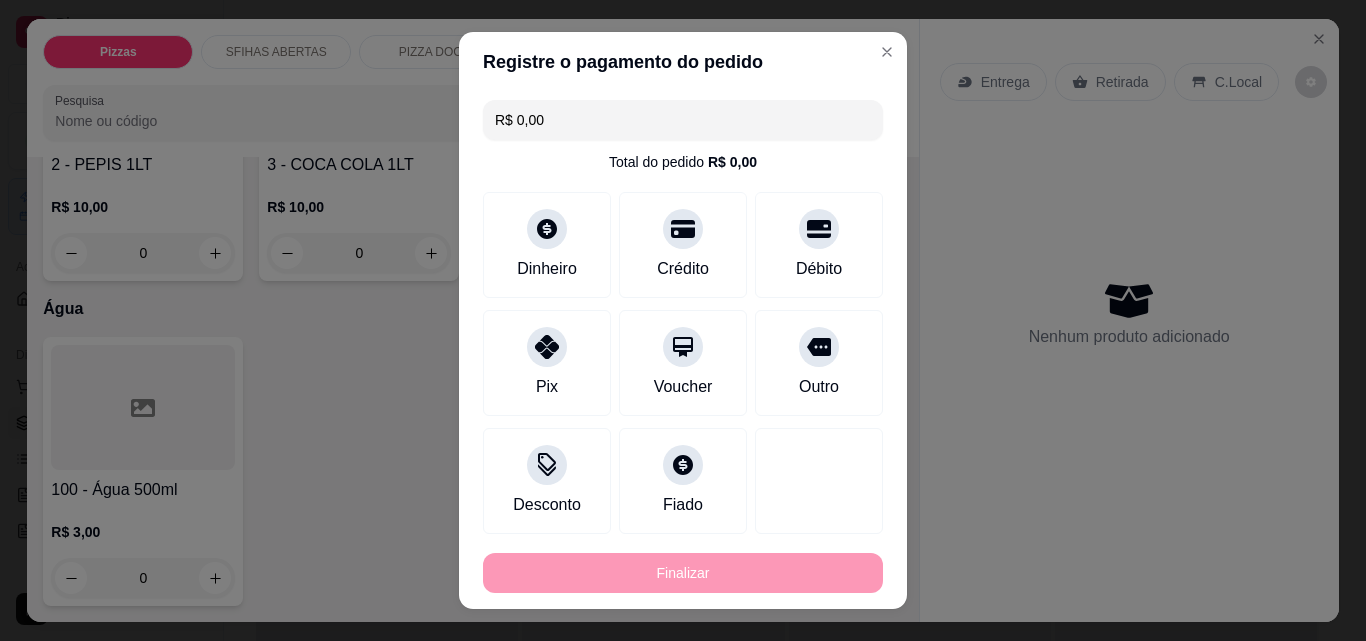 type on "-R$ 49,00" 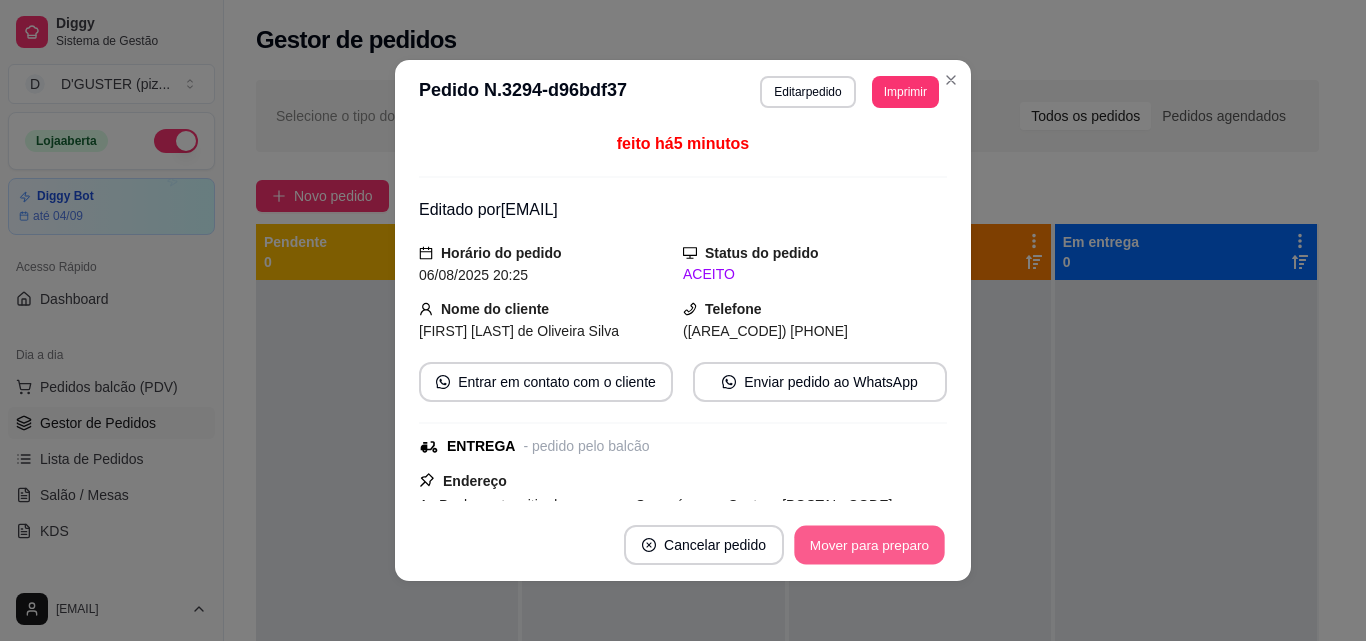 click on "Mover para preparo" at bounding box center [869, 545] 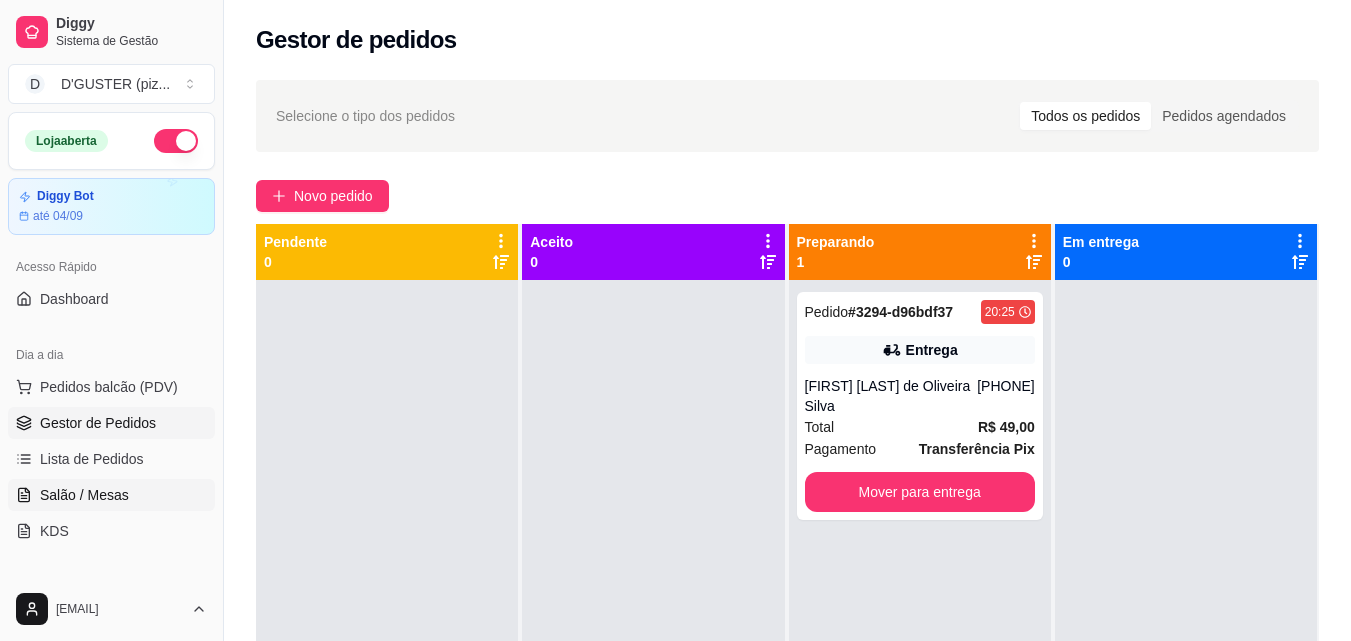 click on "Salão / Mesas" at bounding box center [84, 495] 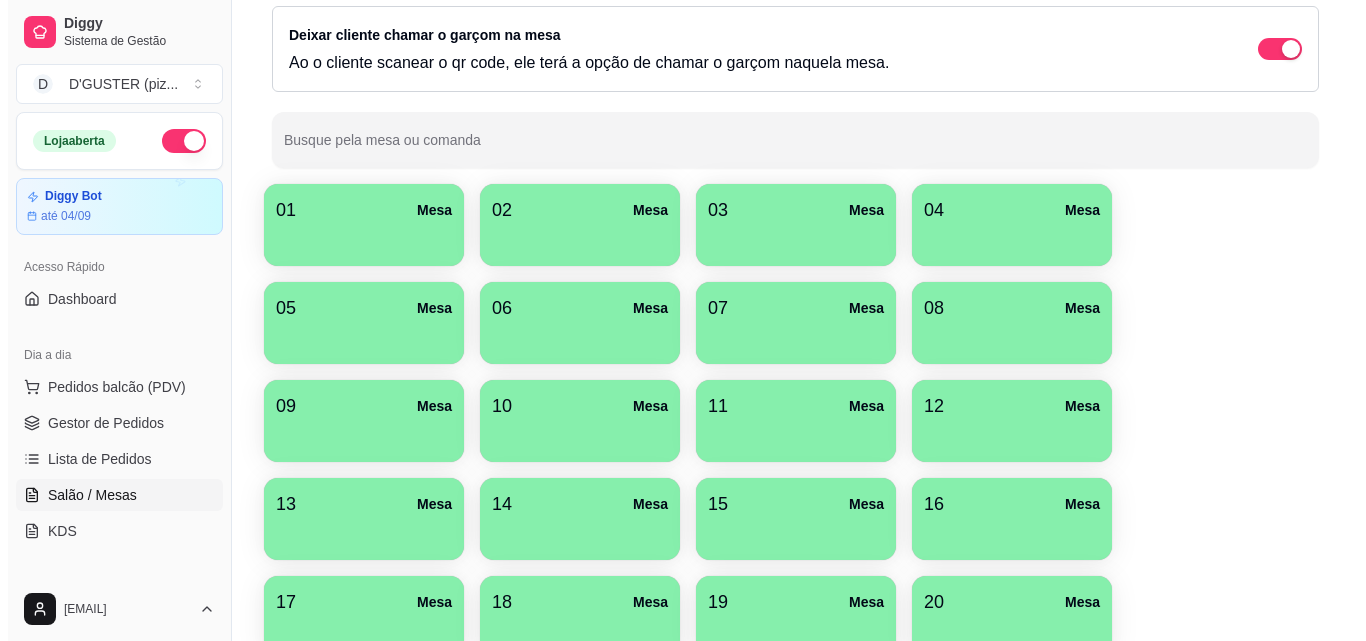 scroll, scrollTop: 200, scrollLeft: 0, axis: vertical 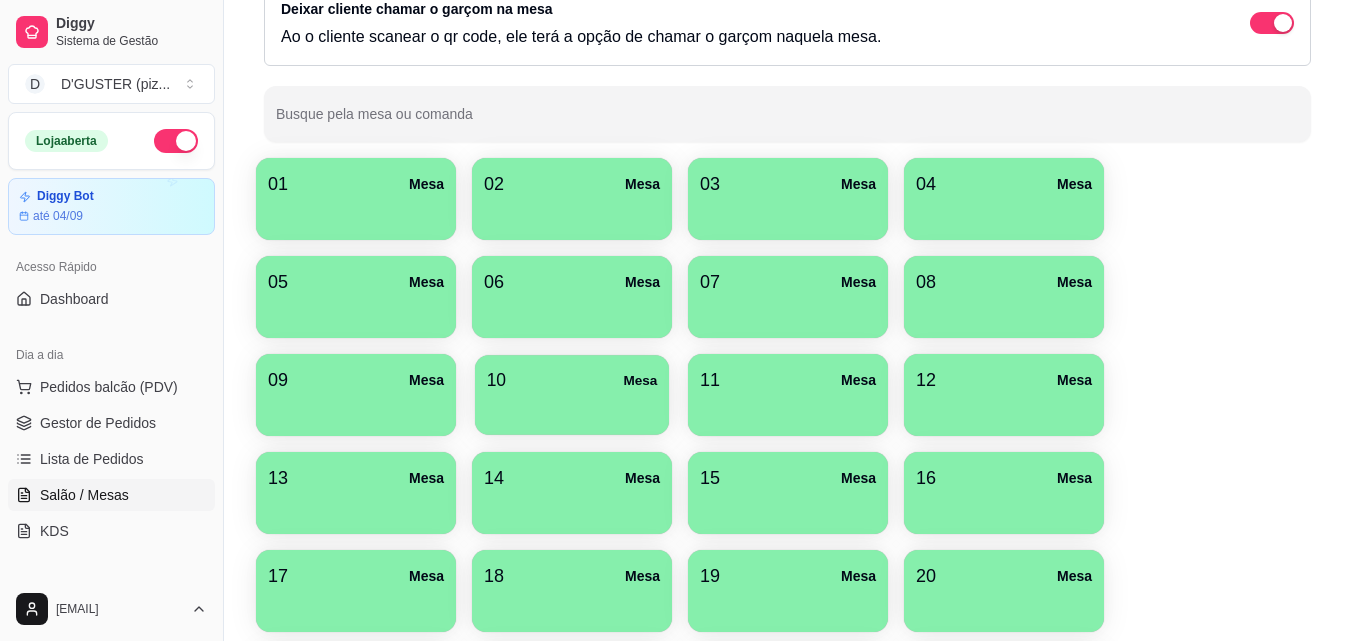 click at bounding box center [572, 408] 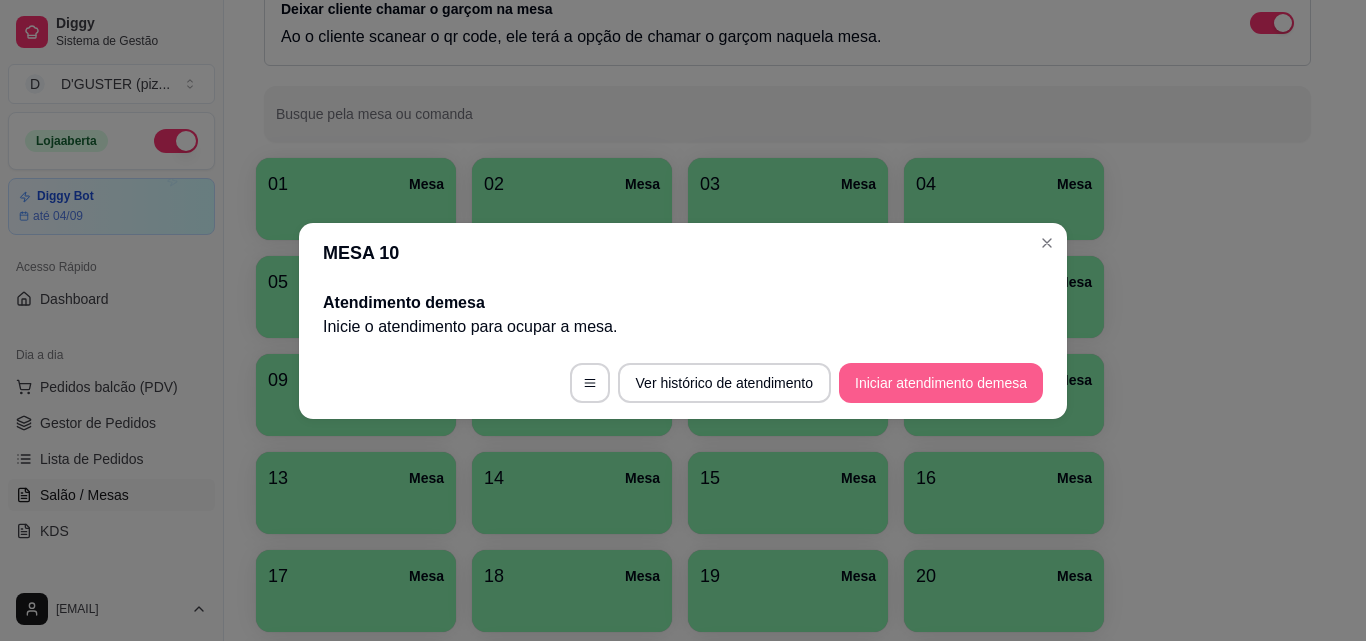 click on "Iniciar atendimento de  mesa" at bounding box center (941, 383) 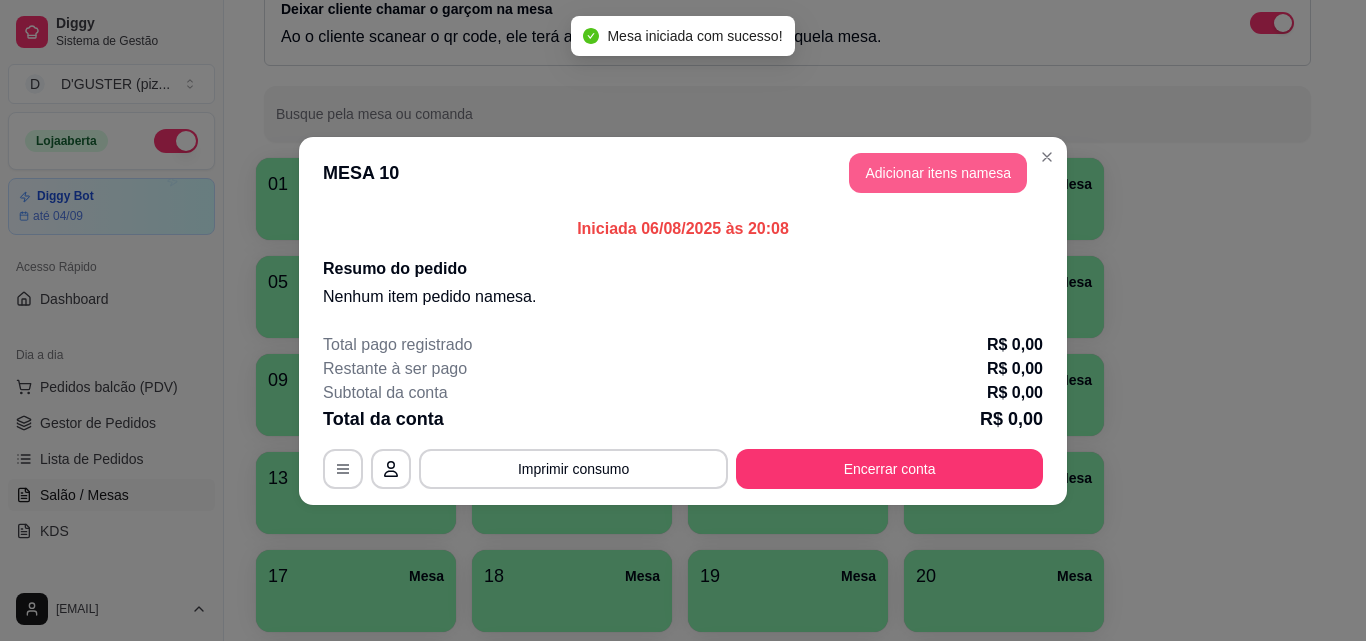 click on "Adicionar itens na  mesa" at bounding box center [938, 173] 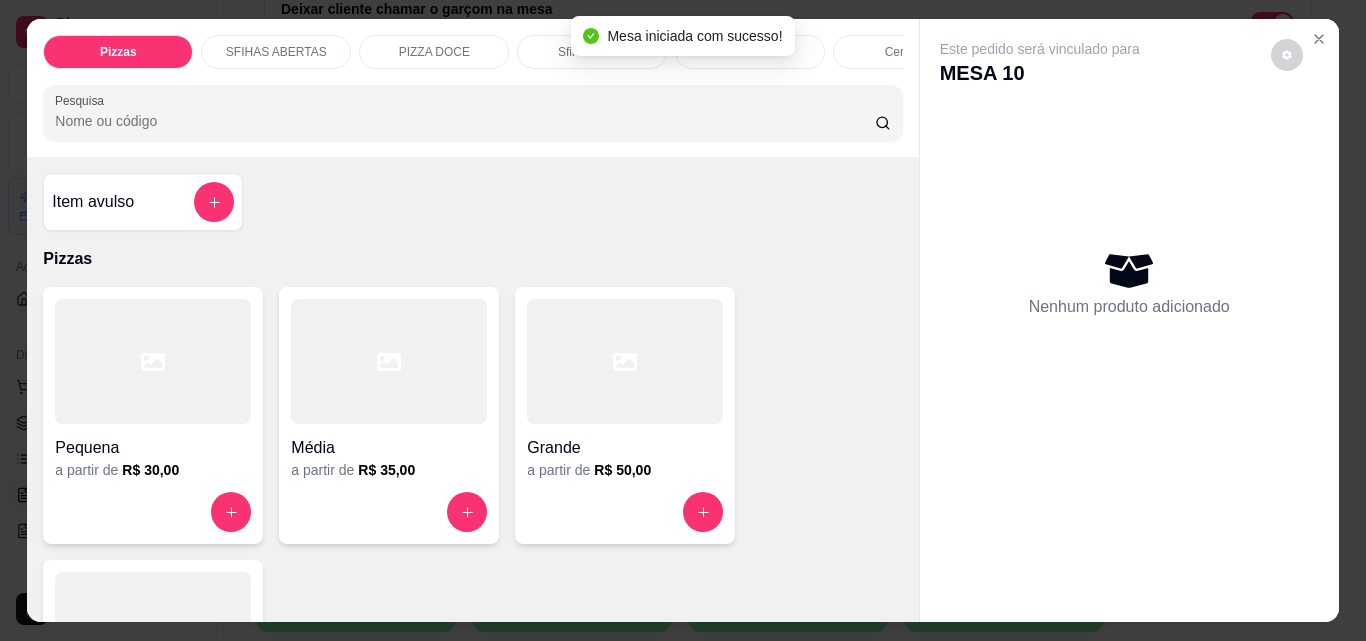 click on "Item avulso" at bounding box center (143, 202) 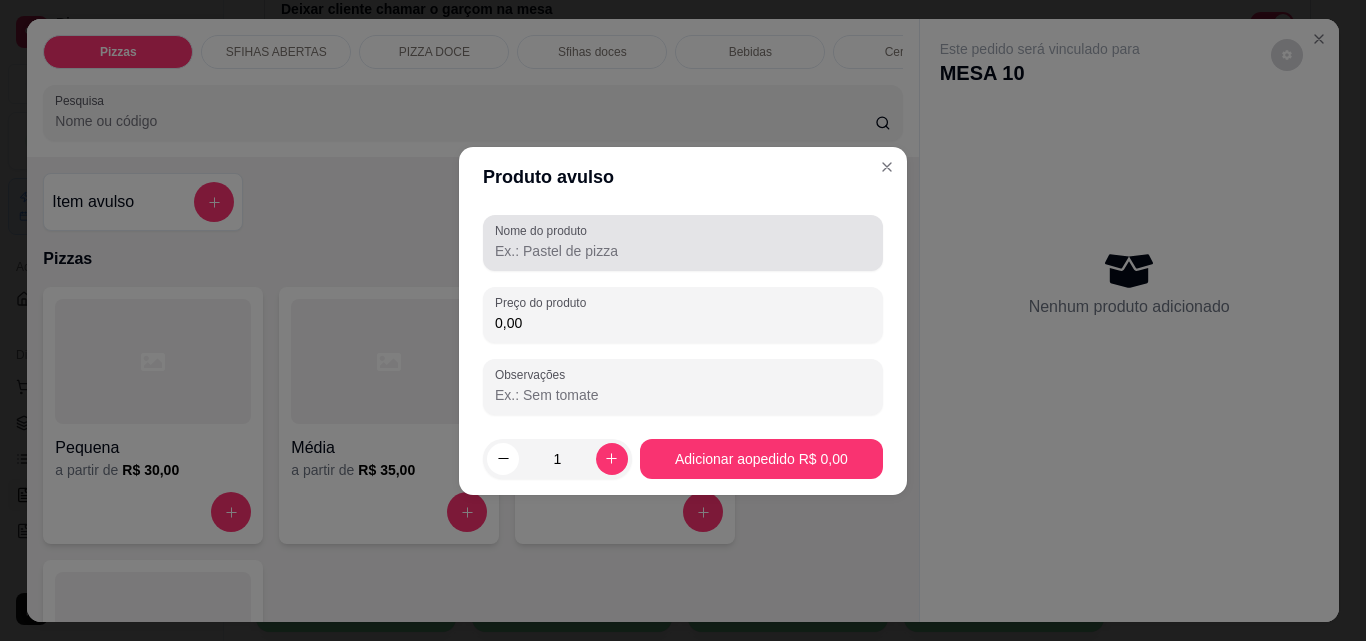 click on "Nome do produto" at bounding box center (683, 251) 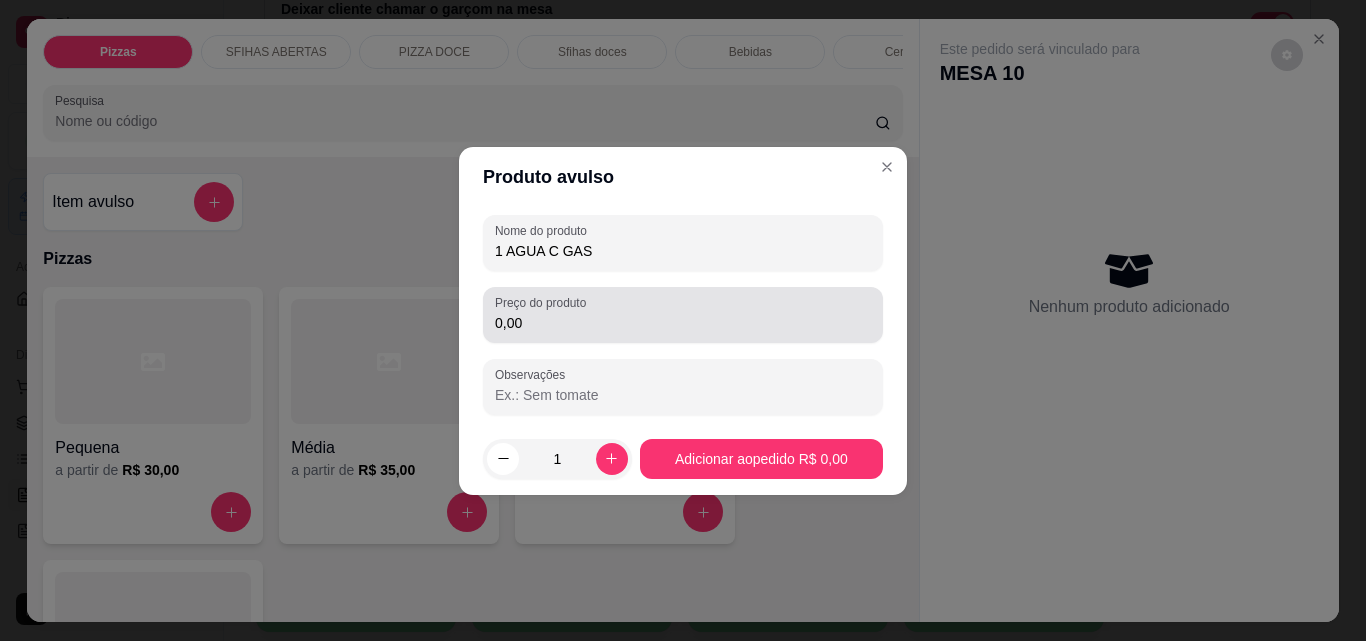 type on "1 AGUA C GAS" 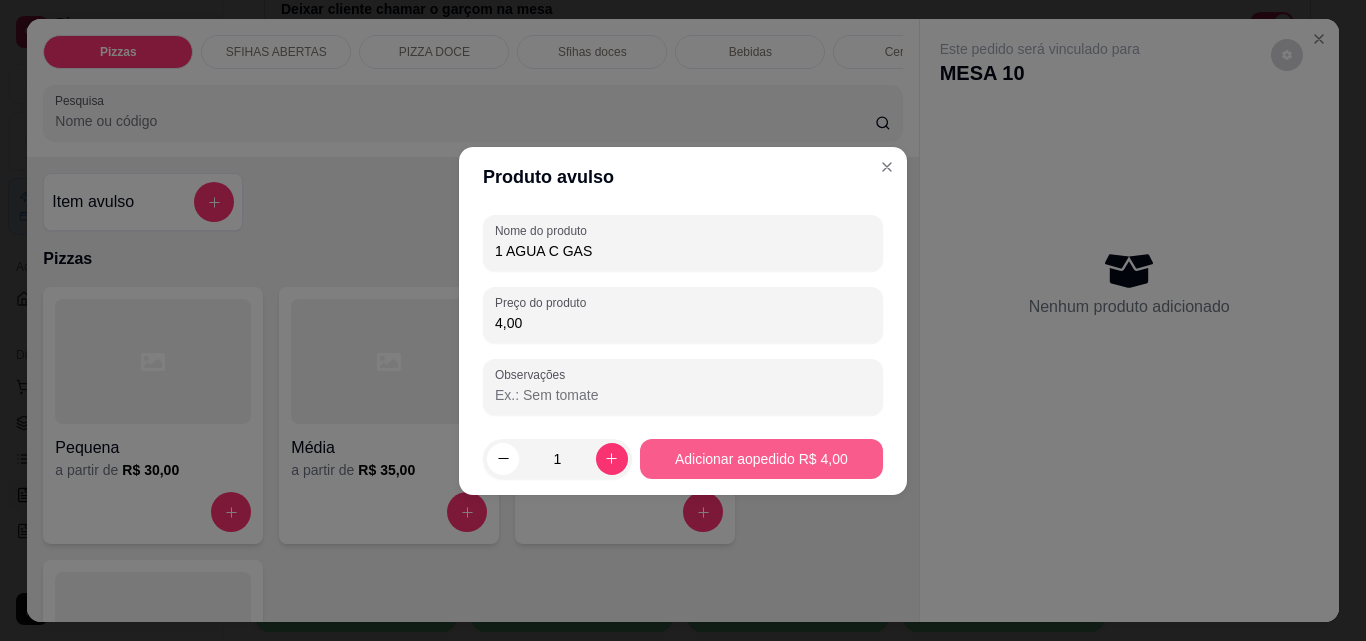 type on "4,00" 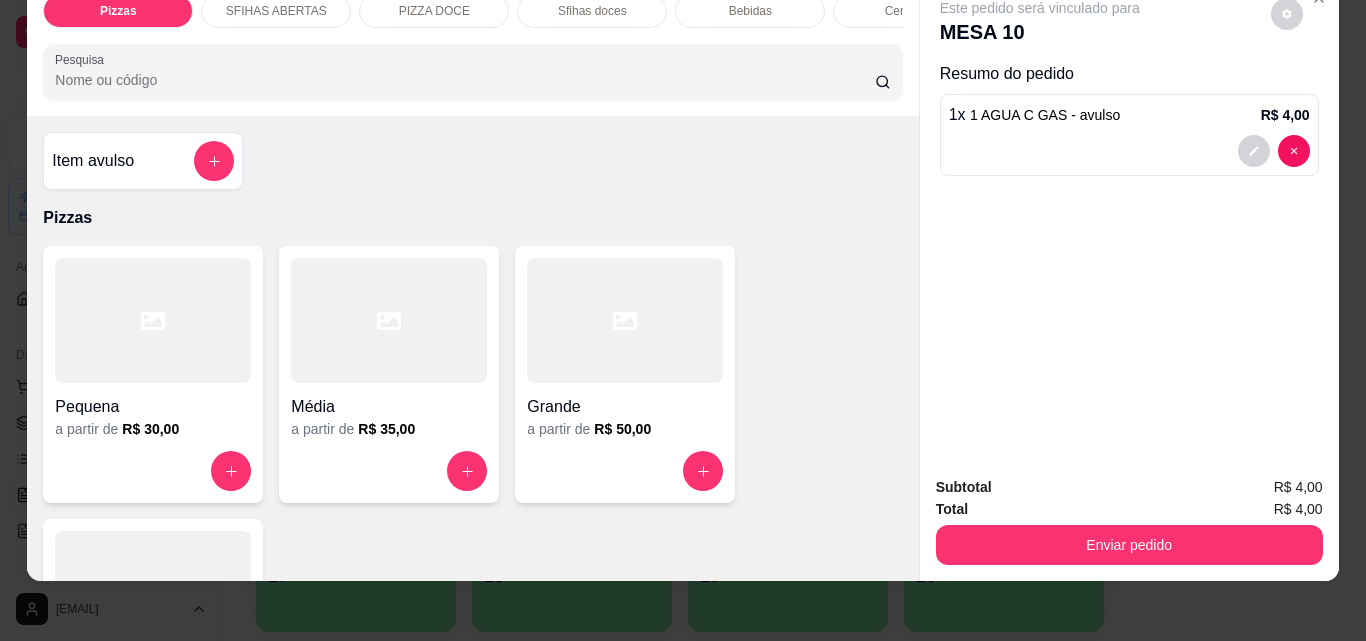 scroll, scrollTop: 52, scrollLeft: 0, axis: vertical 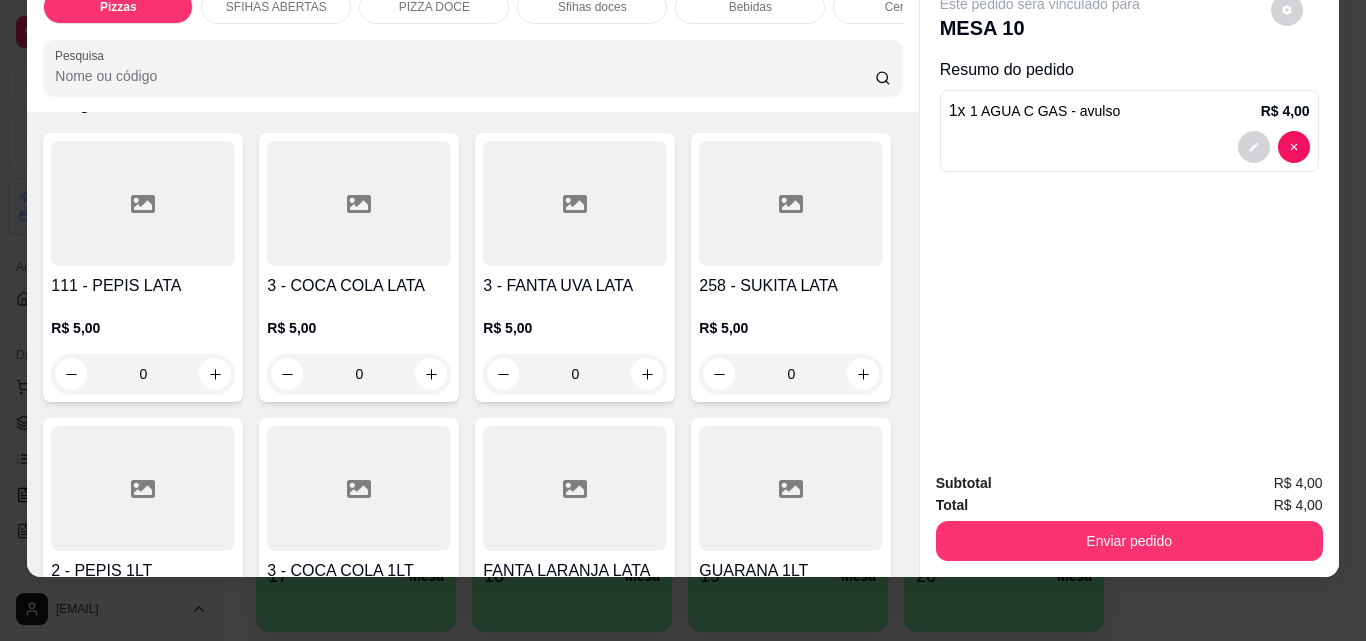 click 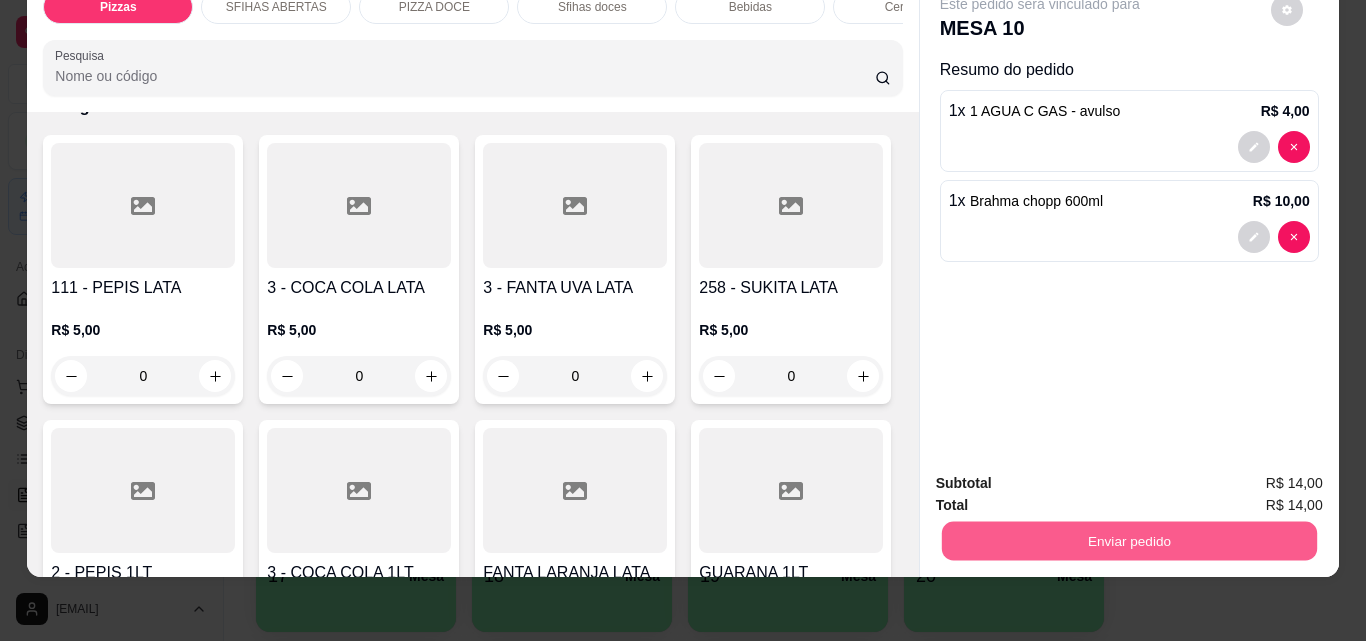 click on "Enviar pedido" at bounding box center (1128, 540) 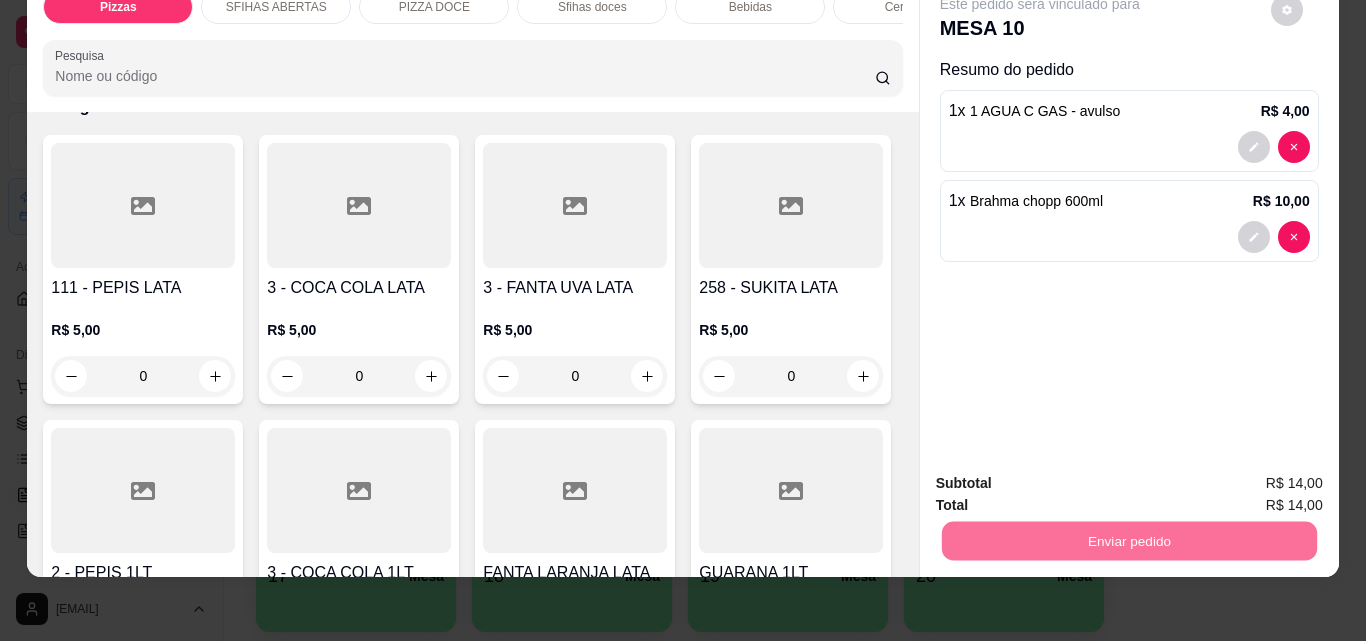 click on "Não registrar e enviar pedido" at bounding box center (1063, 477) 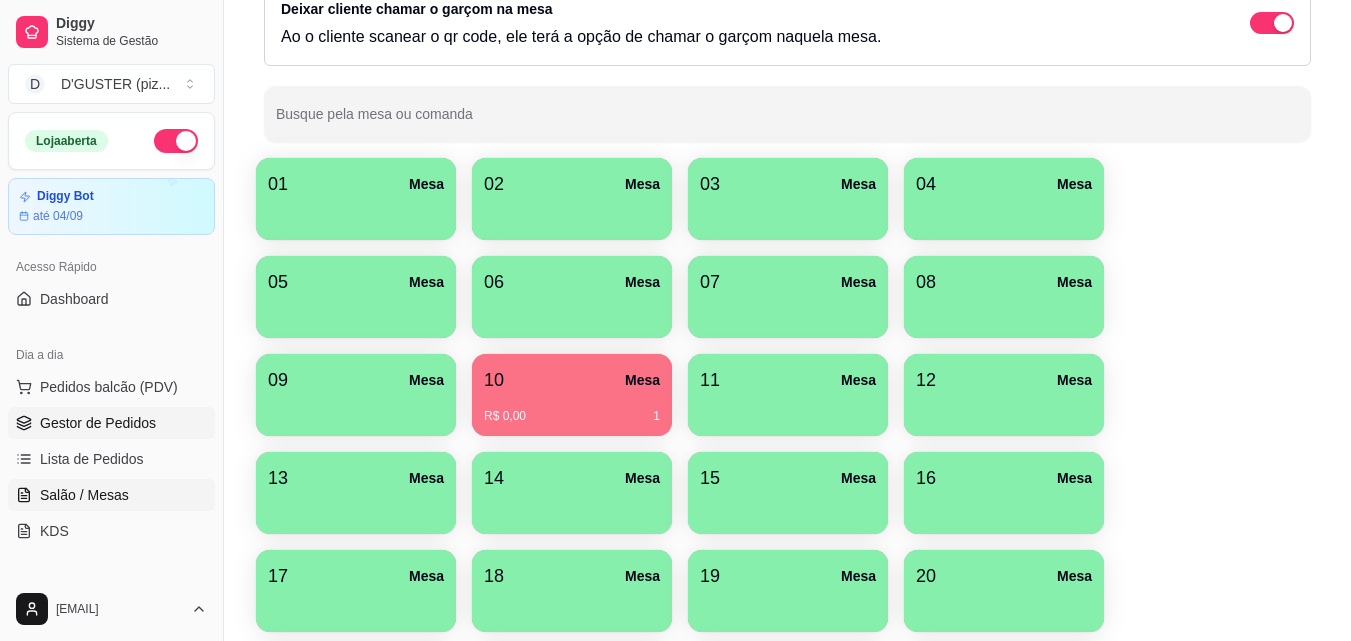 click on "Gestor de Pedidos" at bounding box center [98, 423] 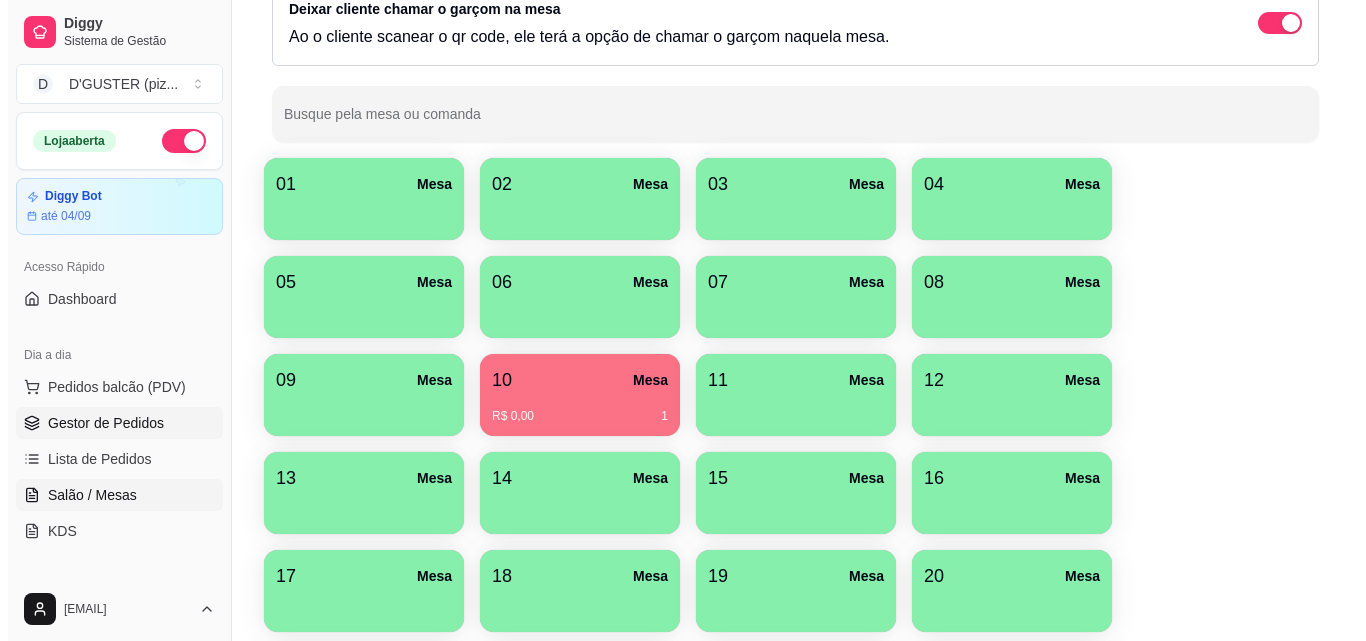 scroll, scrollTop: 0, scrollLeft: 0, axis: both 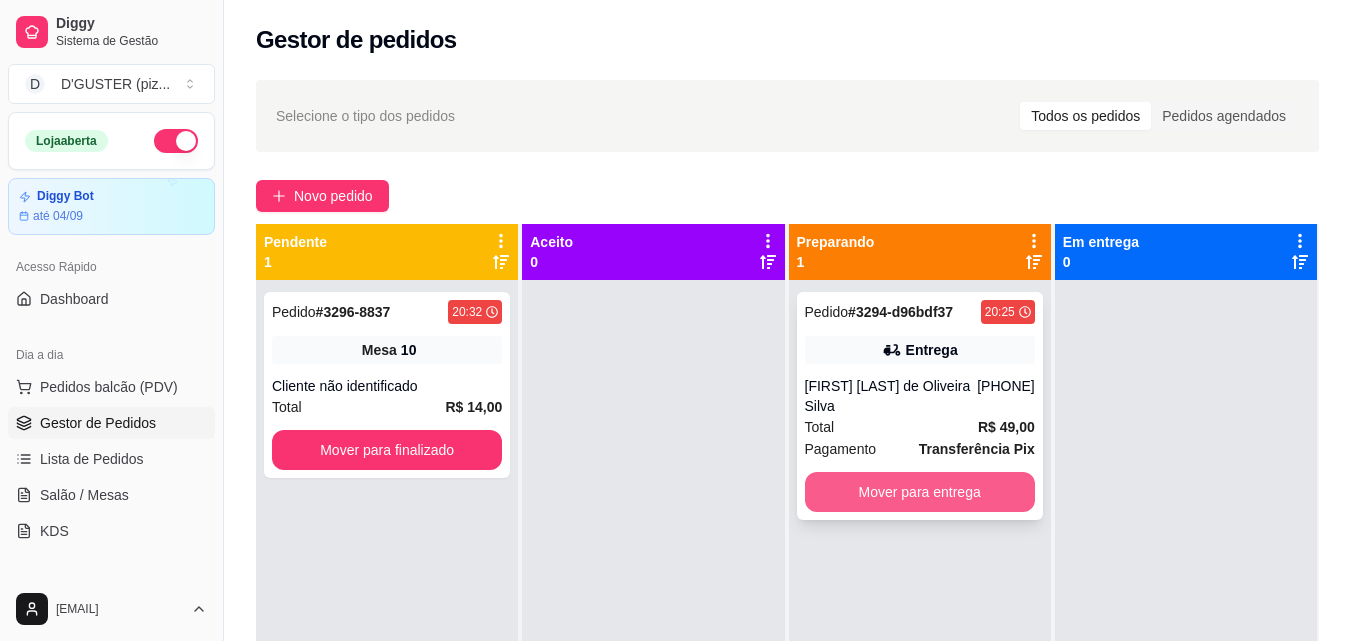 click on "Mover para entrega" at bounding box center [920, 492] 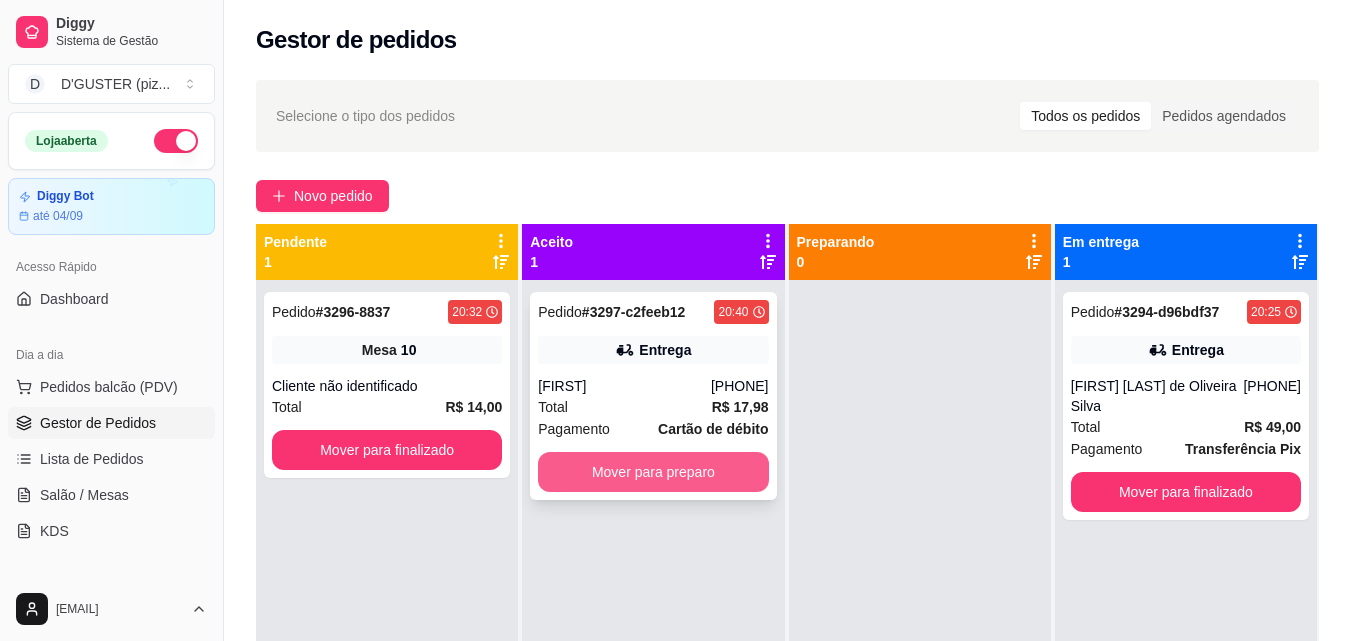 click on "Mover para preparo" at bounding box center (653, 472) 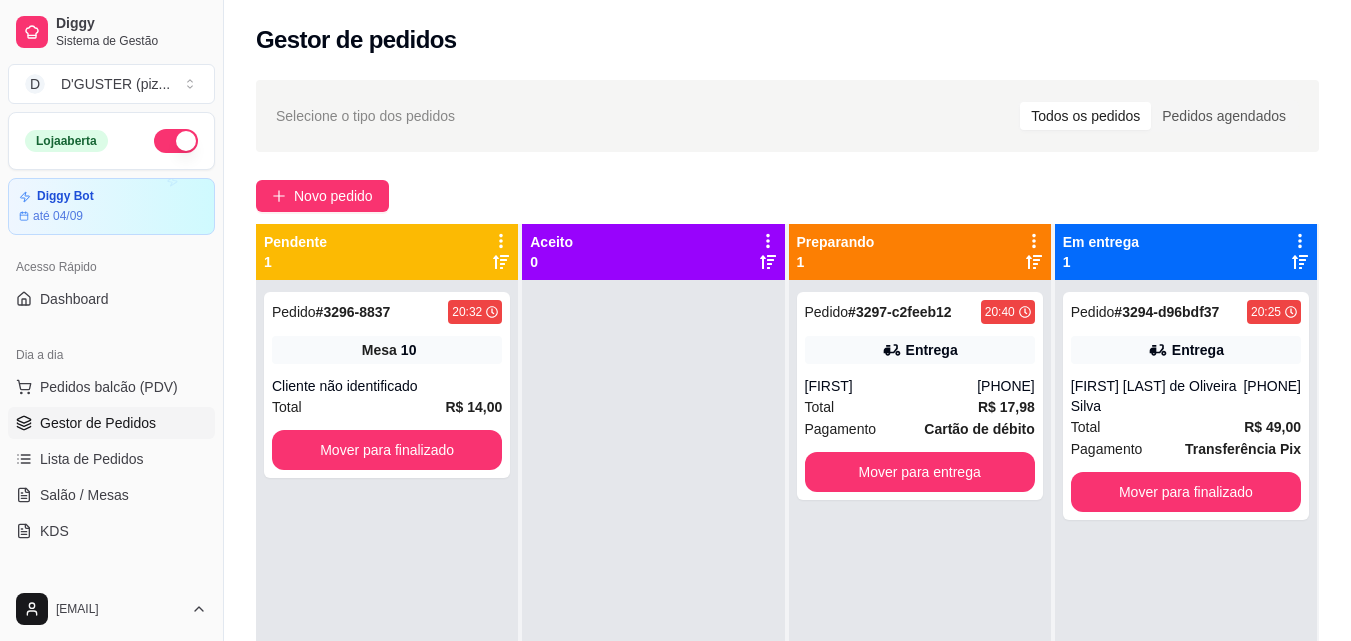 click on "Pedidos balcão (PDV) Gestor de Pedidos Lista de Pedidos Salão / Mesas KDS" at bounding box center (111, 459) 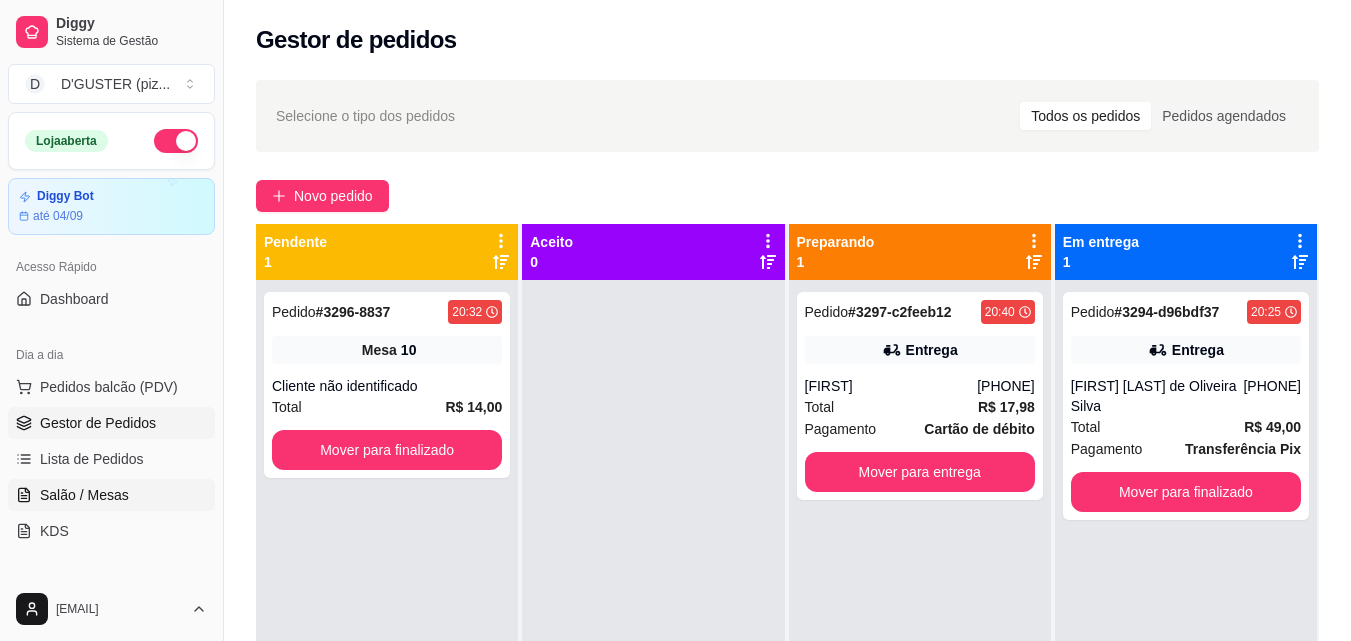 click on "Salão / Mesas" at bounding box center [111, 495] 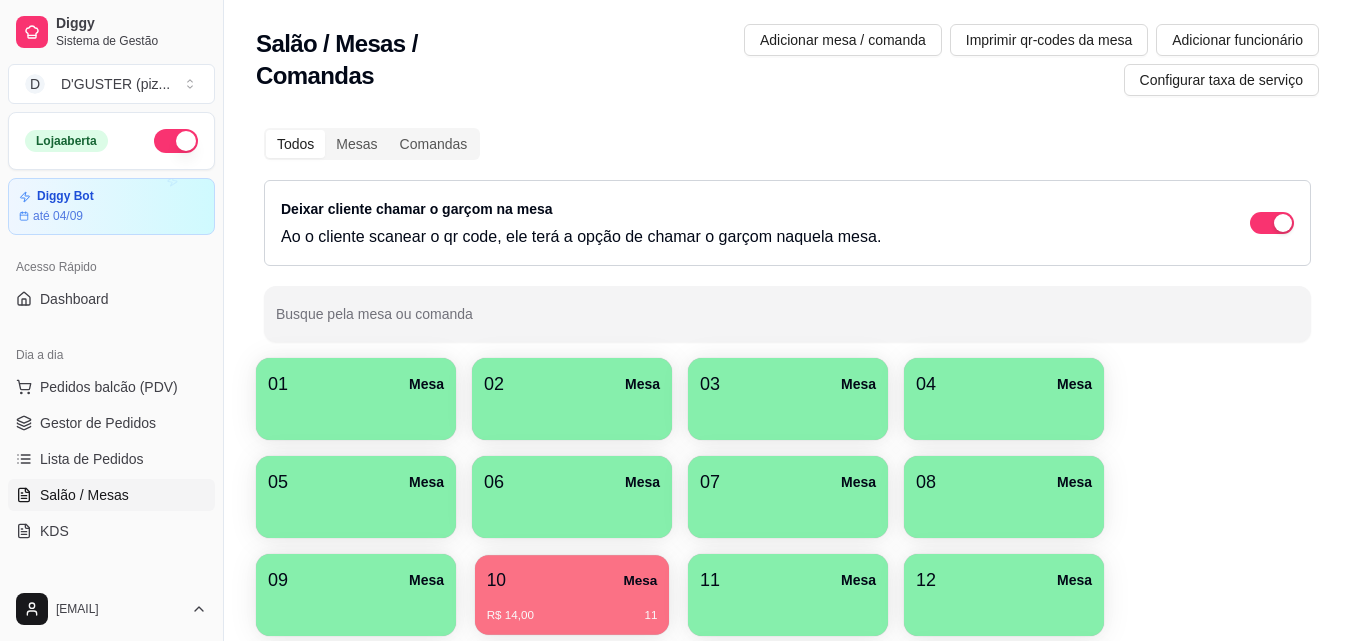 click on "R$ 14,00 11" at bounding box center [572, 608] 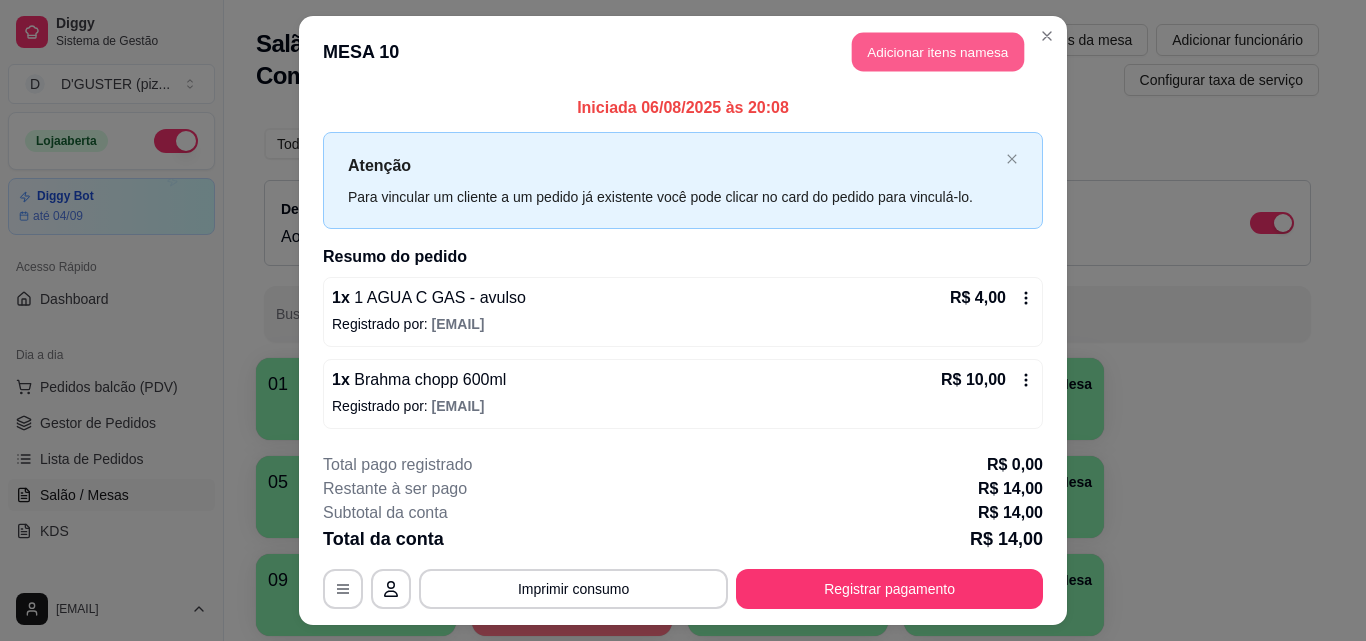 click on "Adicionar itens na  mesa" at bounding box center (938, 52) 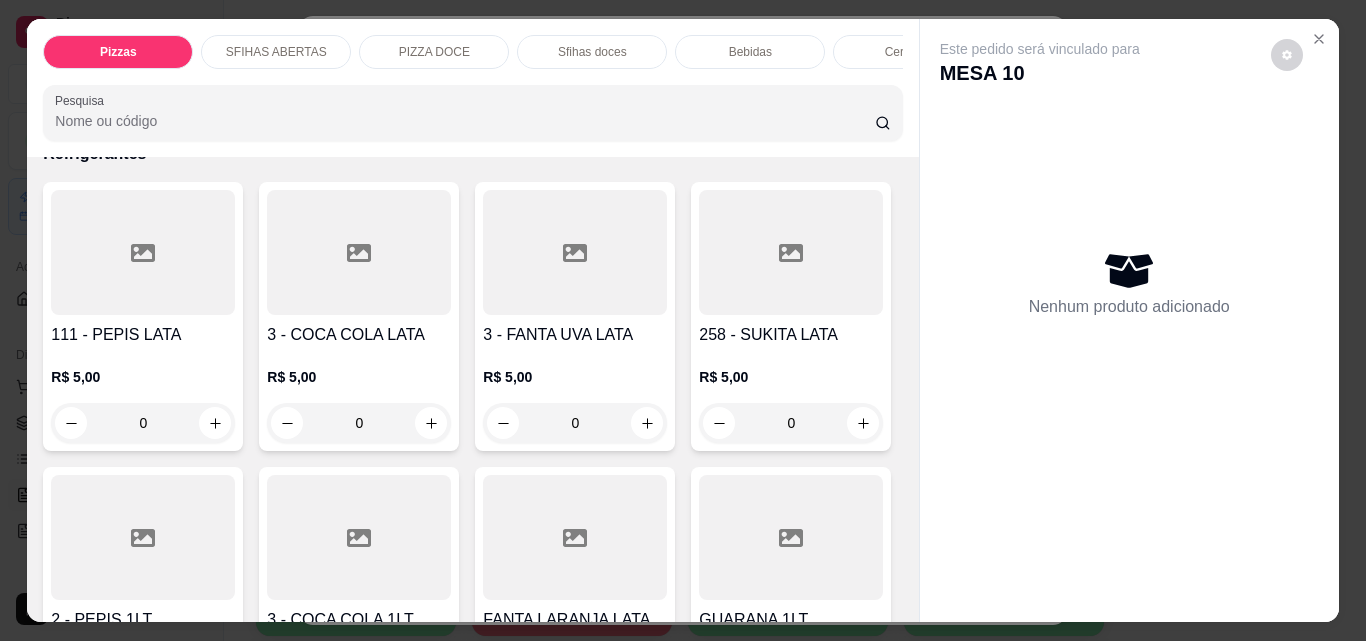 scroll, scrollTop: 5800, scrollLeft: 0, axis: vertical 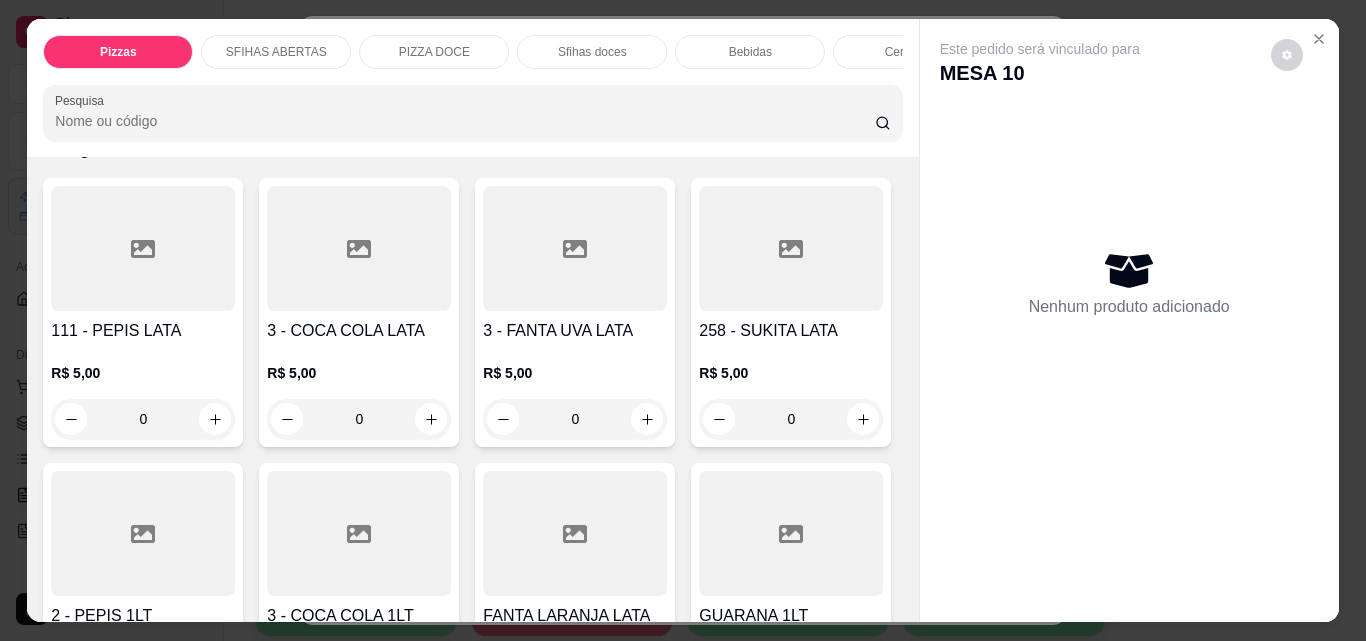 click 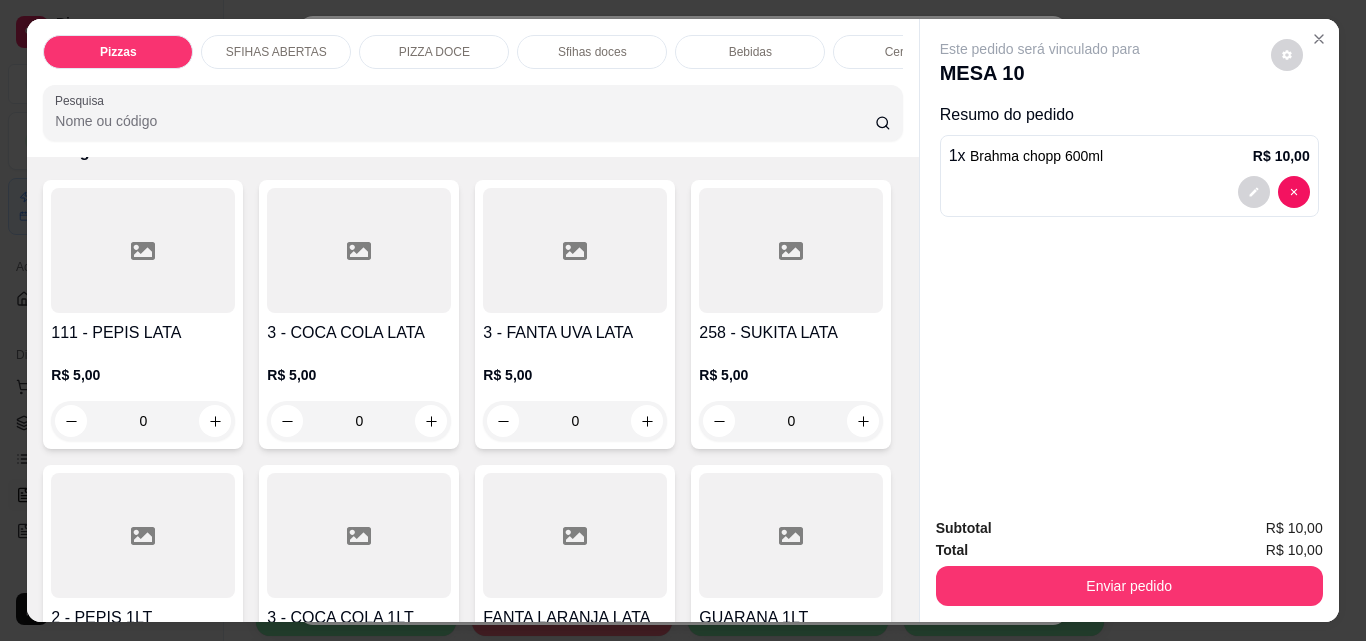 click 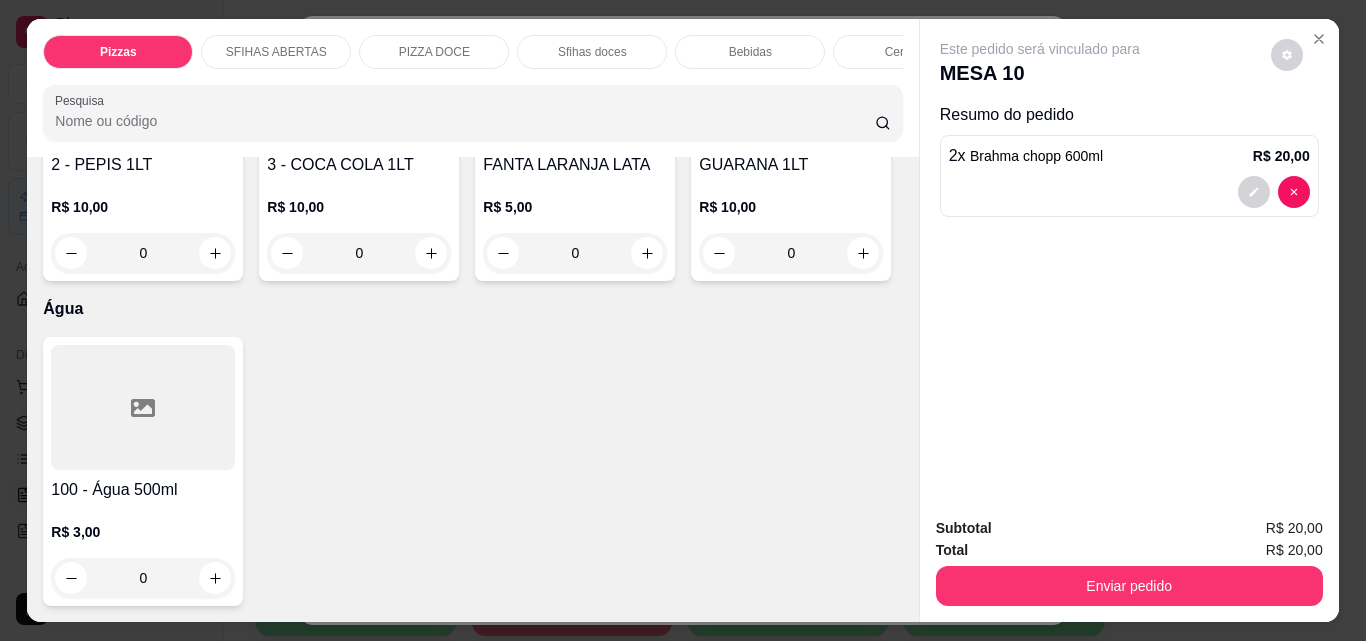 scroll, scrollTop: 7132, scrollLeft: 0, axis: vertical 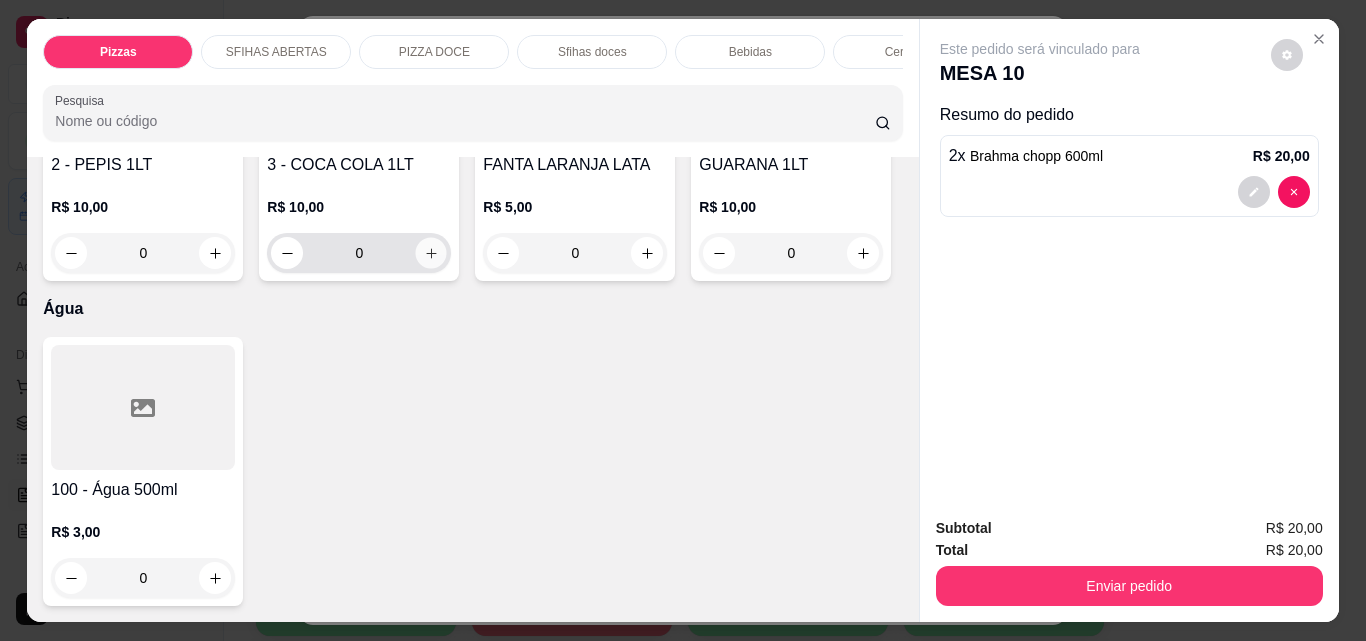 click 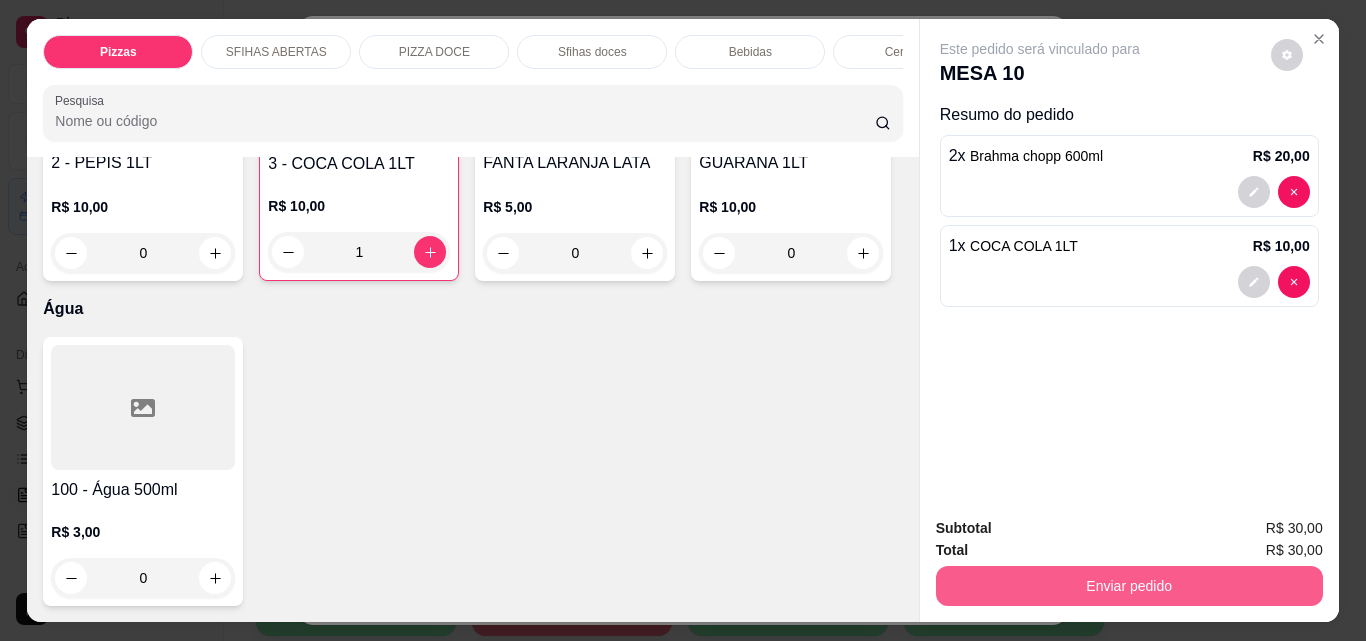 click on "Enviar pedido" at bounding box center [1129, 586] 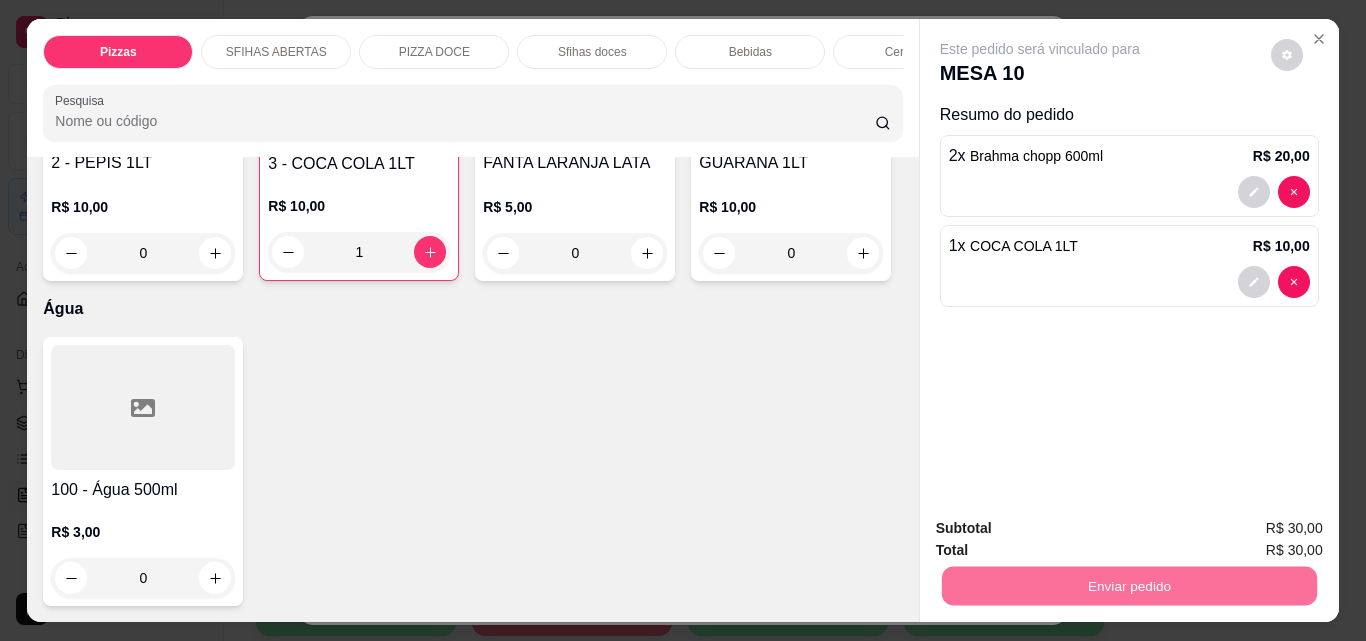click on "Não registrar e enviar pedido" at bounding box center (1063, 529) 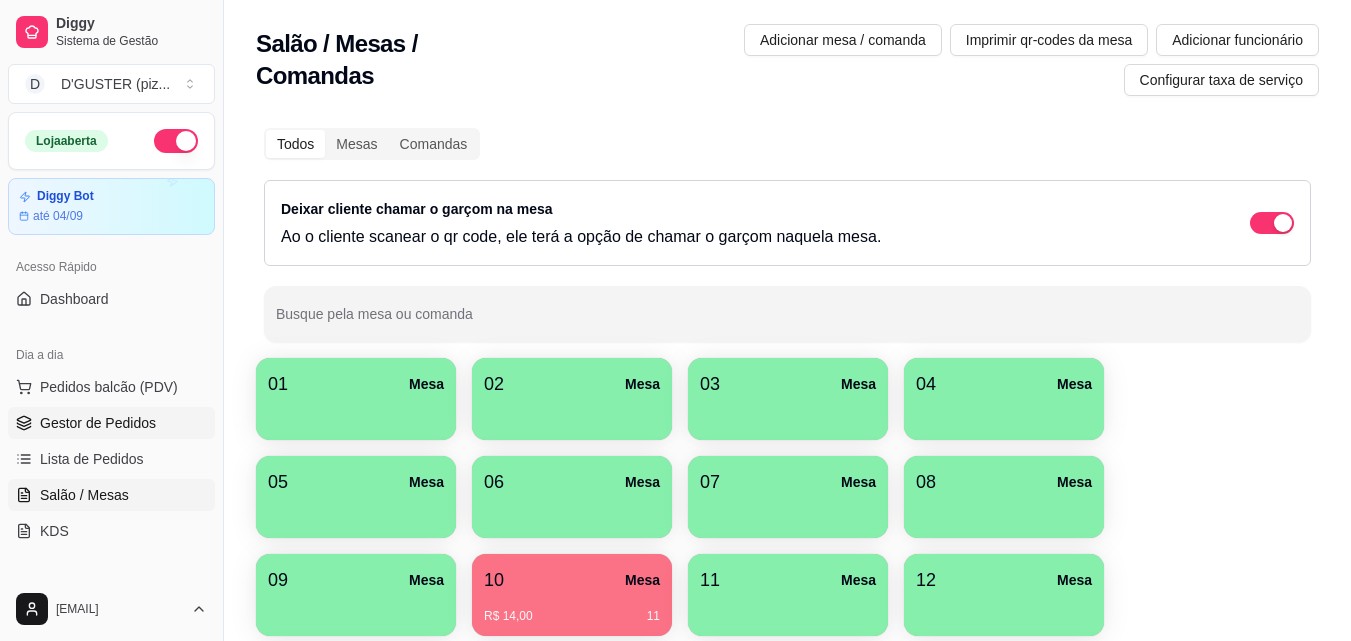 click on "Gestor de Pedidos" at bounding box center (98, 423) 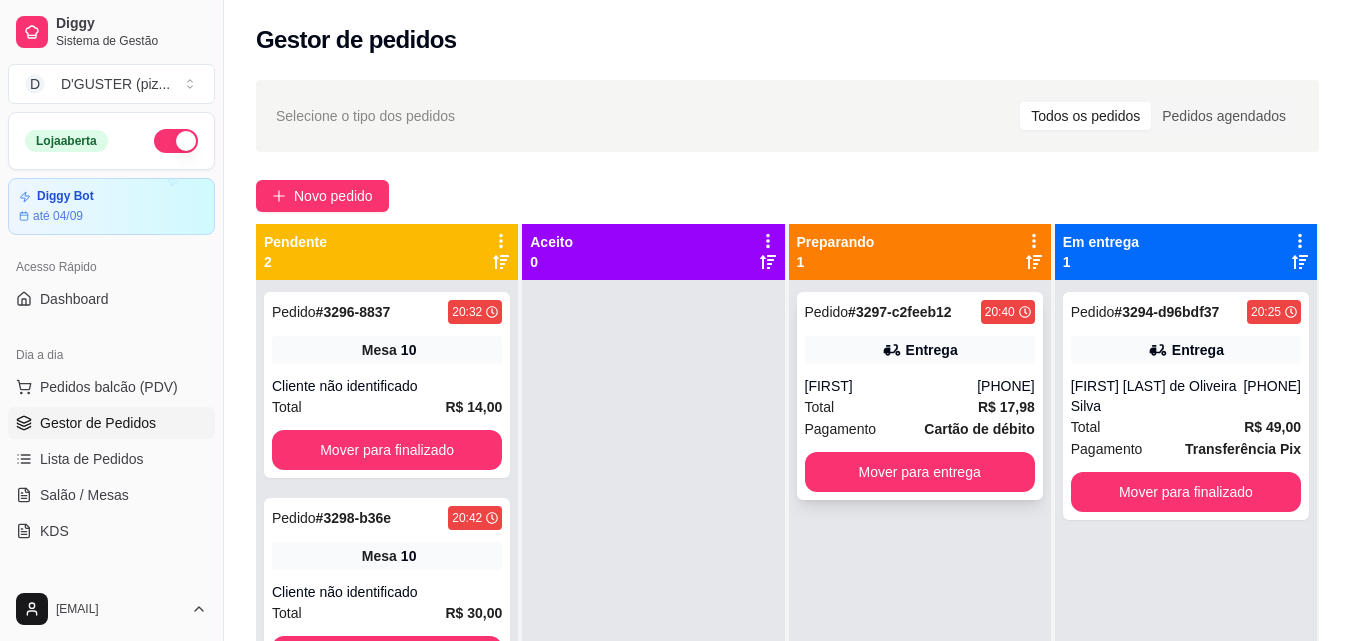 click on "Entrega" at bounding box center [920, 350] 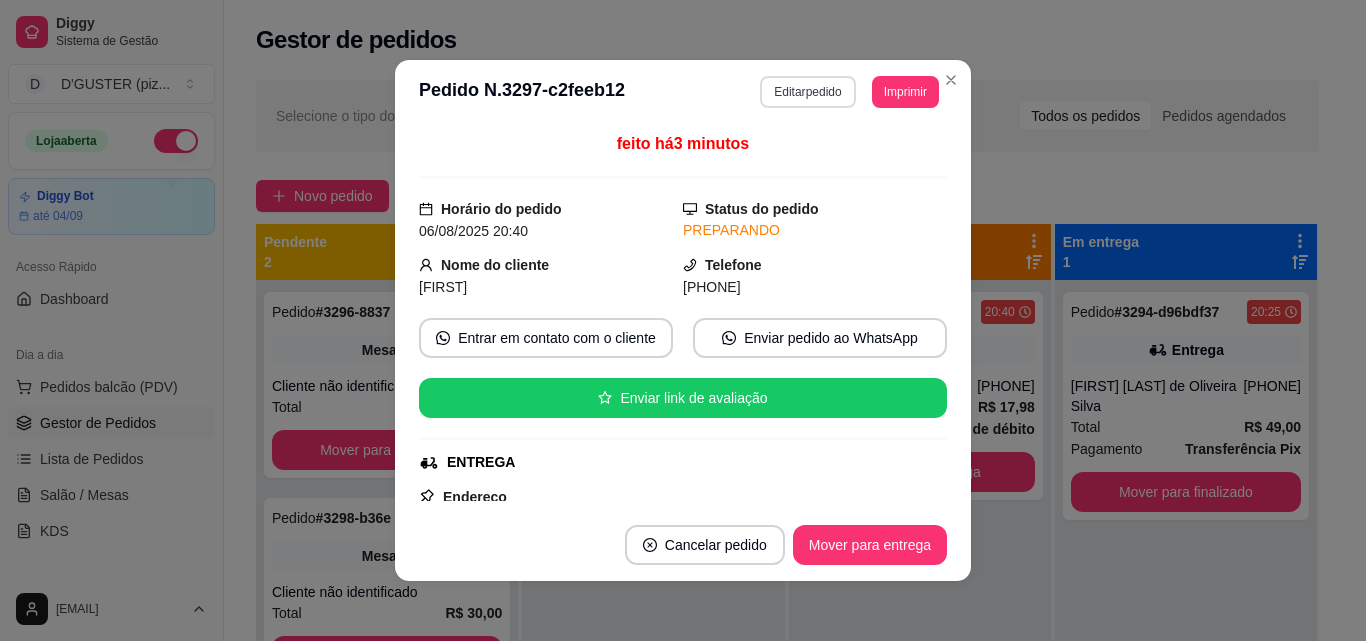 click on "Editar  pedido" at bounding box center (807, 92) 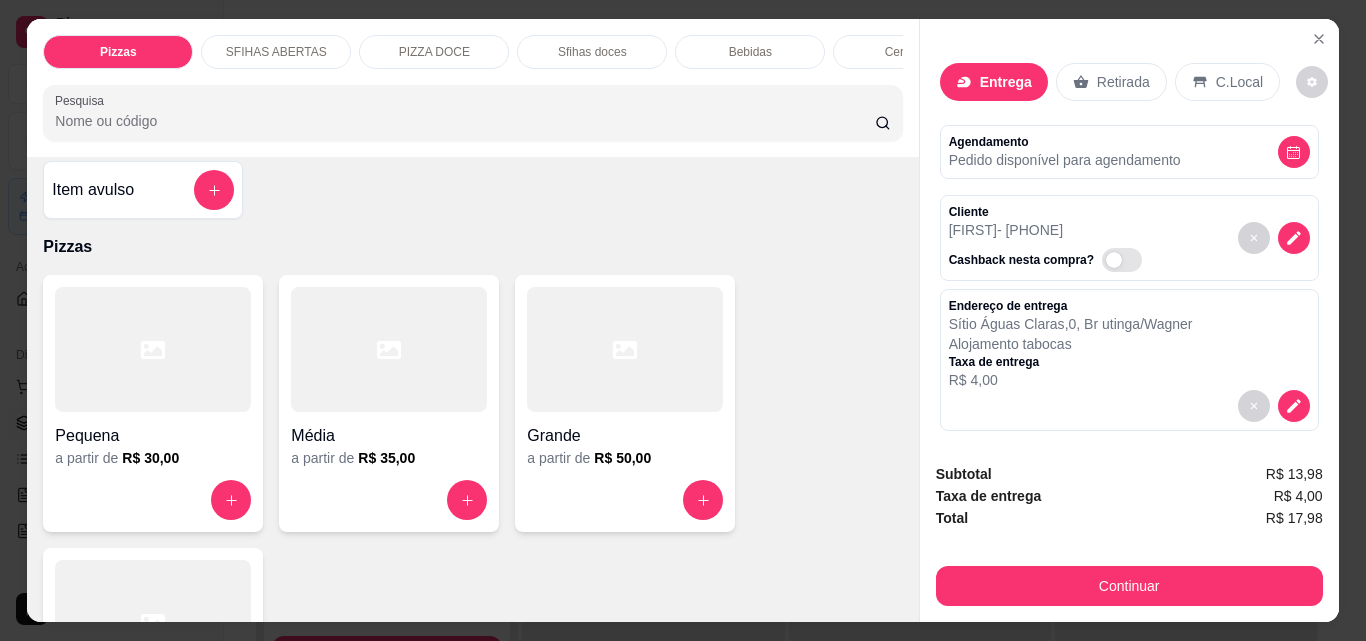 scroll, scrollTop: 0, scrollLeft: 0, axis: both 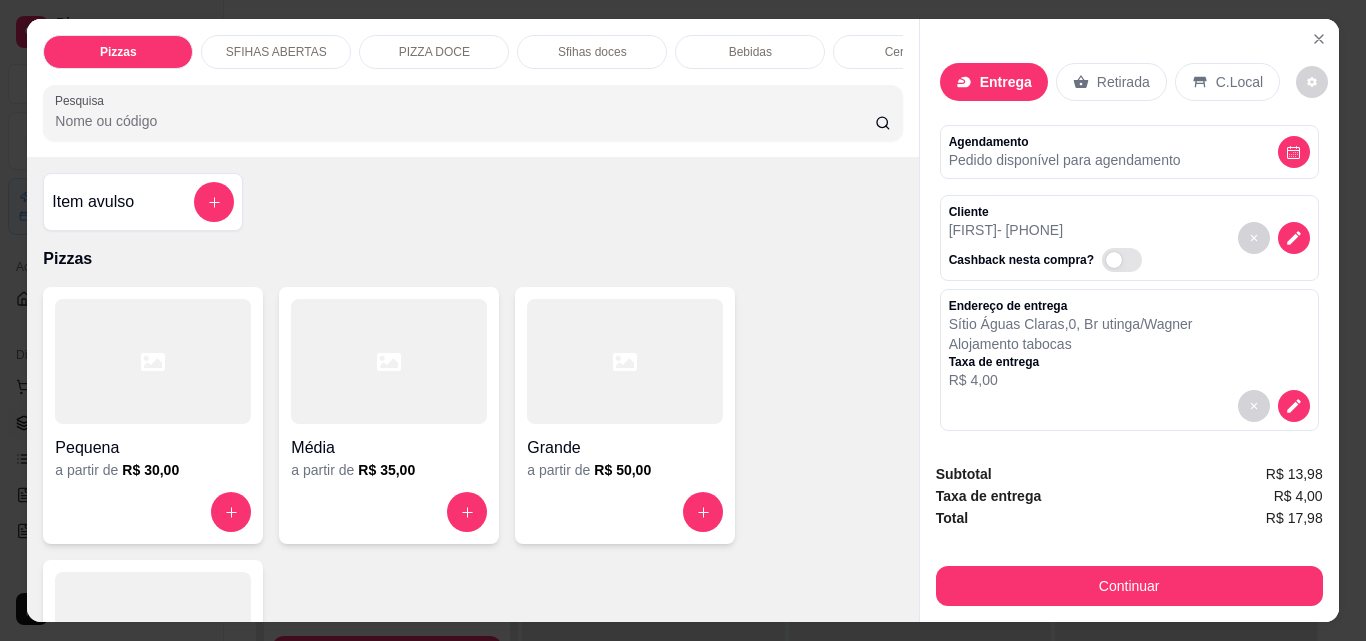 click on "Item avulso" at bounding box center [143, 202] 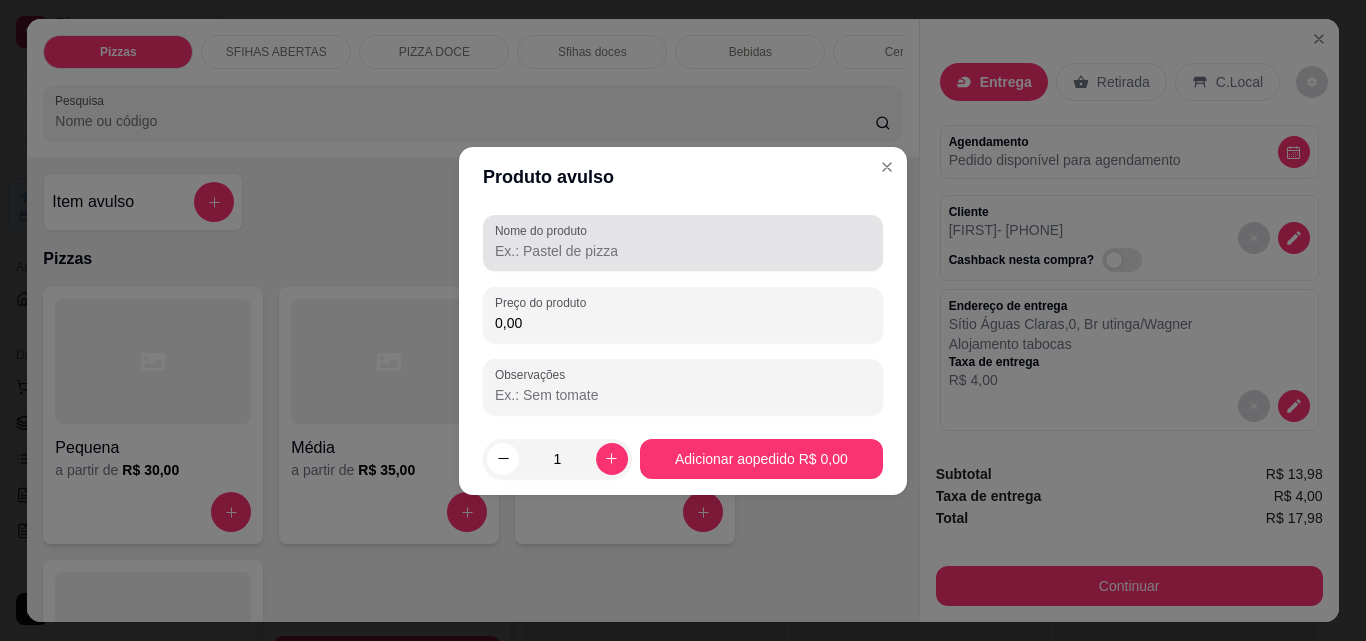click on "Nome do produto" at bounding box center [683, 251] 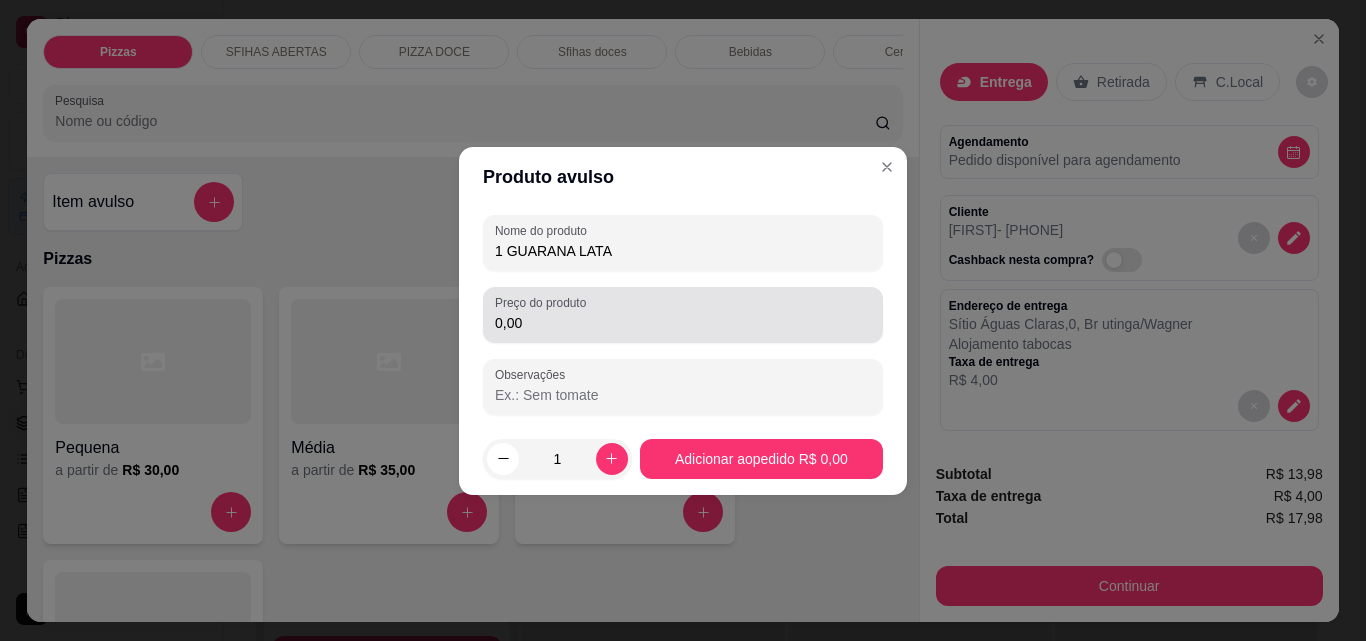 type on "1 GUARANA LATA" 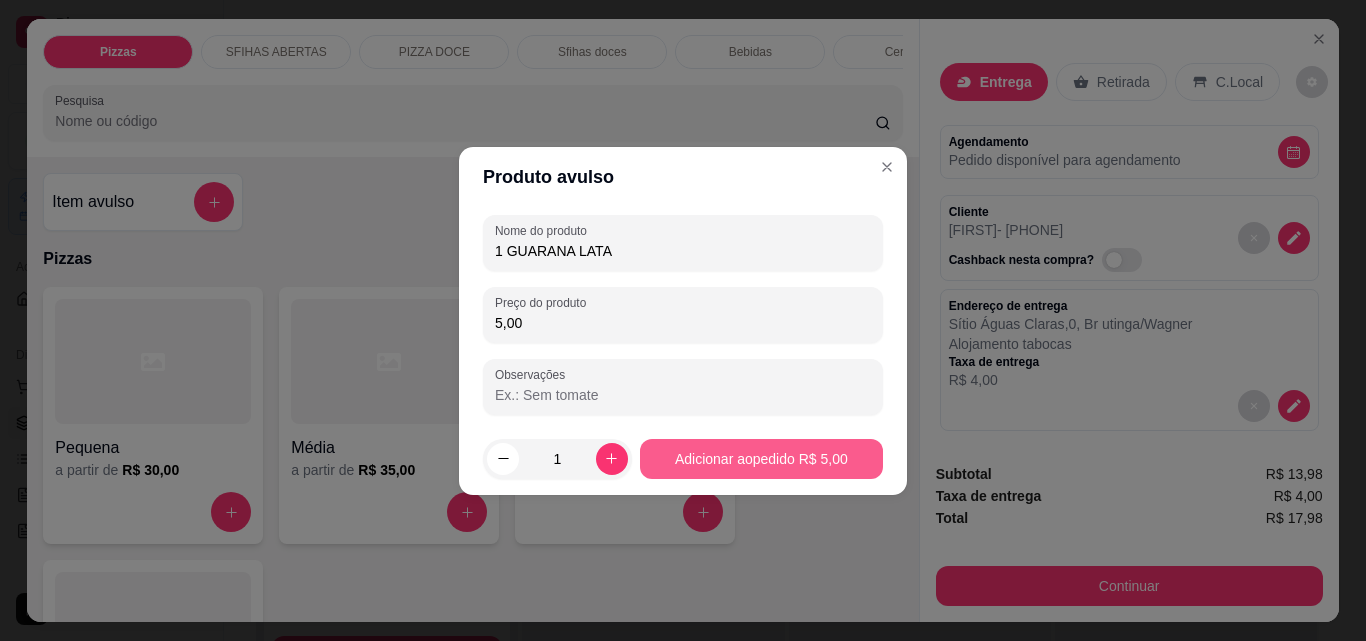 type on "5,00" 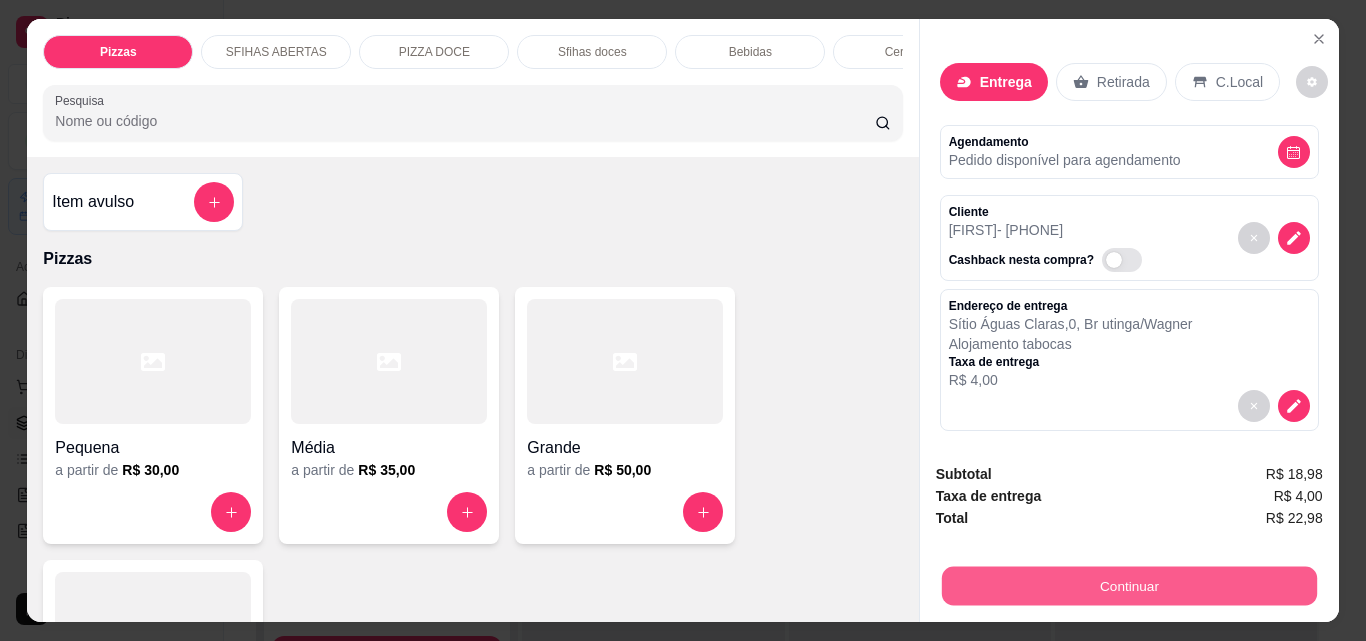 click on "Continuar" at bounding box center (1128, 585) 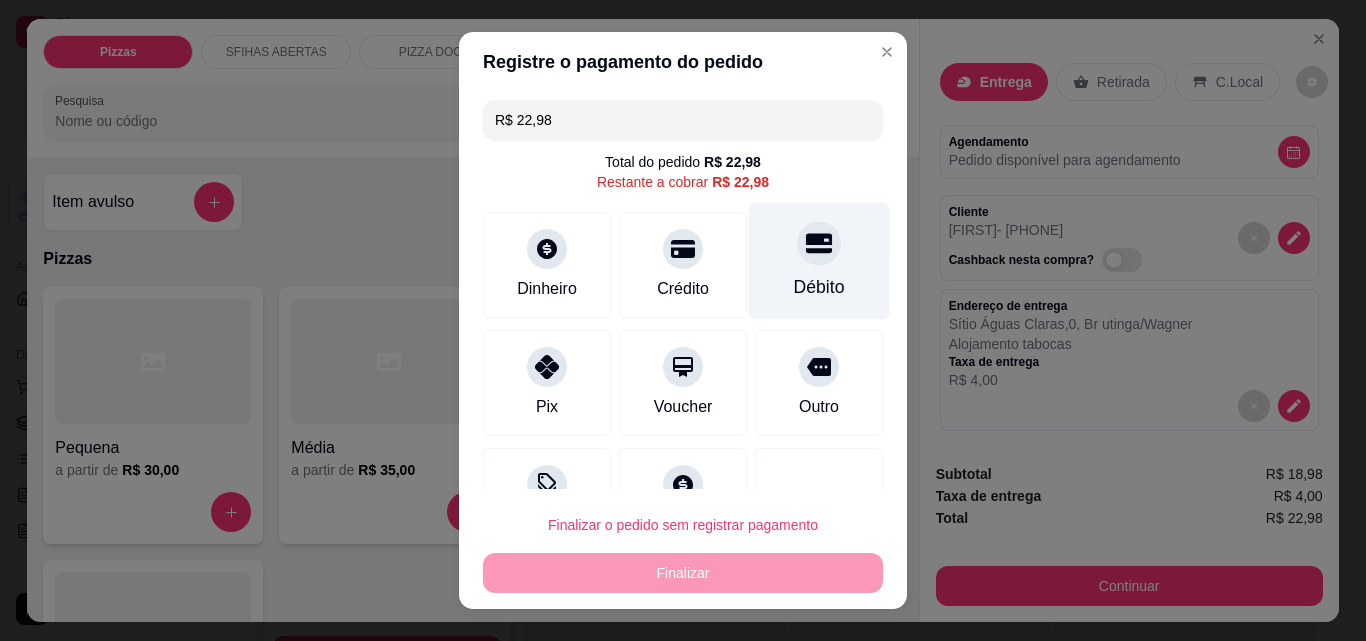click on "Débito" at bounding box center (819, 287) 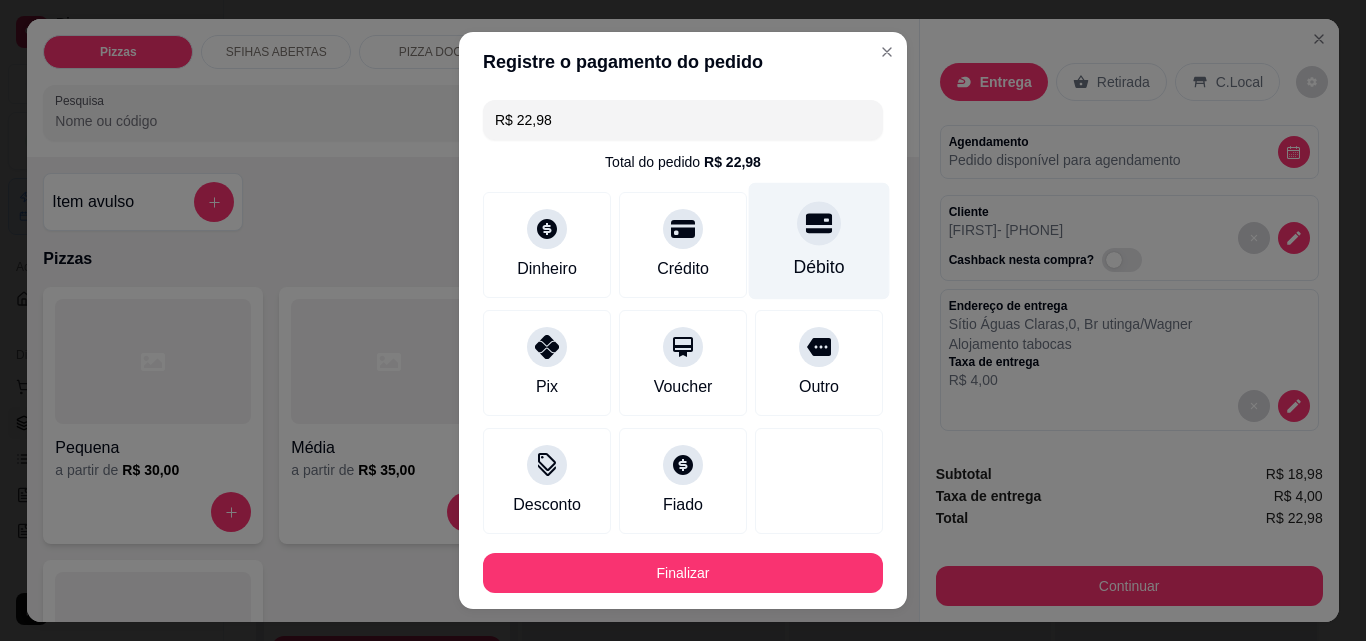 type on "R$ 0,00" 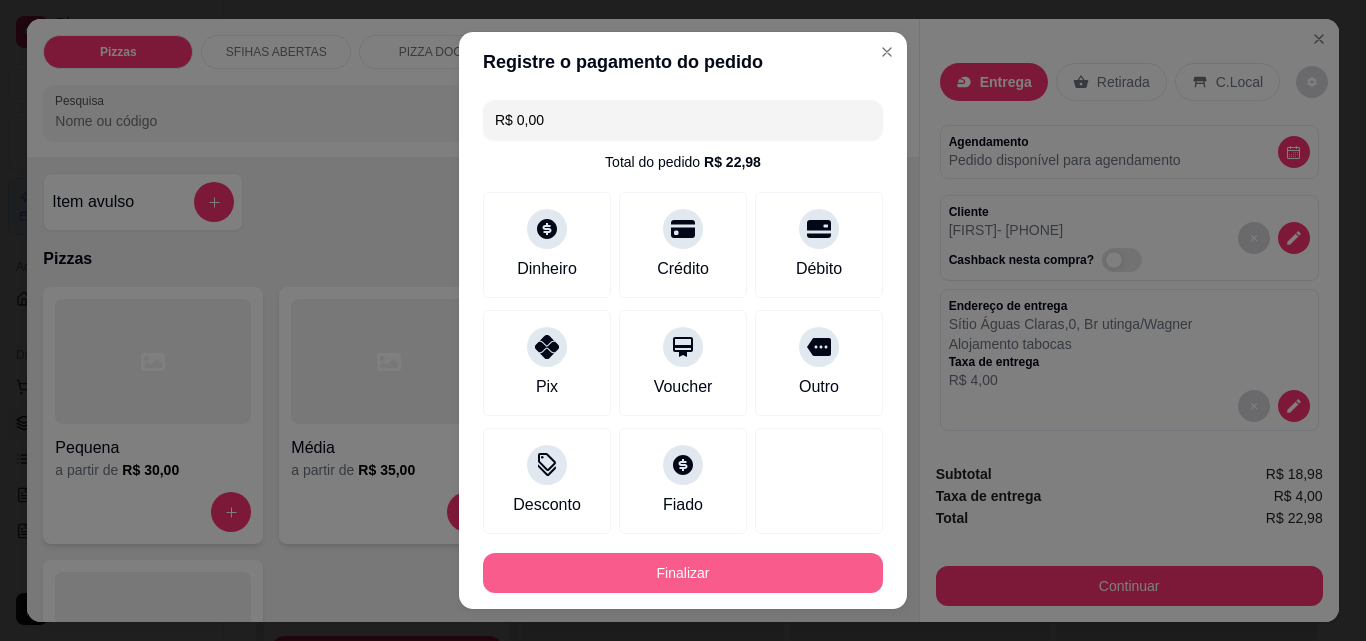 click on "Finalizar" at bounding box center [683, 573] 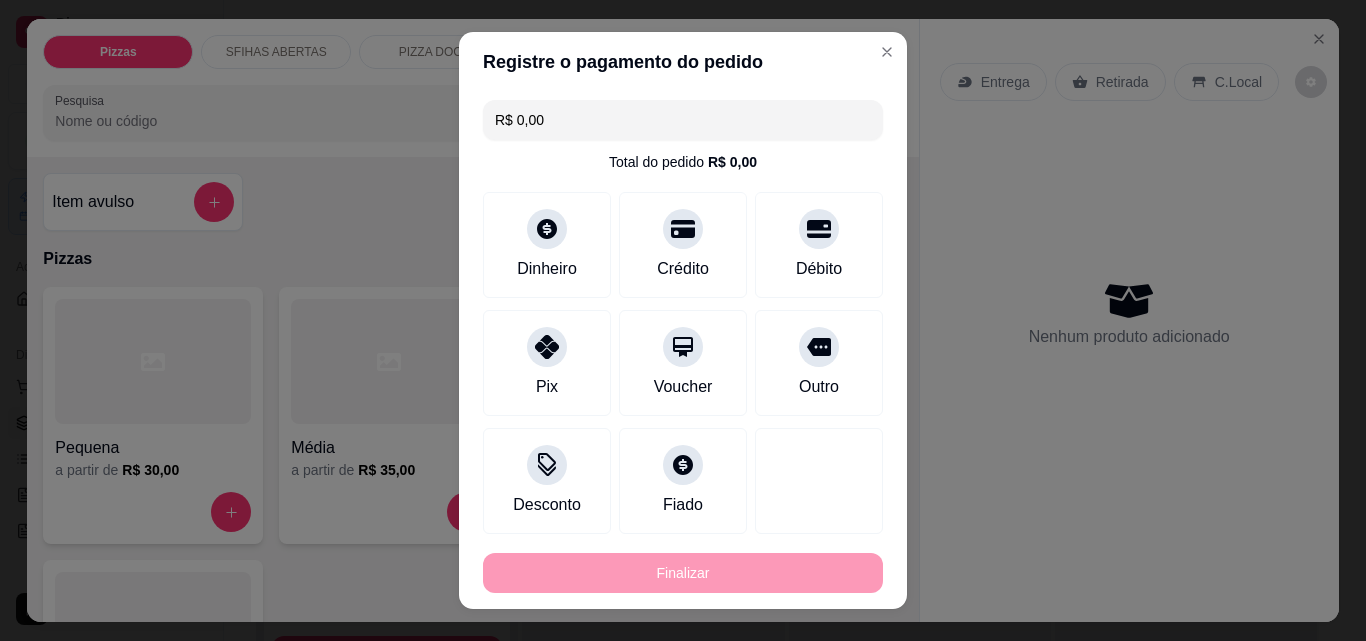 type on "0" 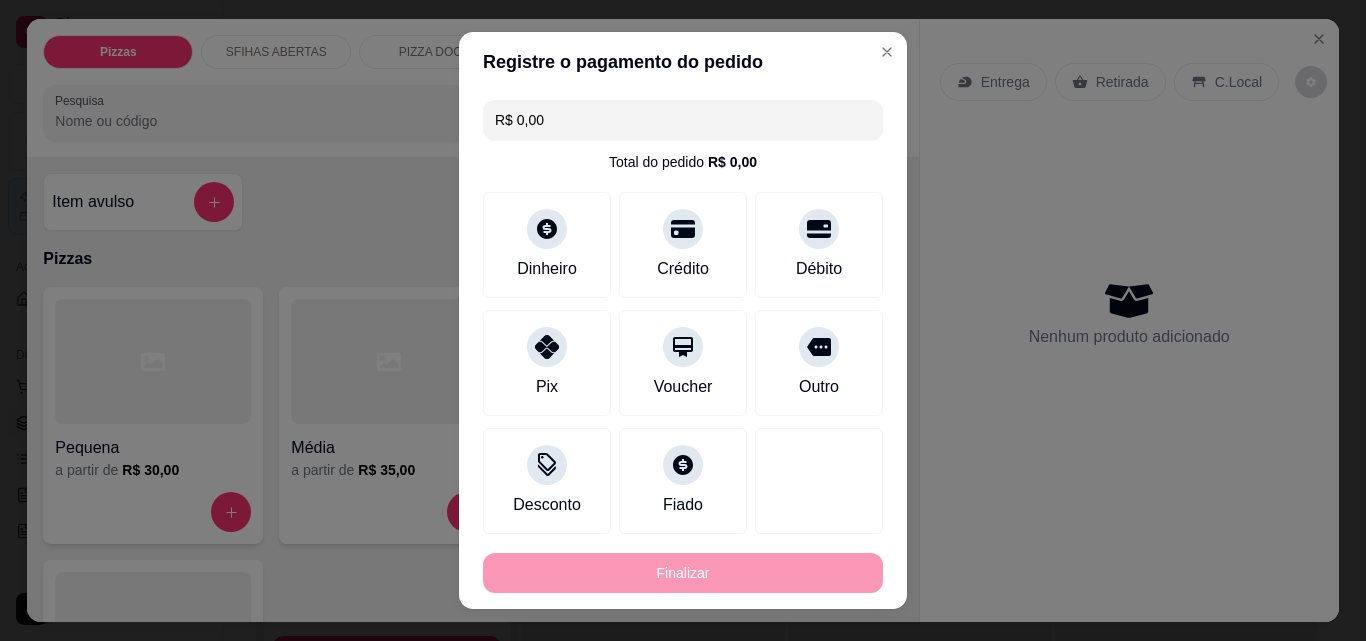 type on "-R$ 22,98" 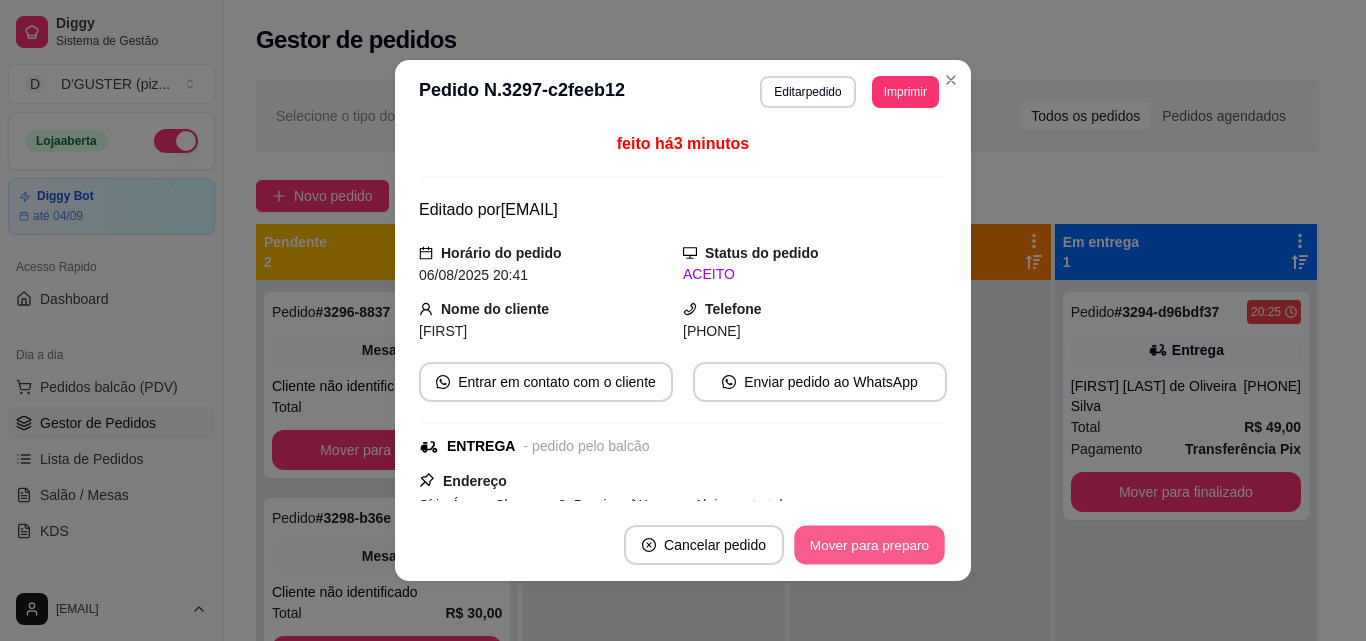click on "Mover para preparo" at bounding box center [869, 545] 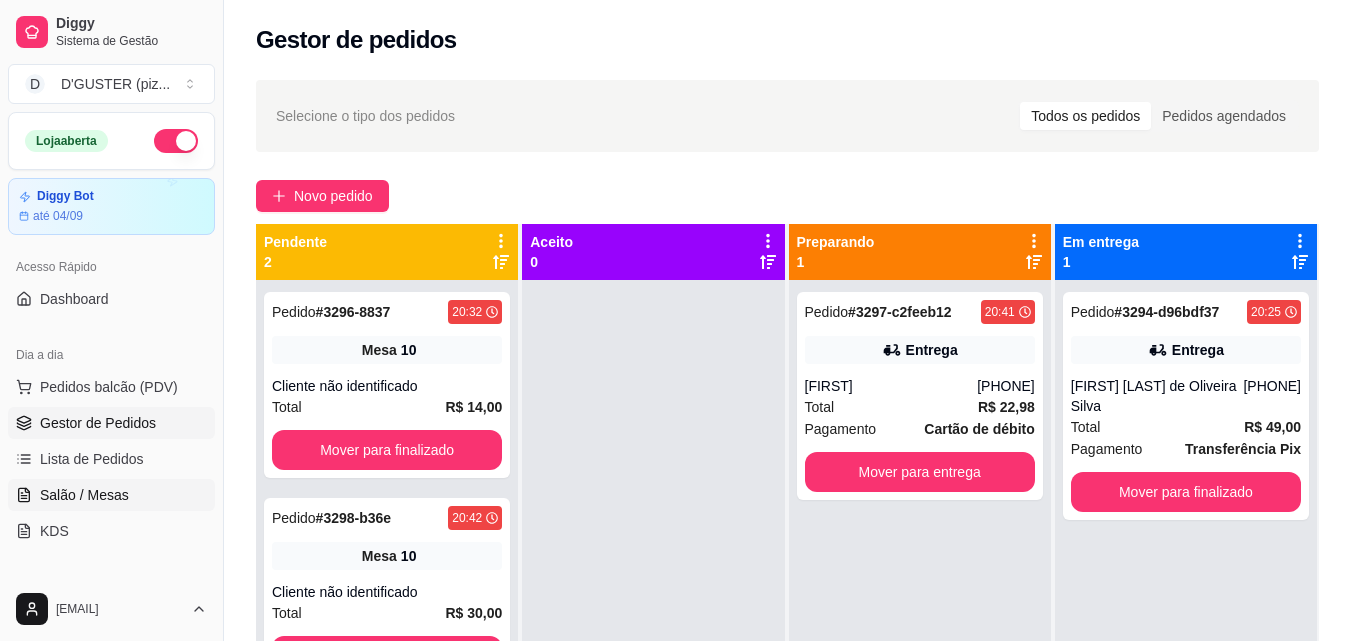 click on "Salão / Mesas" at bounding box center [84, 495] 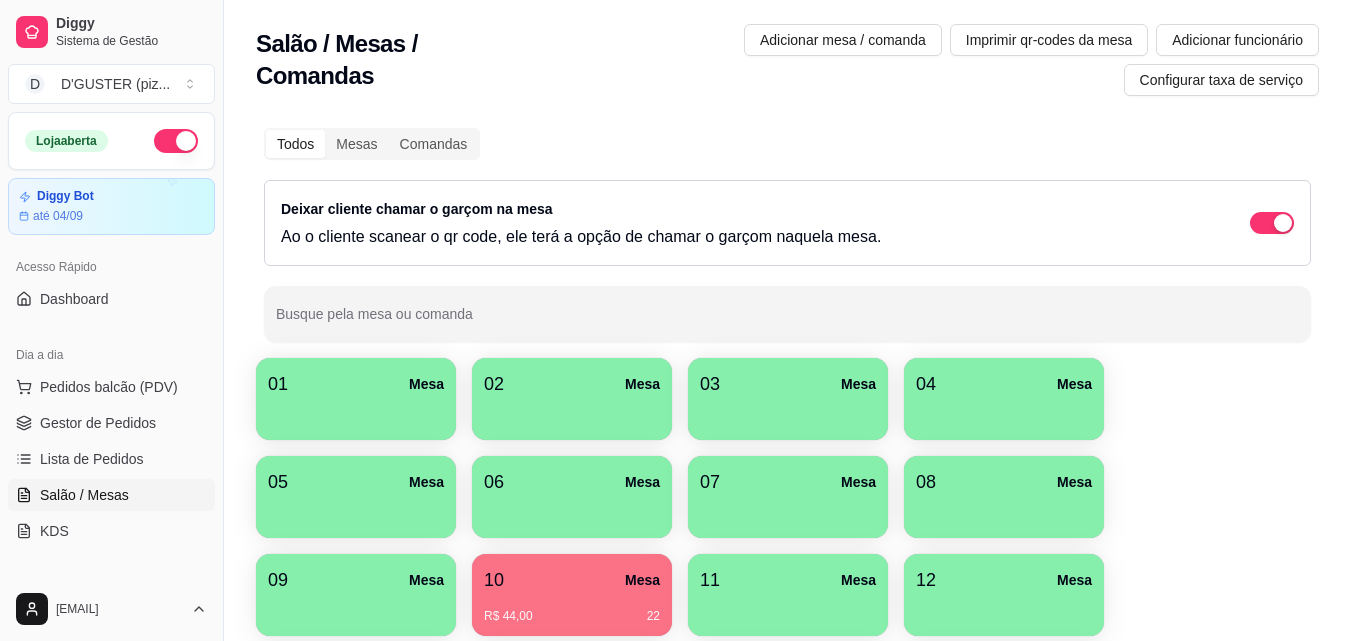 click on "R$ 44,00 22" at bounding box center (572, 616) 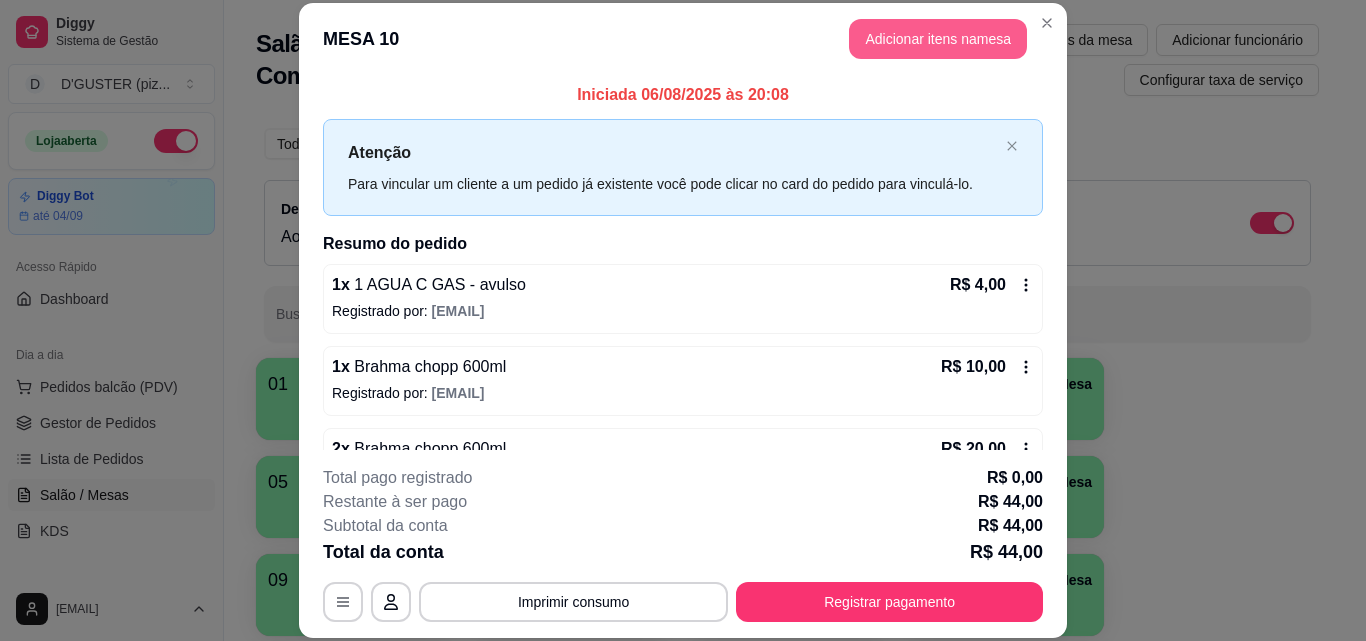 click on "Adicionar itens na  mesa" at bounding box center (938, 39) 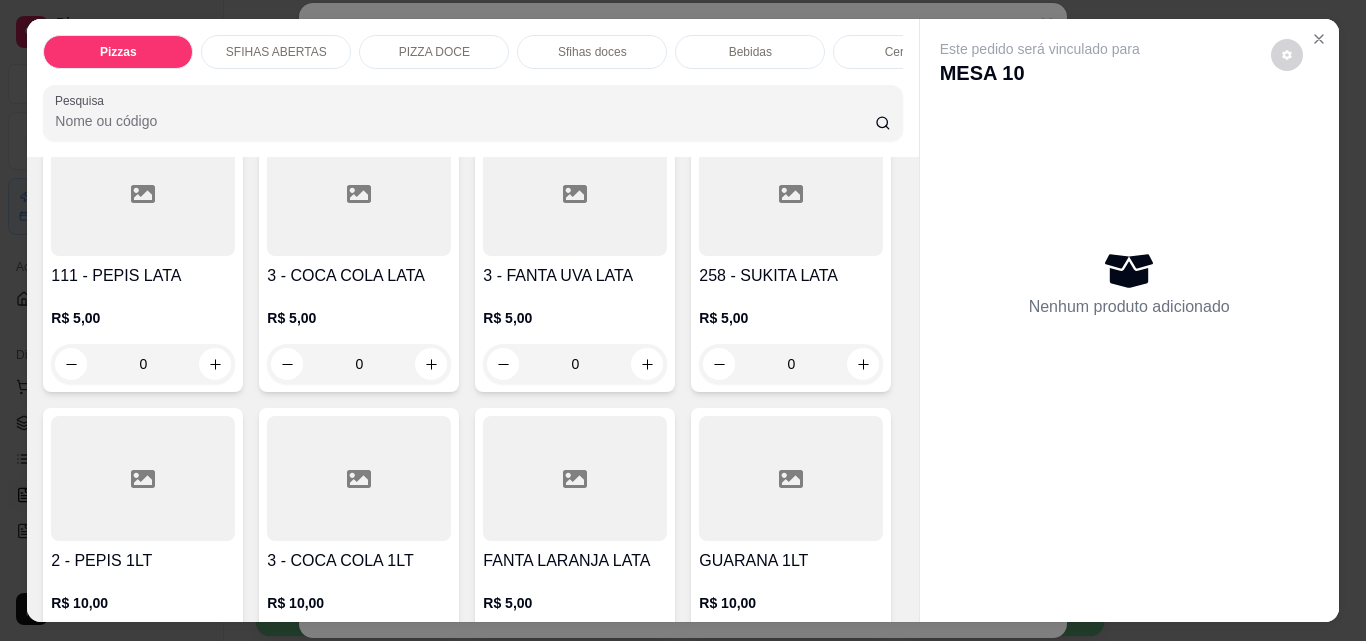 scroll, scrollTop: 5900, scrollLeft: 0, axis: vertical 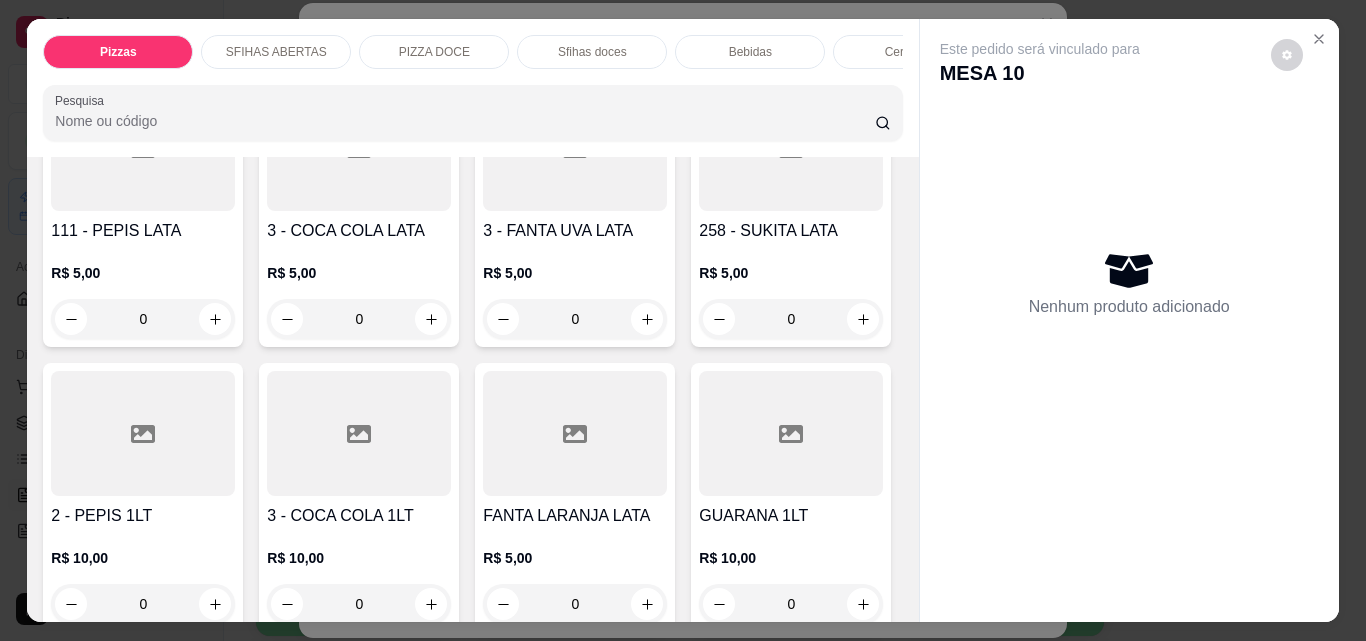 click 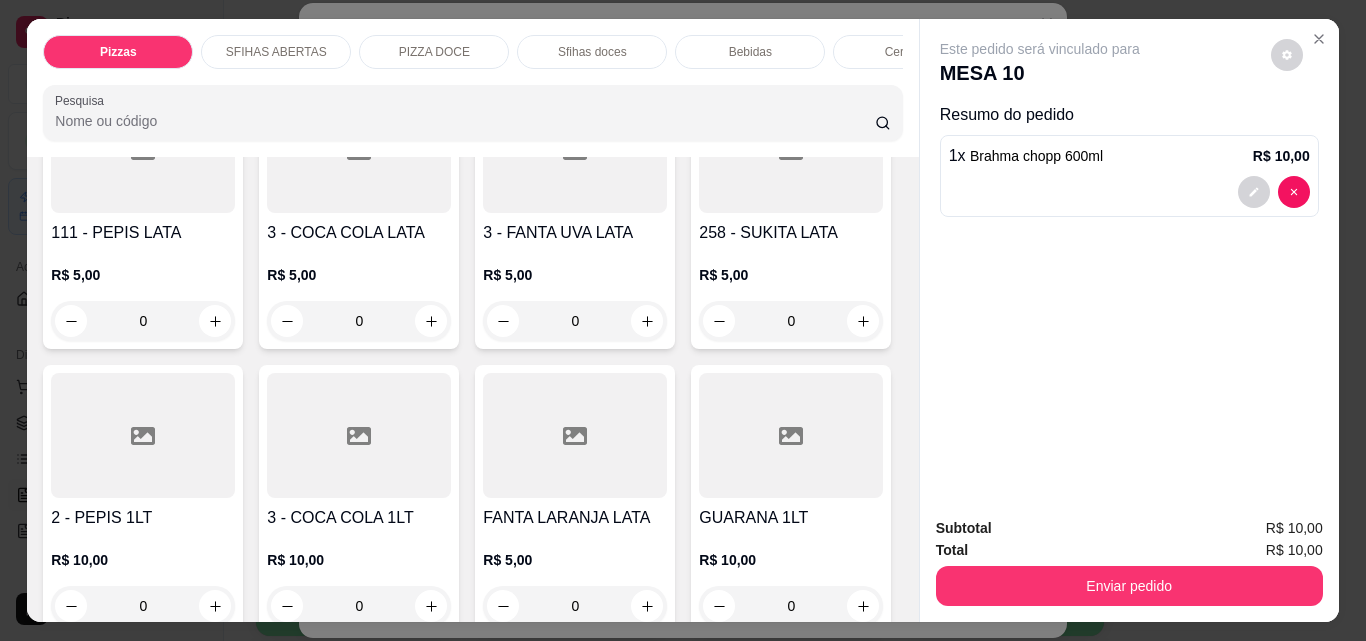 click 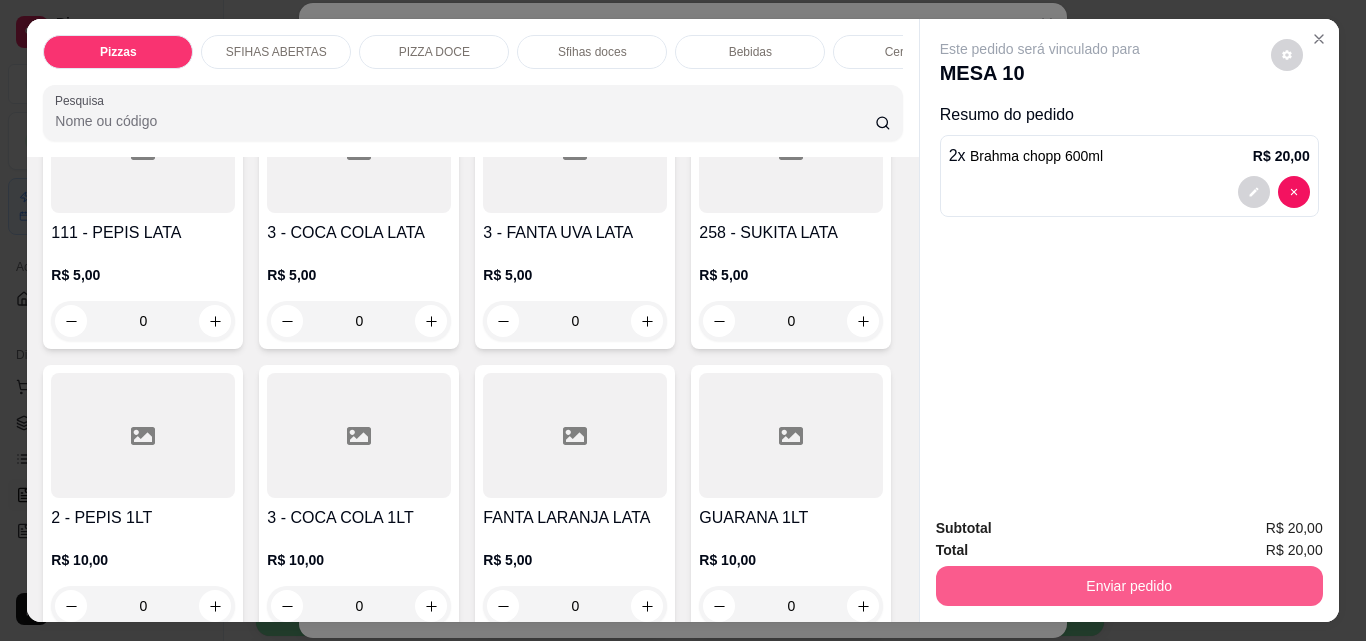 click on "Enviar pedido" at bounding box center [1129, 586] 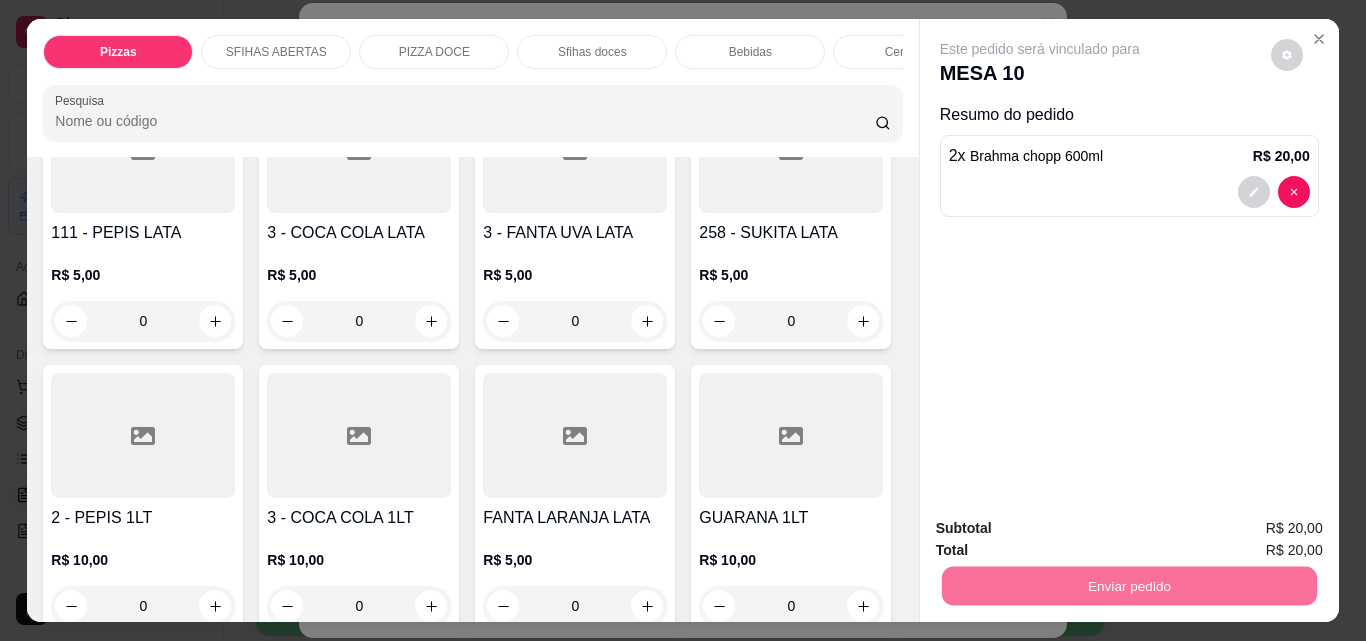 click on "Não registrar e enviar pedido" at bounding box center (1063, 529) 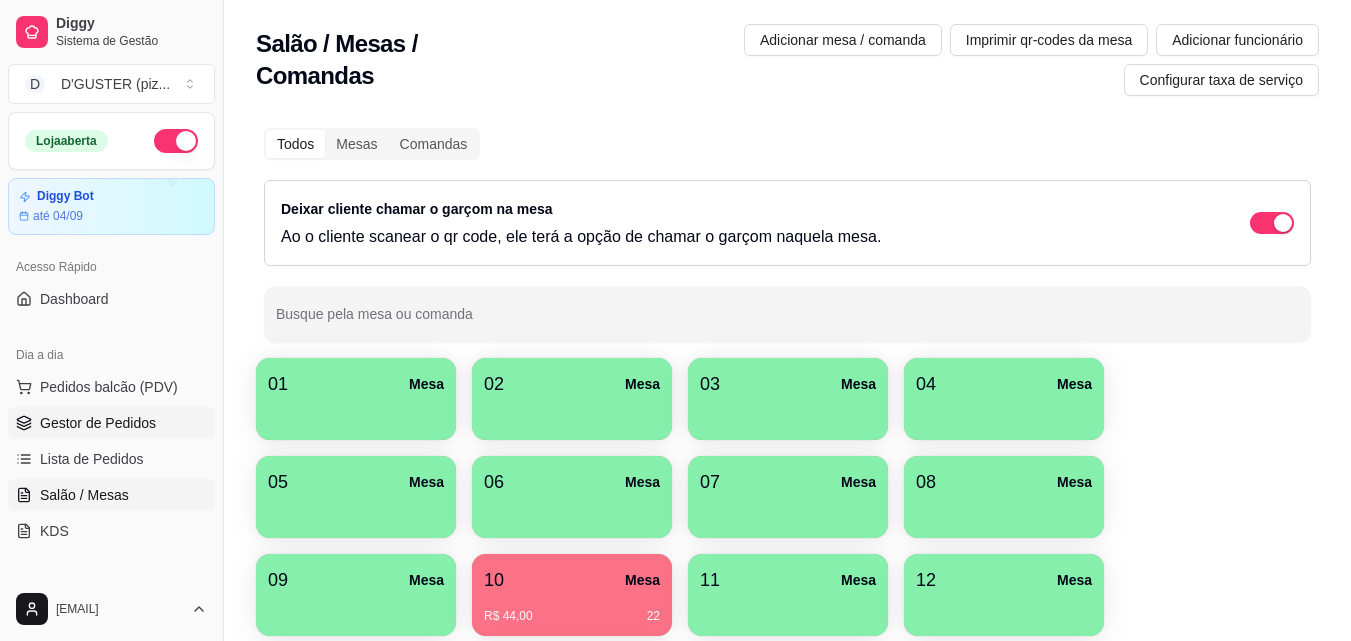 drag, startPoint x: 138, startPoint y: 412, endPoint x: 127, endPoint y: 414, distance: 11.18034 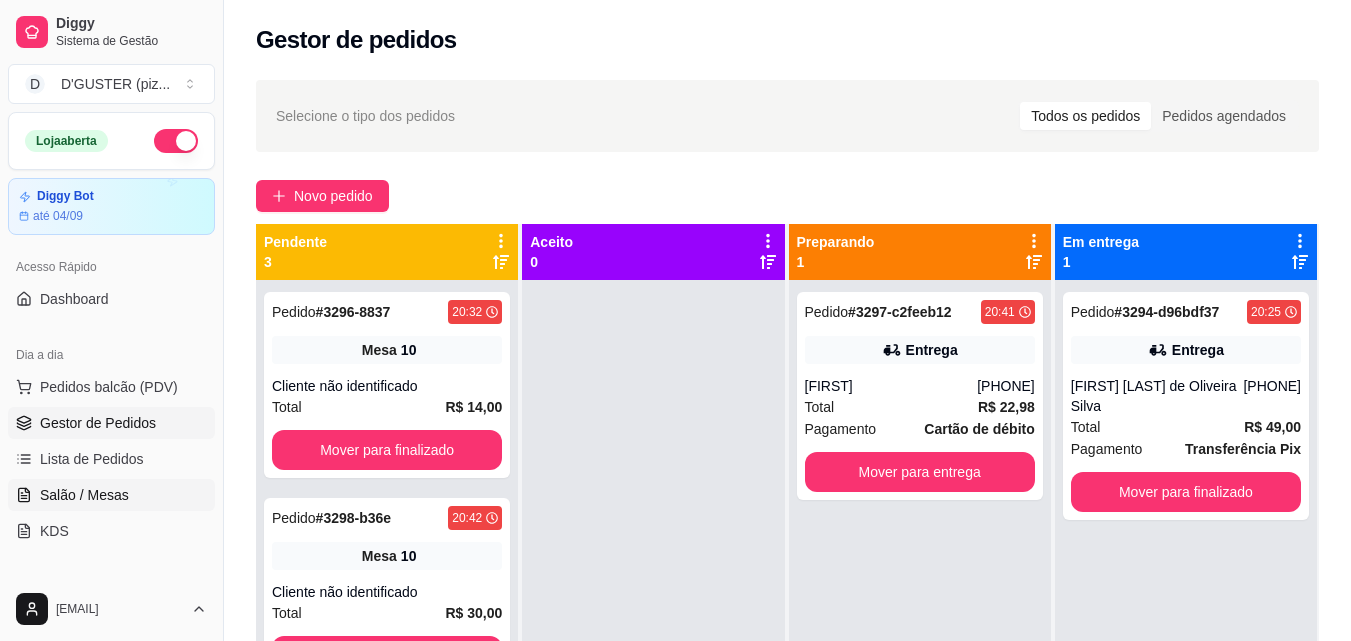 click on "Salão / Mesas" at bounding box center [111, 495] 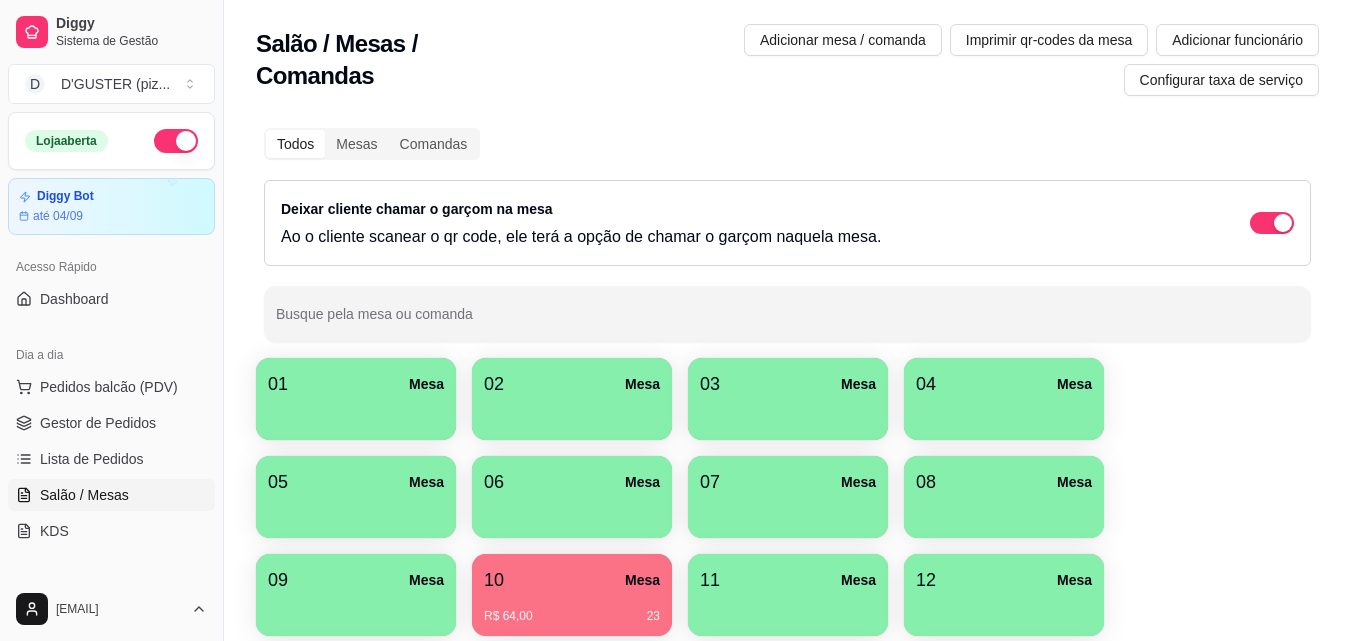 click on "10 Mesa" at bounding box center (572, 580) 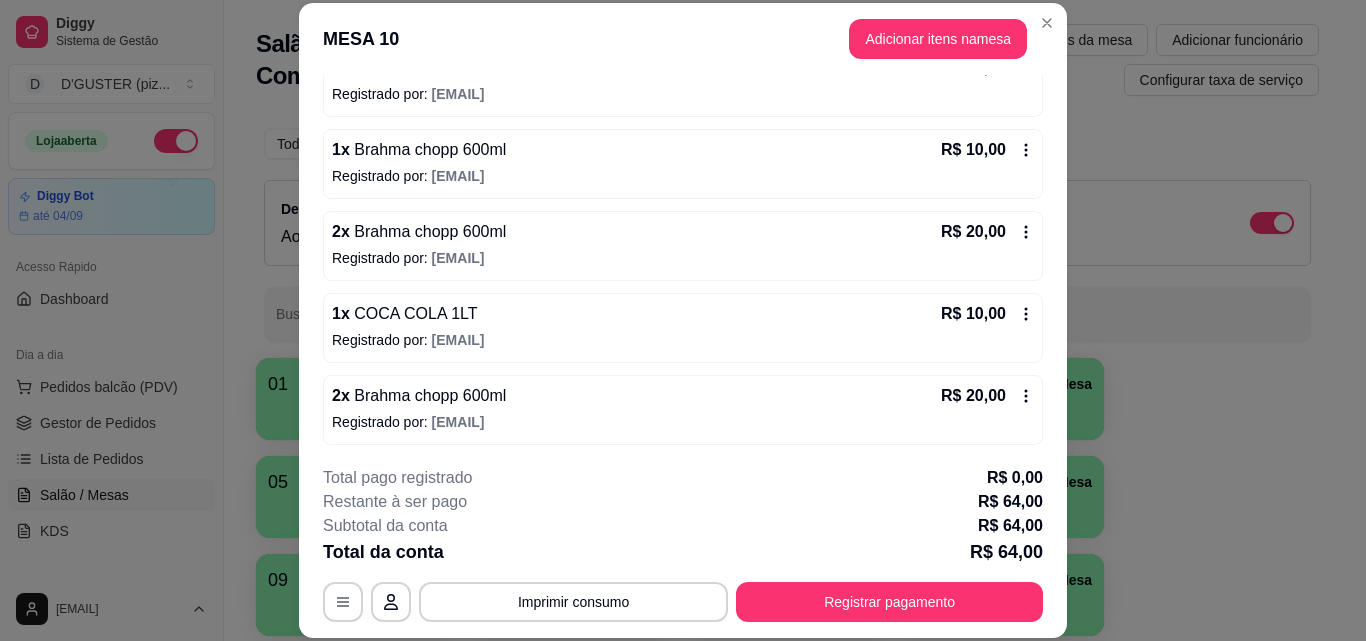 scroll, scrollTop: 220, scrollLeft: 0, axis: vertical 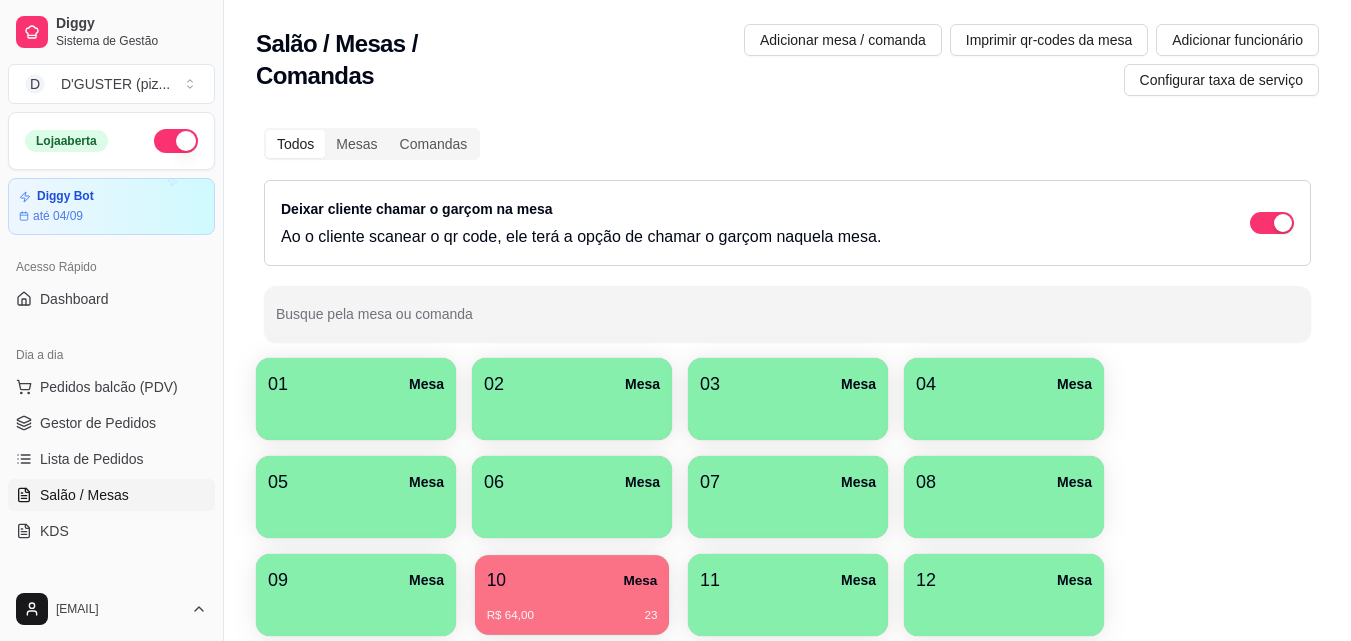 click on "R$ 64,00 23" at bounding box center (572, 616) 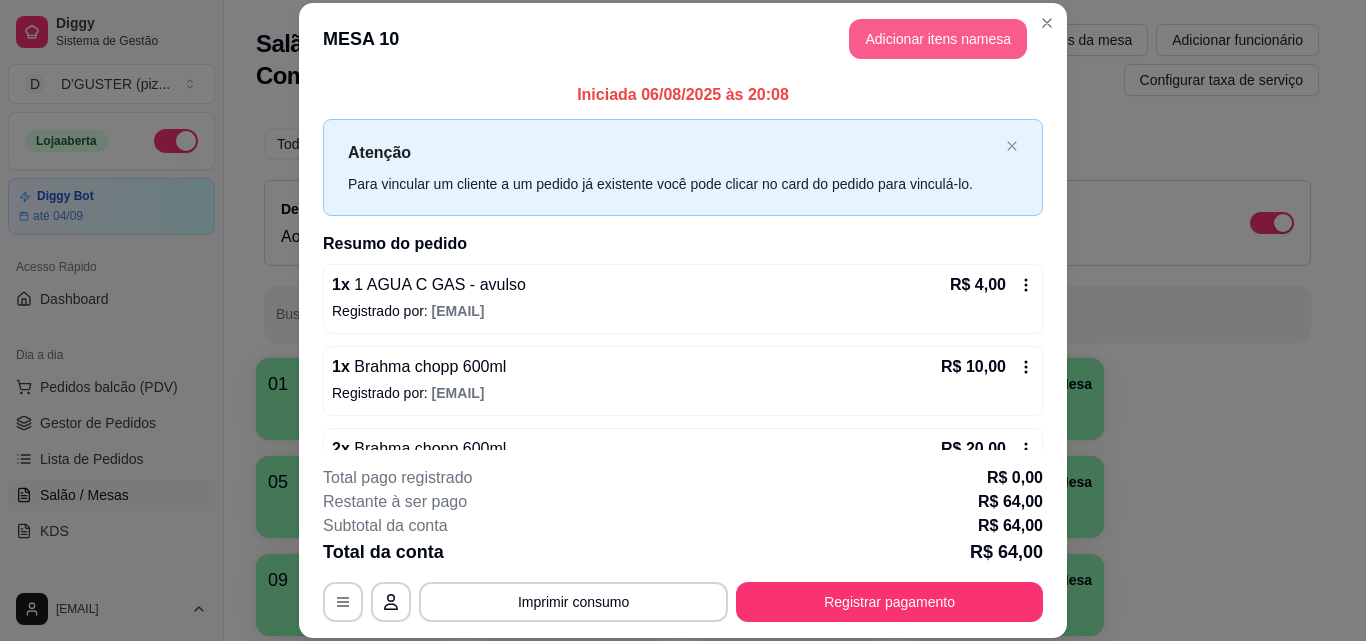 click on "Adicionar itens na  mesa" at bounding box center (938, 39) 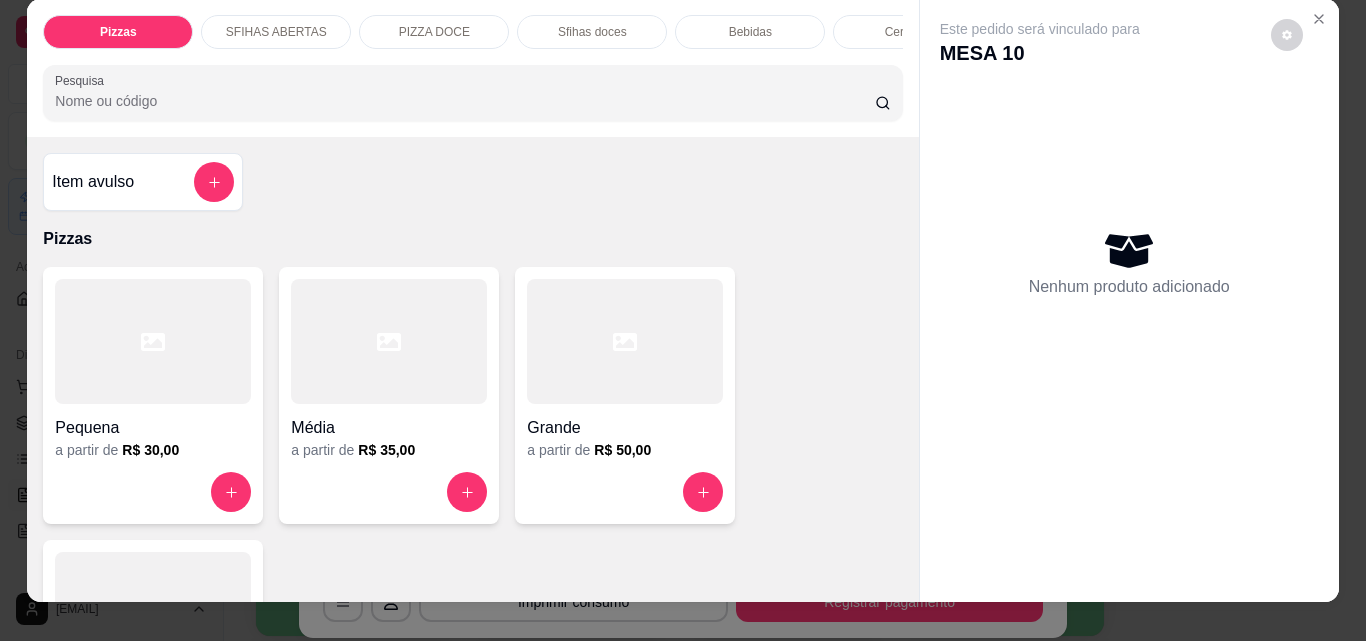 scroll, scrollTop: 52, scrollLeft: 0, axis: vertical 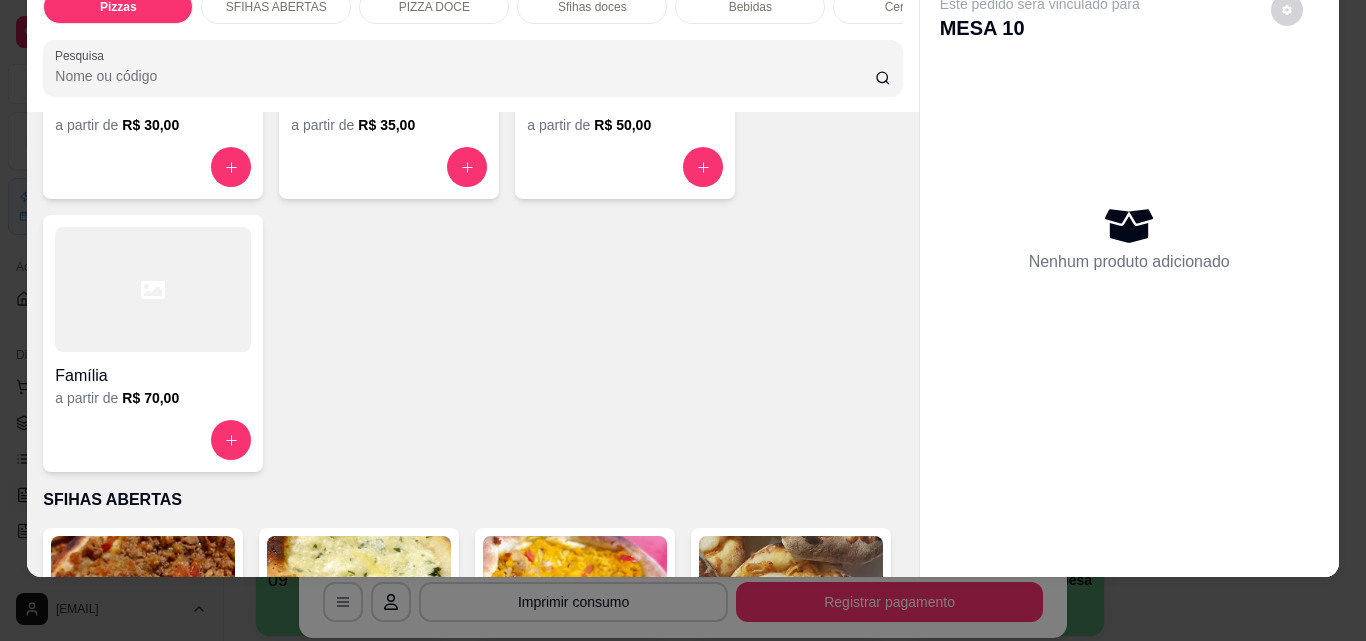 click on "Família" at bounding box center [153, 376] 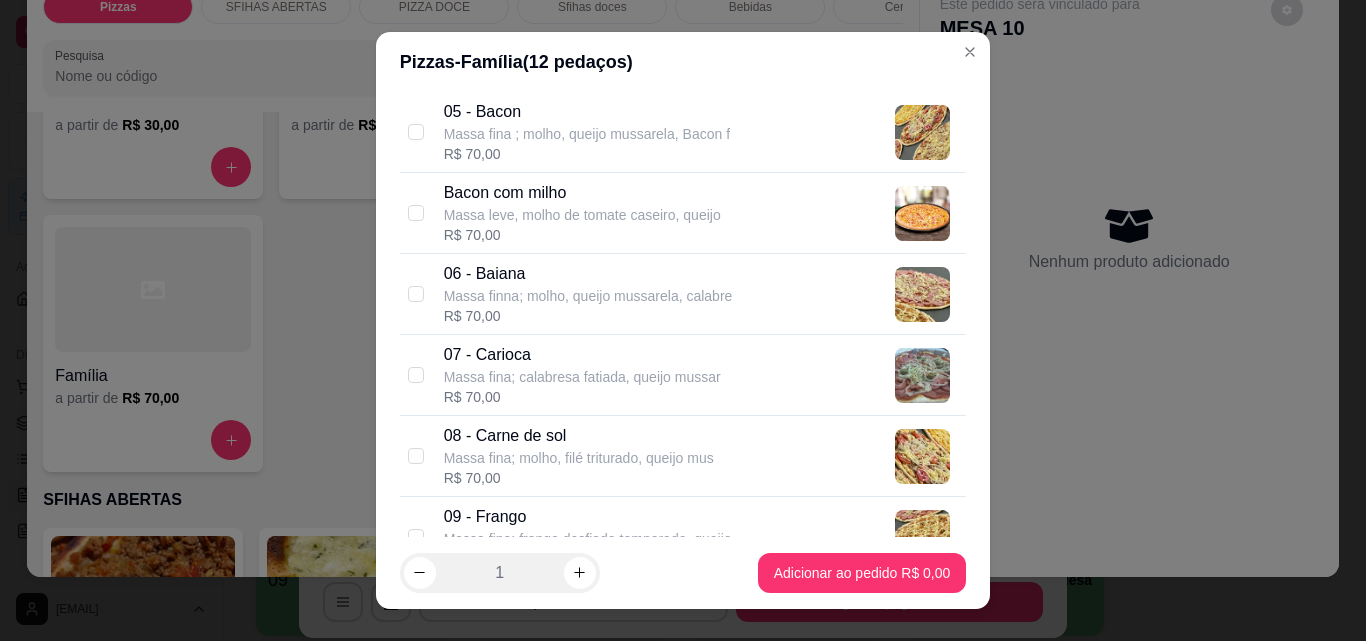 scroll, scrollTop: 500, scrollLeft: 0, axis: vertical 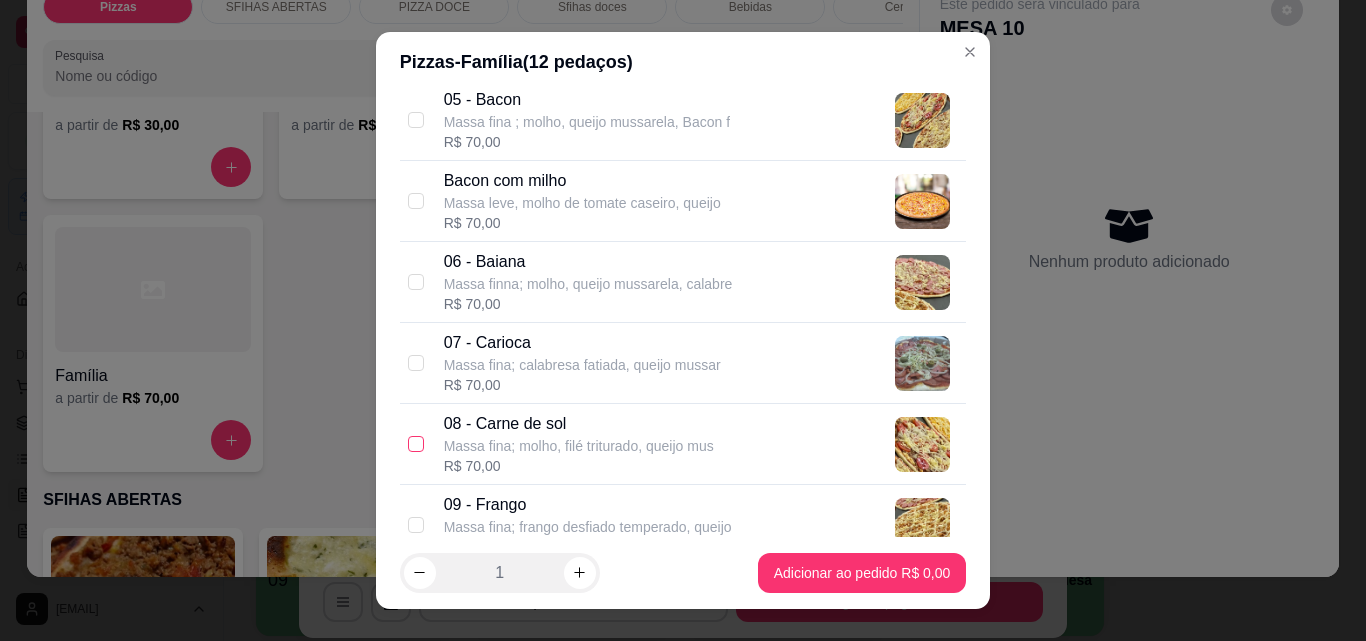 click at bounding box center [416, 444] 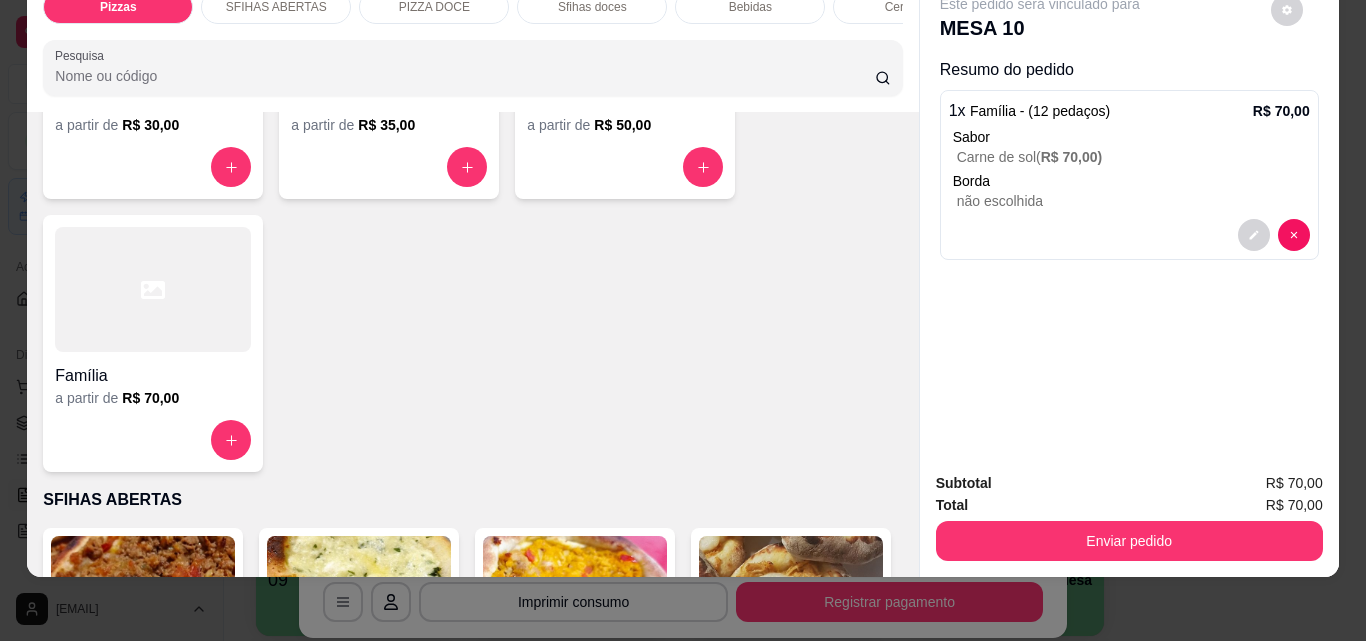 click at bounding box center (153, 289) 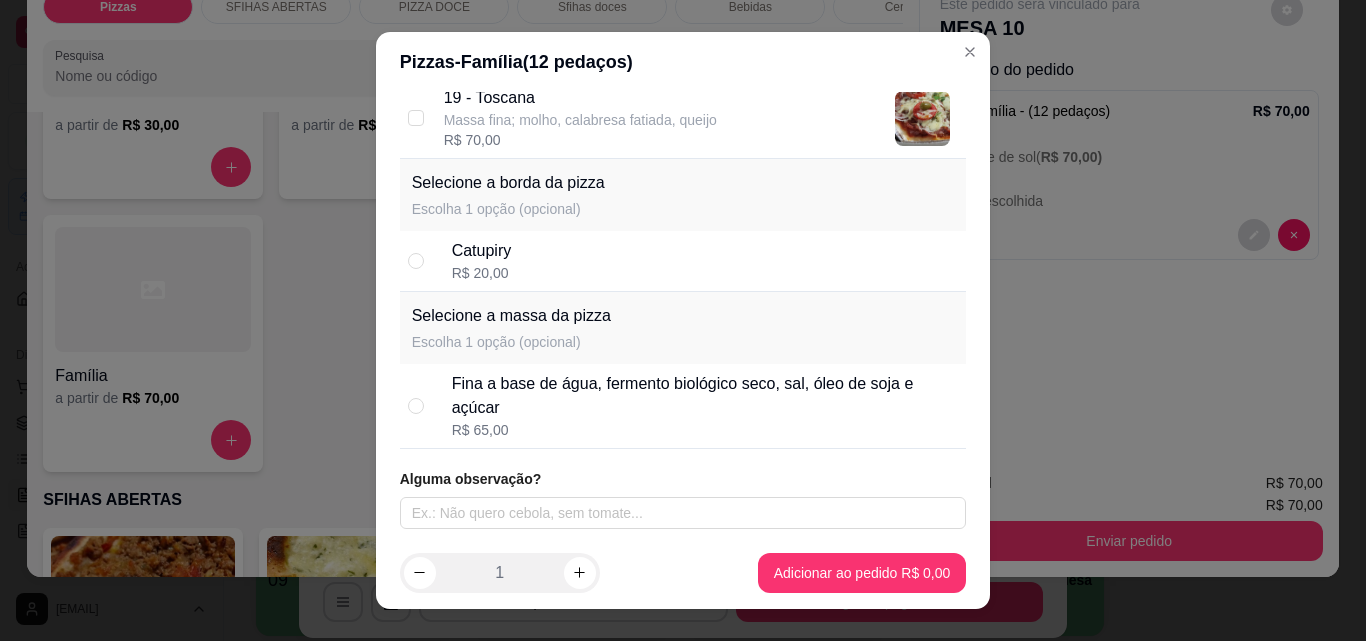 scroll, scrollTop: 1560, scrollLeft: 0, axis: vertical 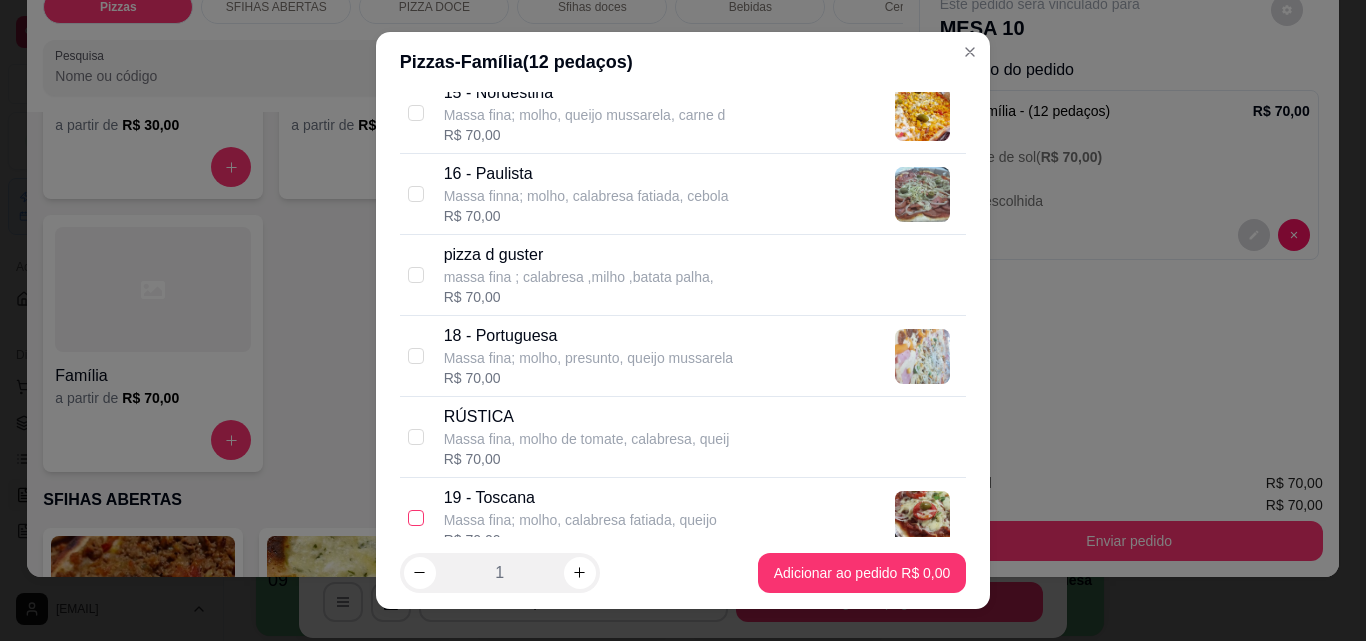 click at bounding box center (416, 518) 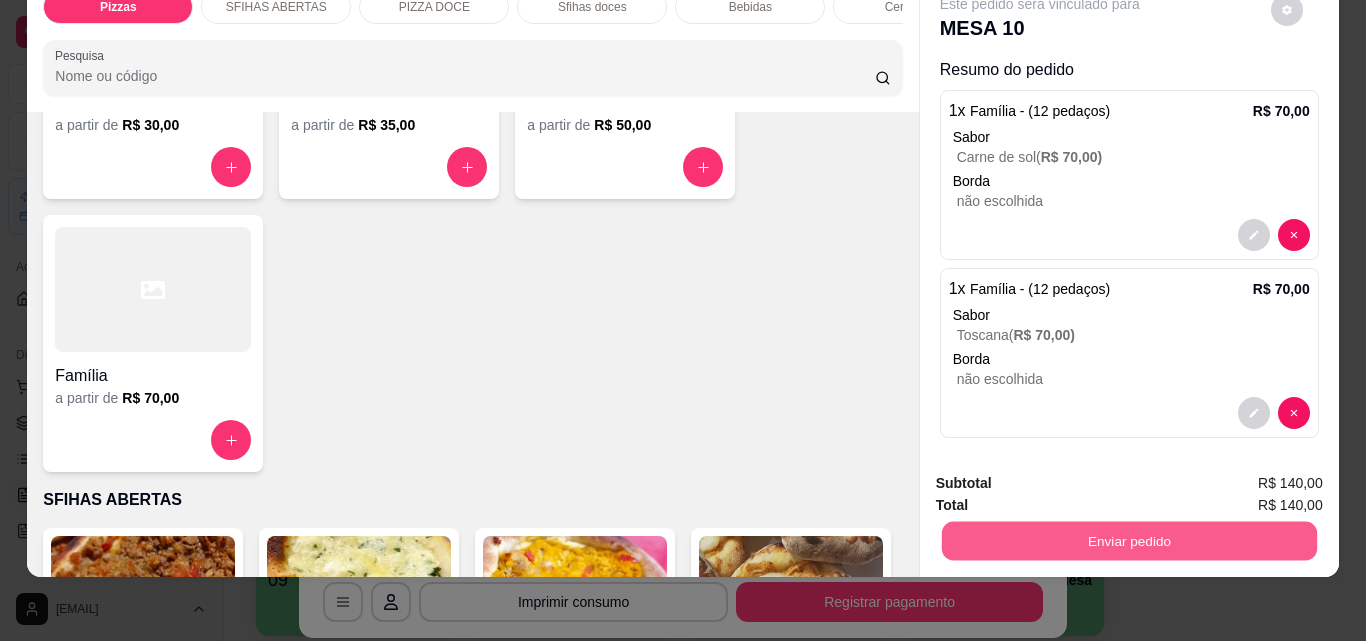click on "Enviar pedido" at bounding box center (1128, 540) 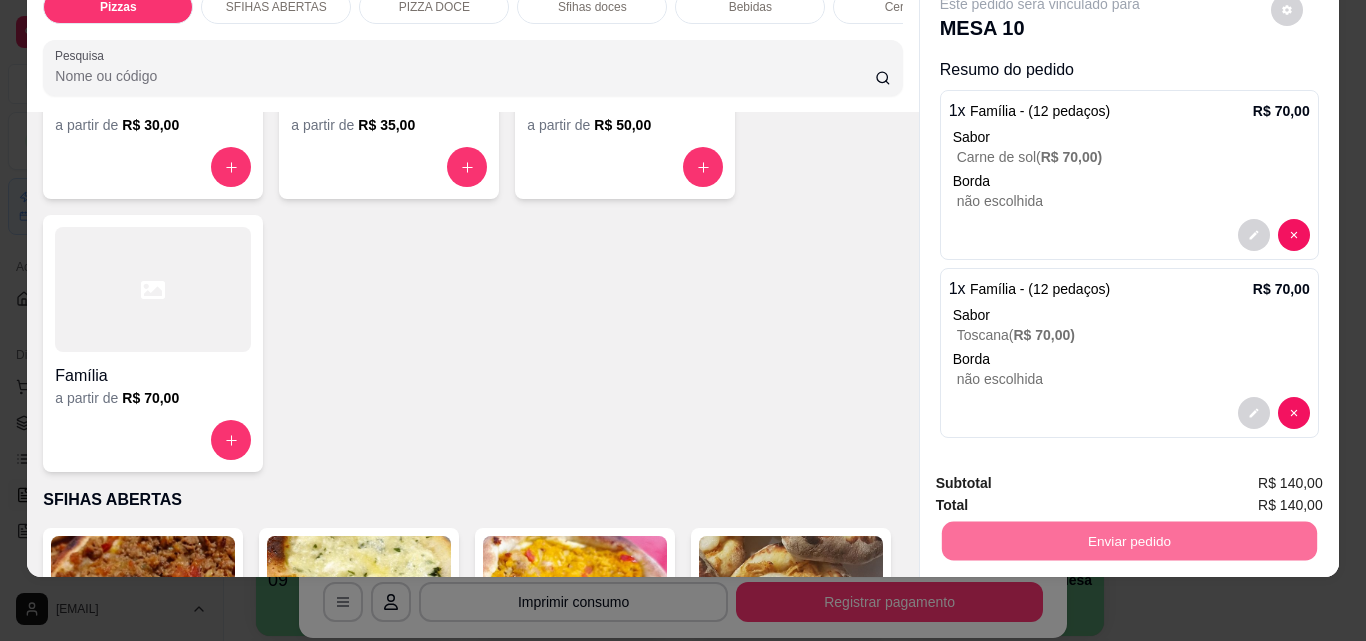 click on "Não registrar e enviar pedido" at bounding box center (1063, 476) 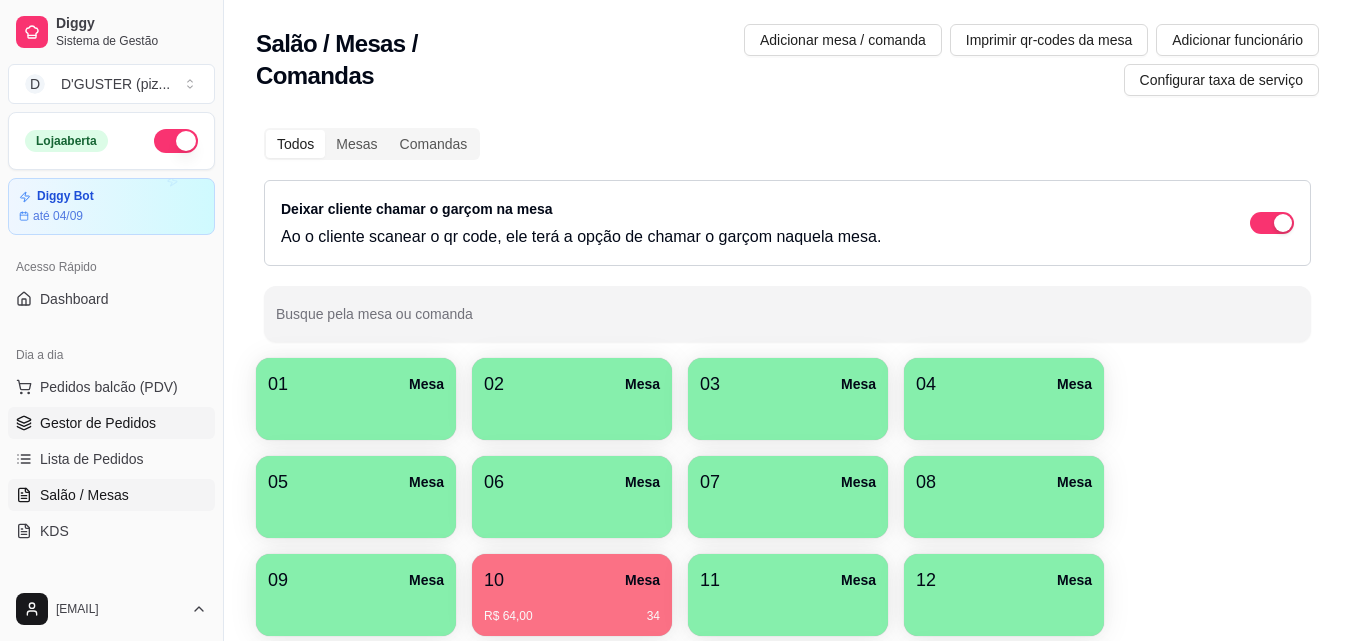 click on "Gestor de Pedidos" at bounding box center (98, 423) 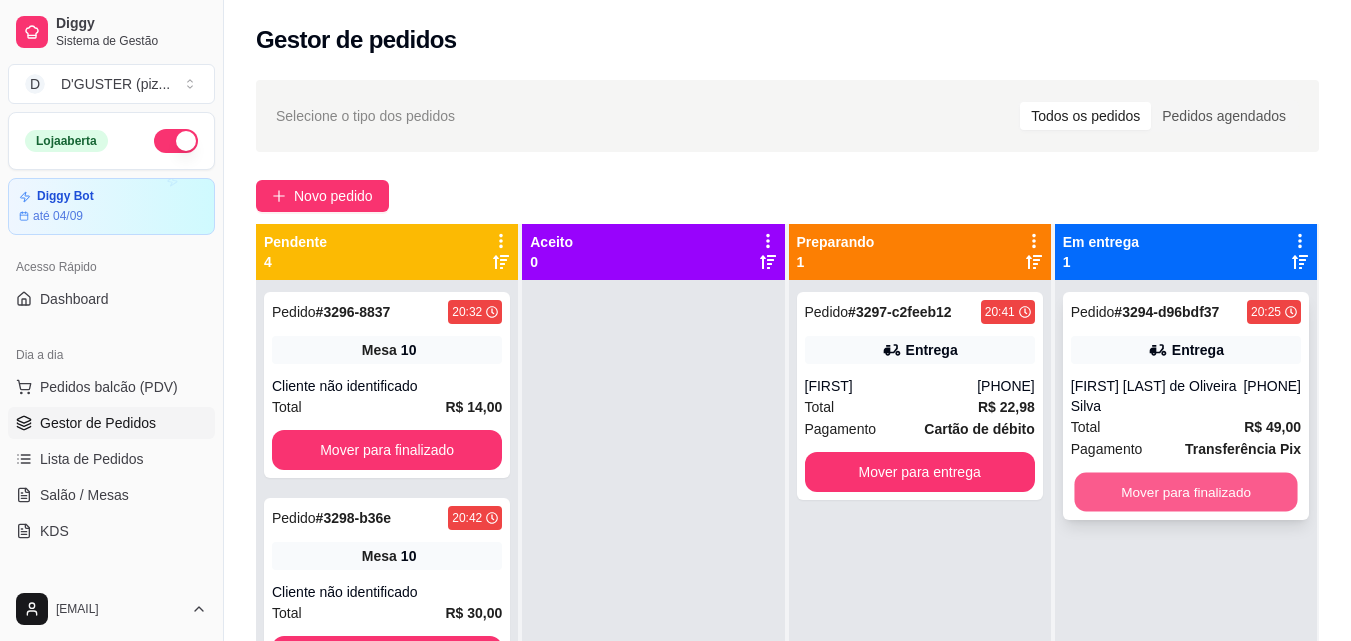 click on "Mover para finalizado" at bounding box center (1185, 492) 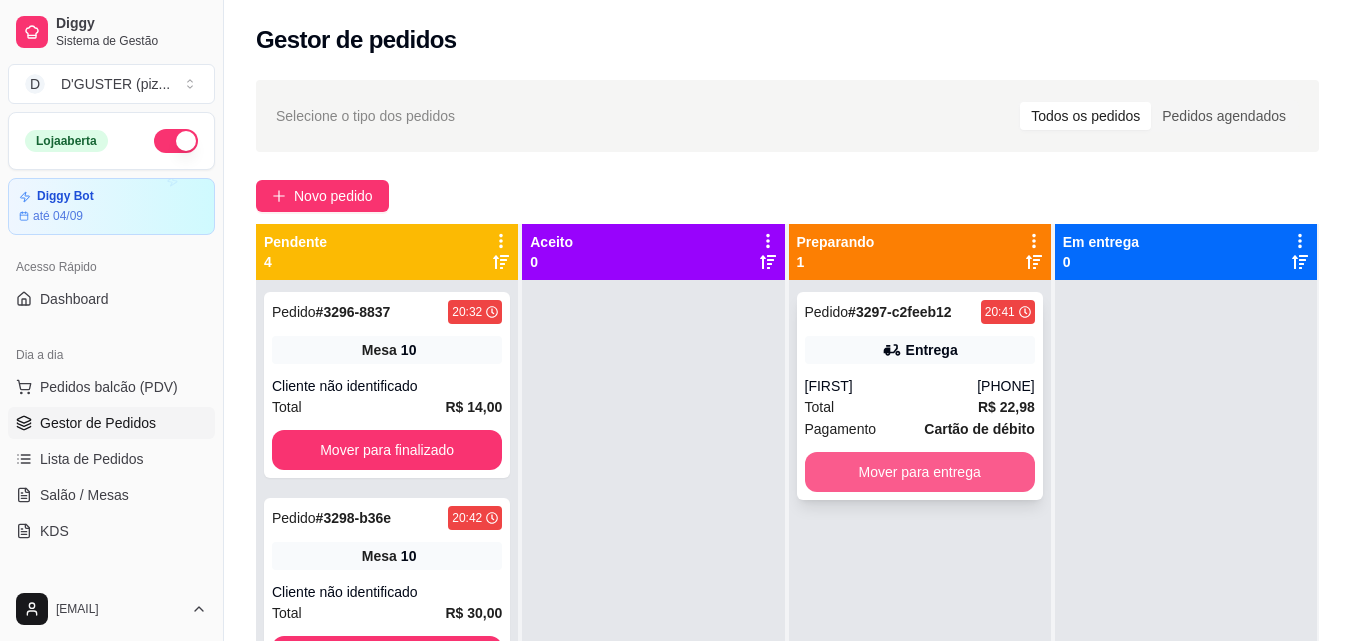 click on "Mover para entrega" at bounding box center [920, 472] 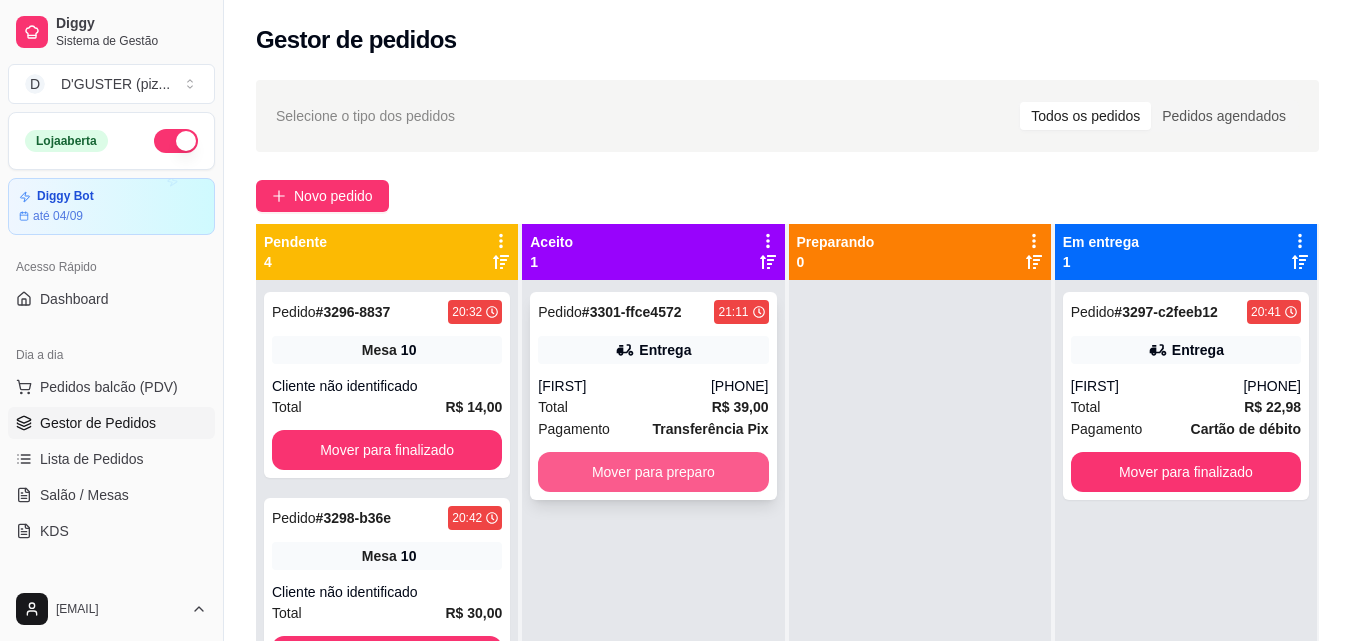 click on "Mover para preparo" at bounding box center [653, 472] 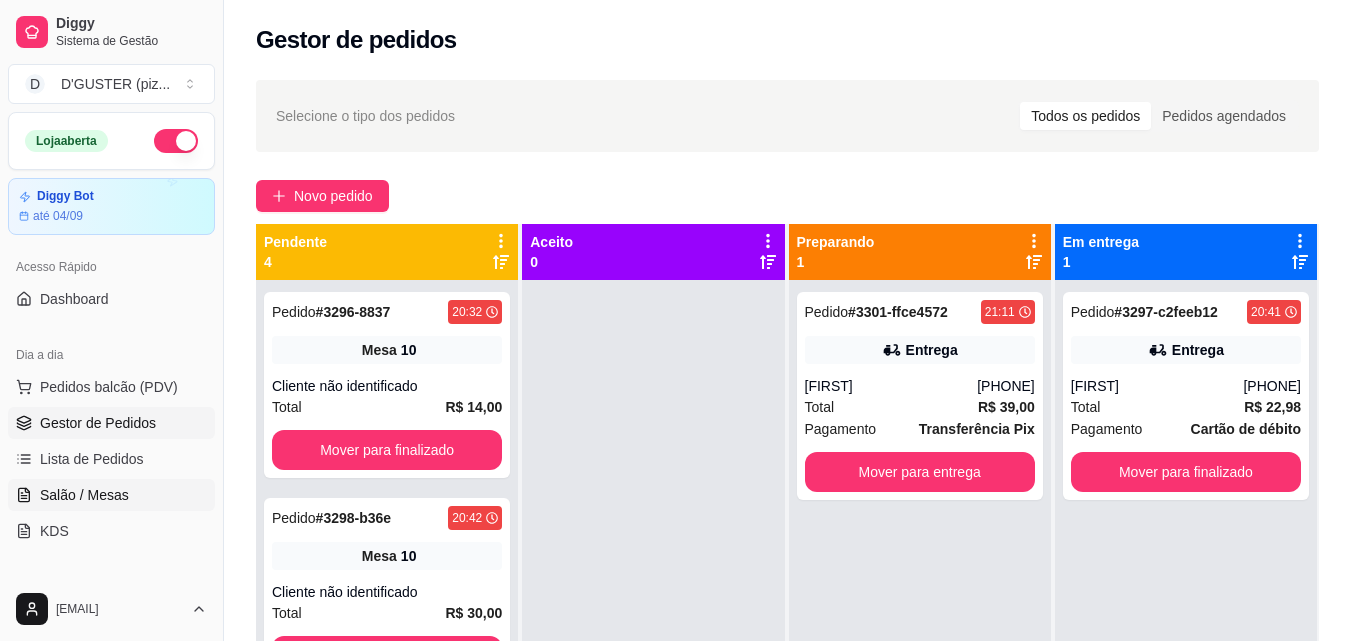 click on "Salão / Mesas" at bounding box center [84, 495] 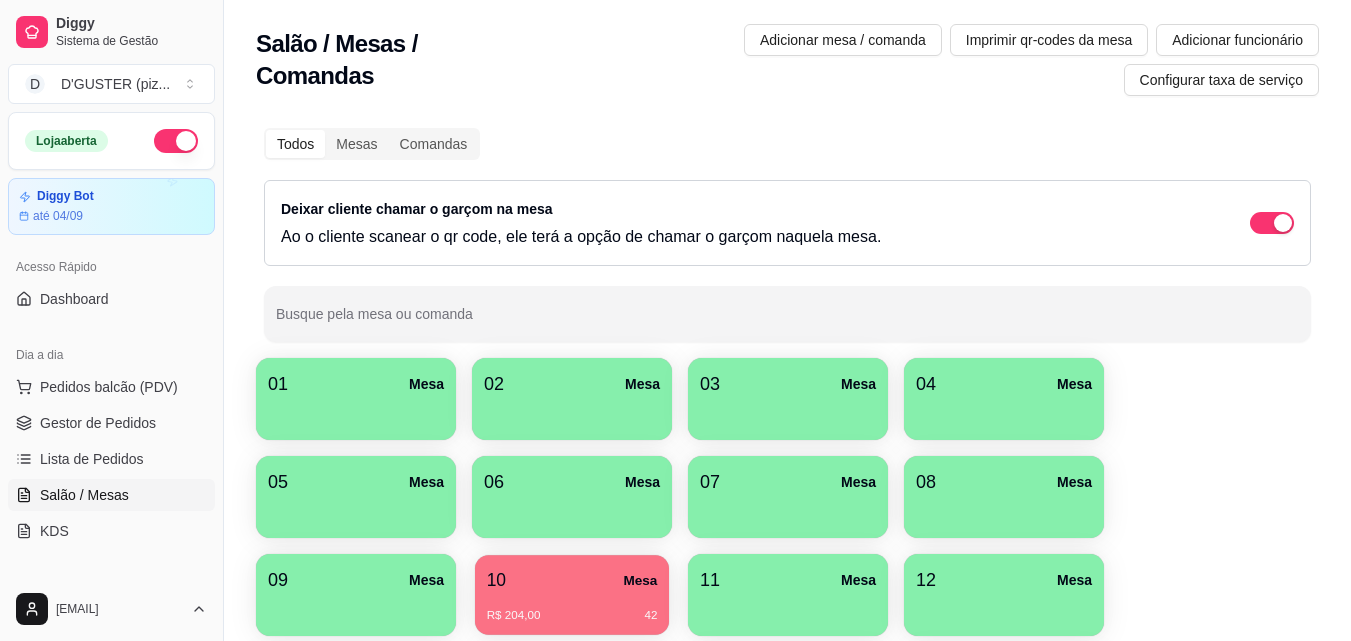 click on "R$ 204,00 42" at bounding box center (572, 608) 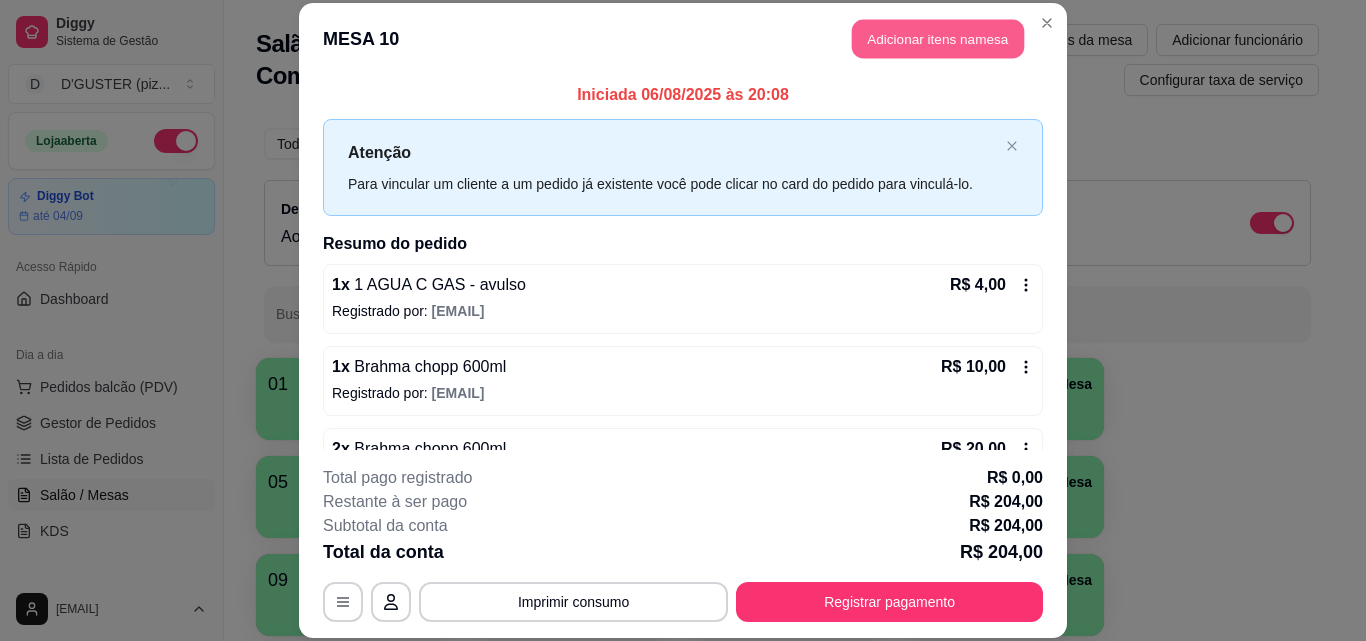 click on "Adicionar itens na  mesa" at bounding box center (938, 39) 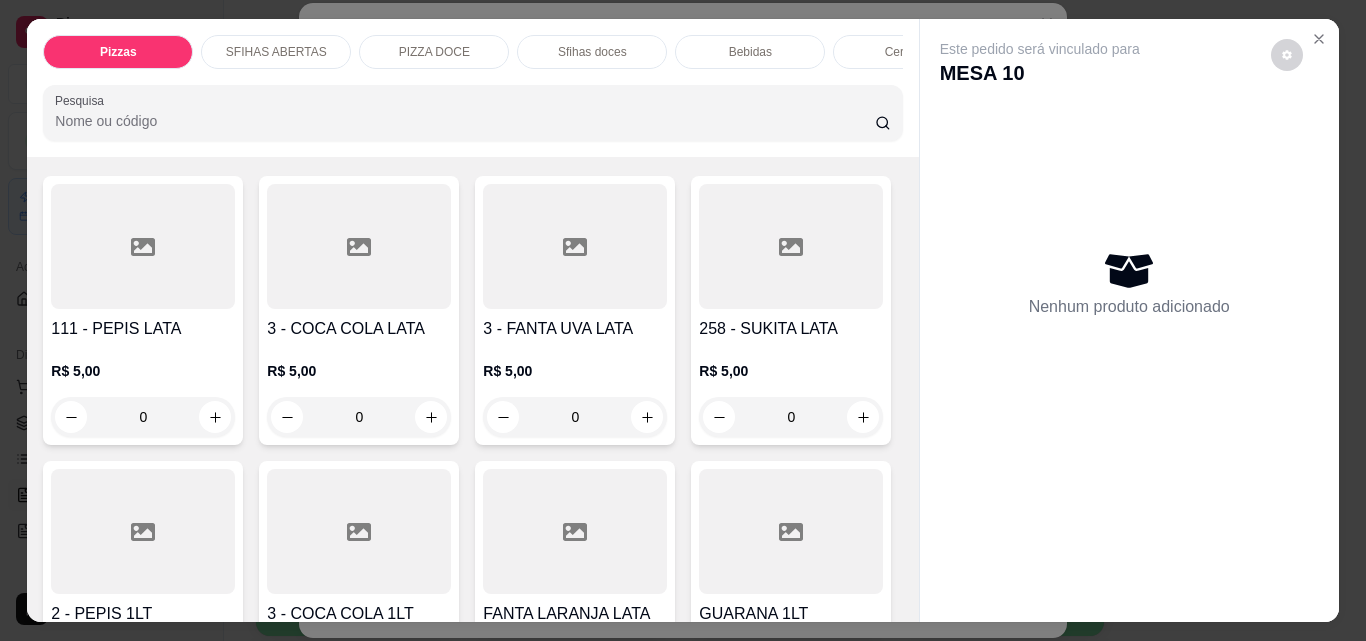 scroll, scrollTop: 5800, scrollLeft: 0, axis: vertical 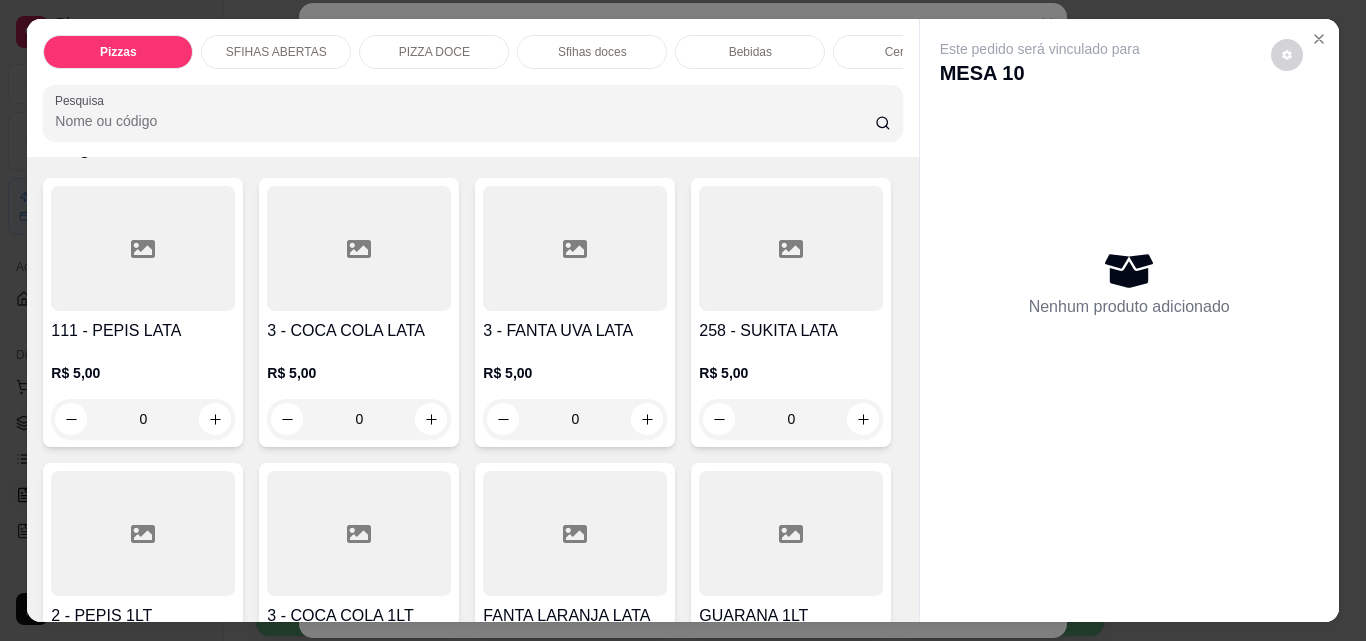 click 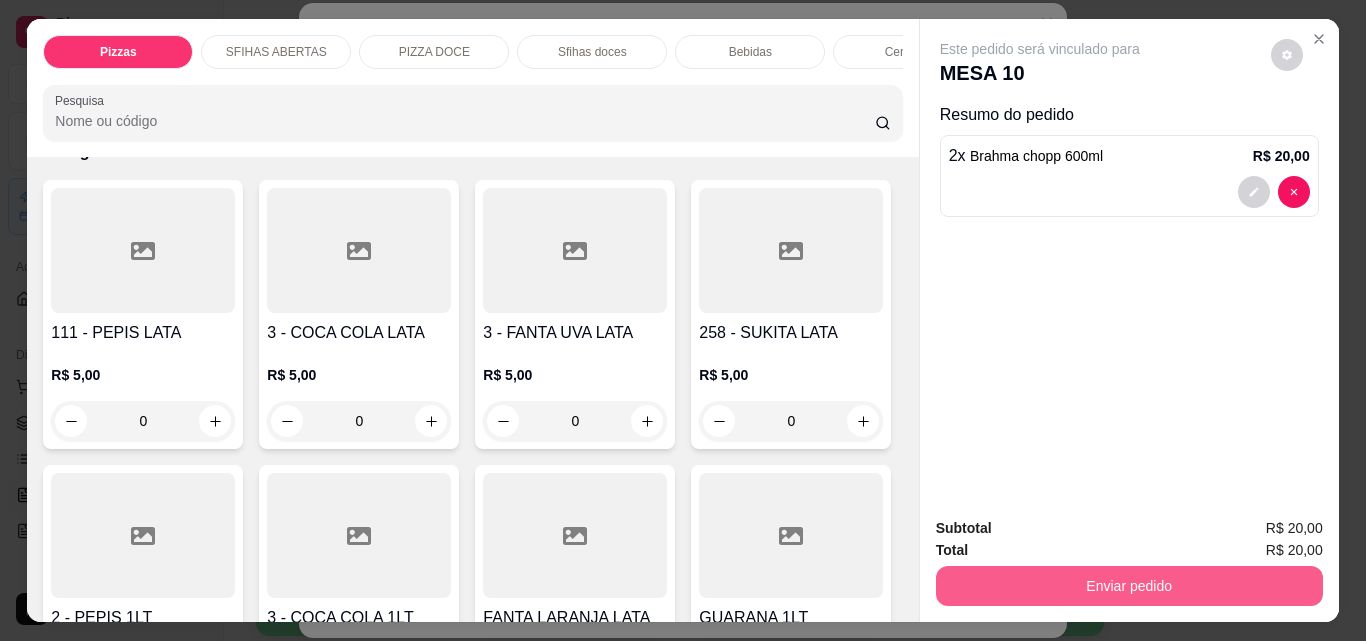 click on "Enviar pedido" at bounding box center (1129, 586) 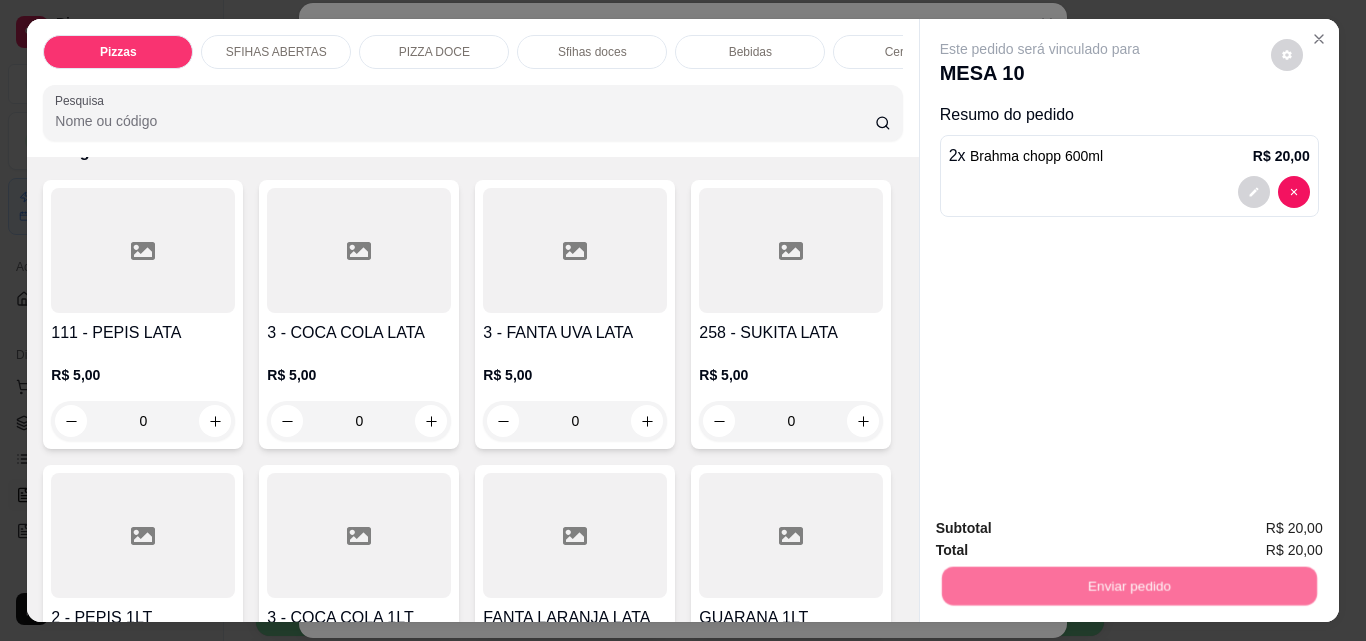 click on "Não registrar e enviar pedido" at bounding box center (1063, 528) 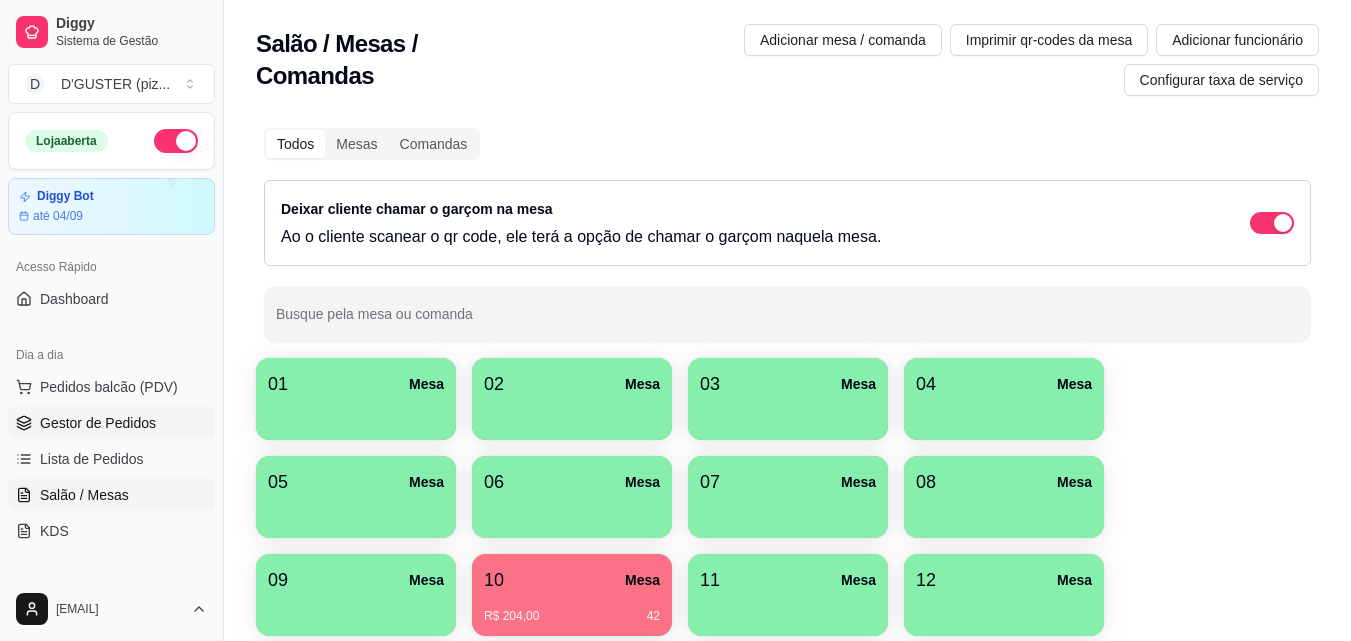 click on "Gestor de Pedidos" at bounding box center (98, 423) 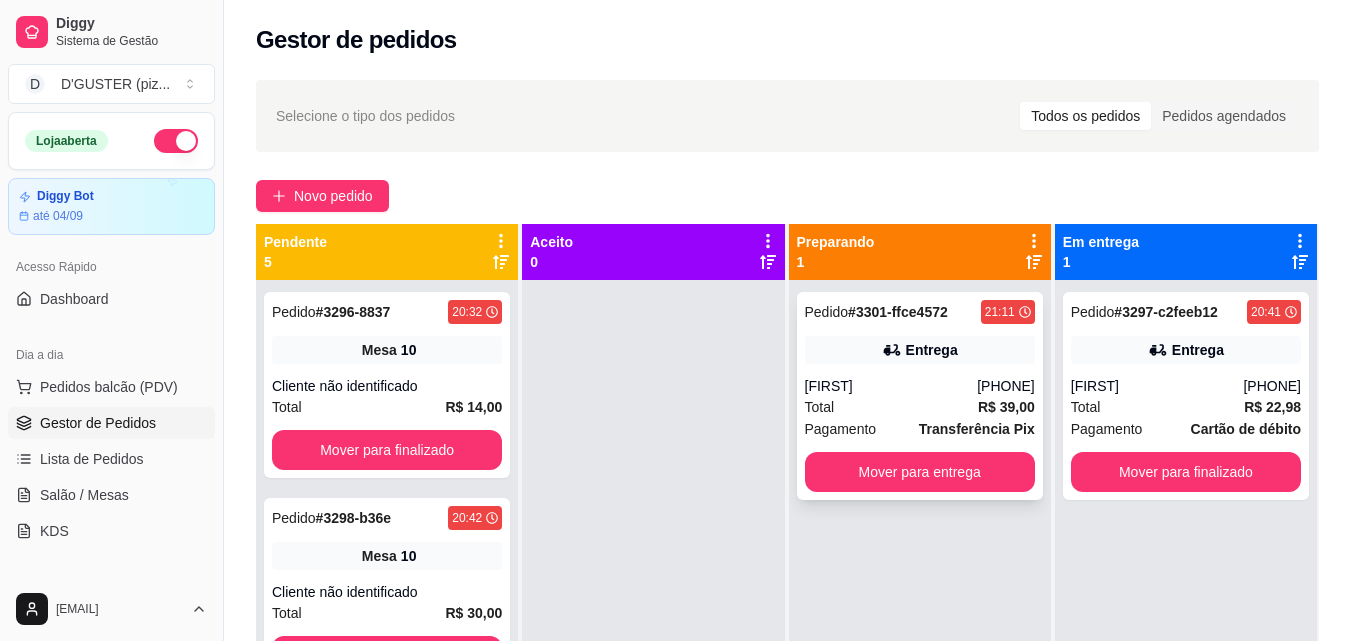 click on "Pedido # 3301-ffce4572 21:11 Entrega Atacante (71) 98426-9454 Total R$ 39,00 Pagamento Transferência Pix Mover para entrega" at bounding box center [920, 396] 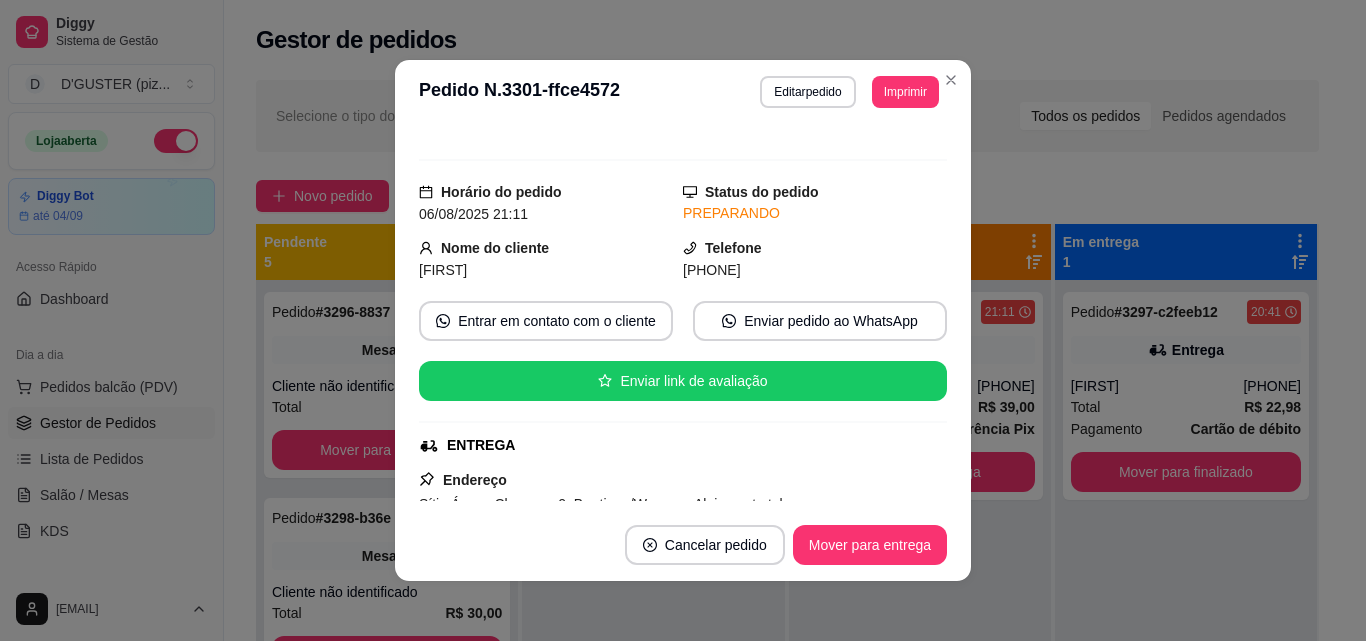 scroll, scrollTop: 0, scrollLeft: 0, axis: both 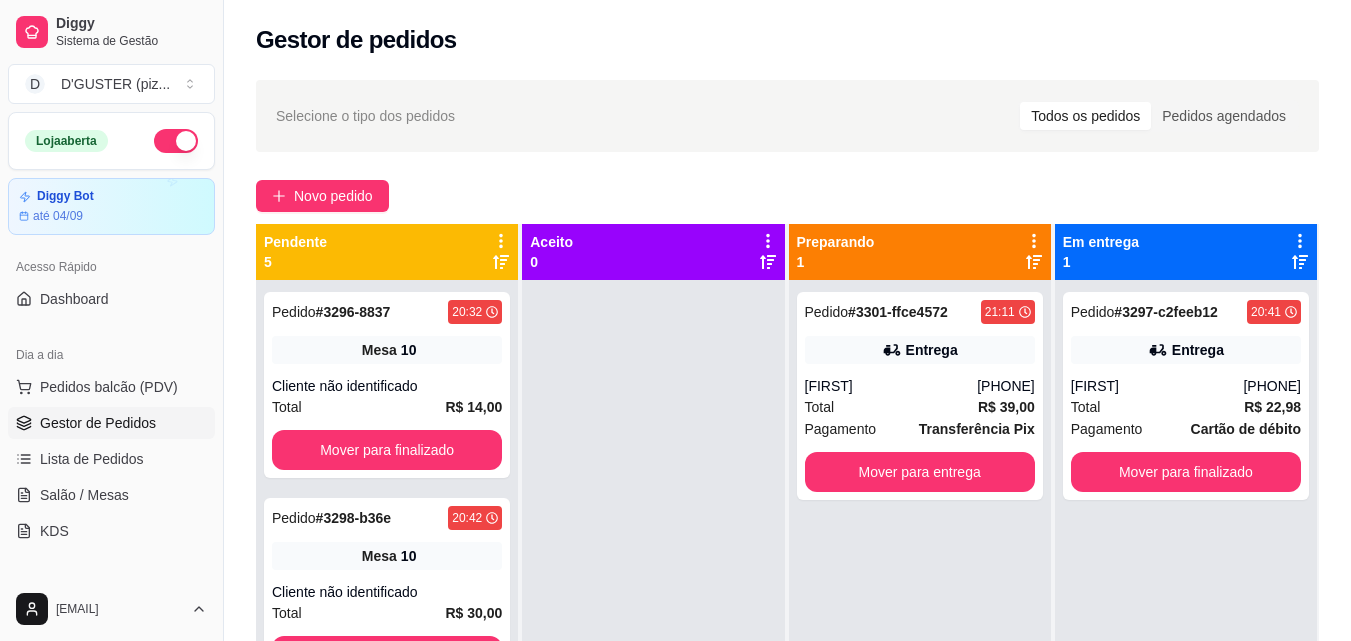 click on "Gestor de Pedidos" at bounding box center (98, 423) 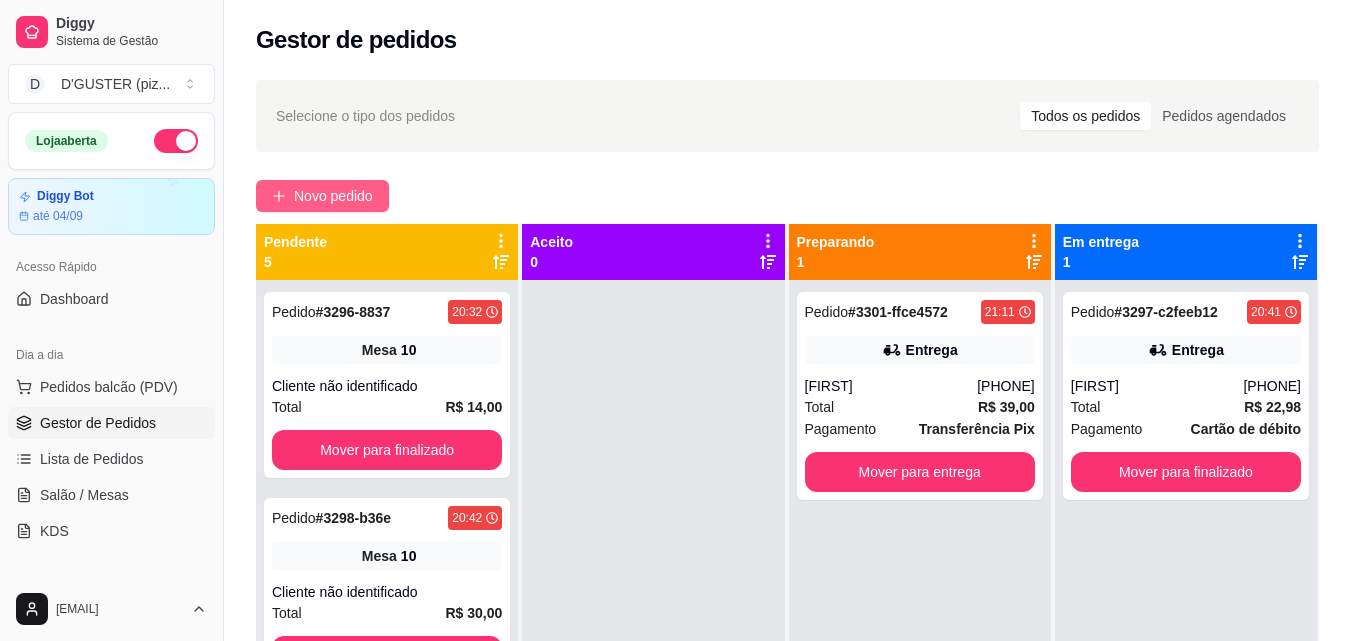 click on "Novo pedido" at bounding box center [333, 196] 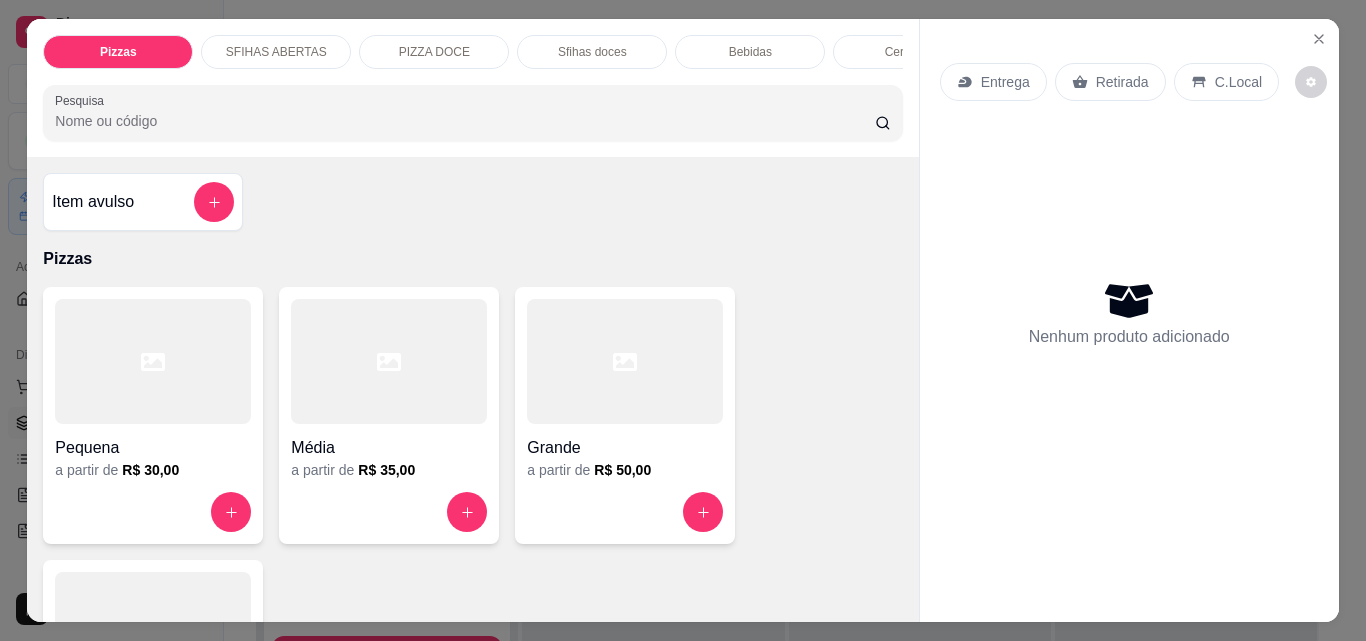 click on "Retirada" at bounding box center [1122, 82] 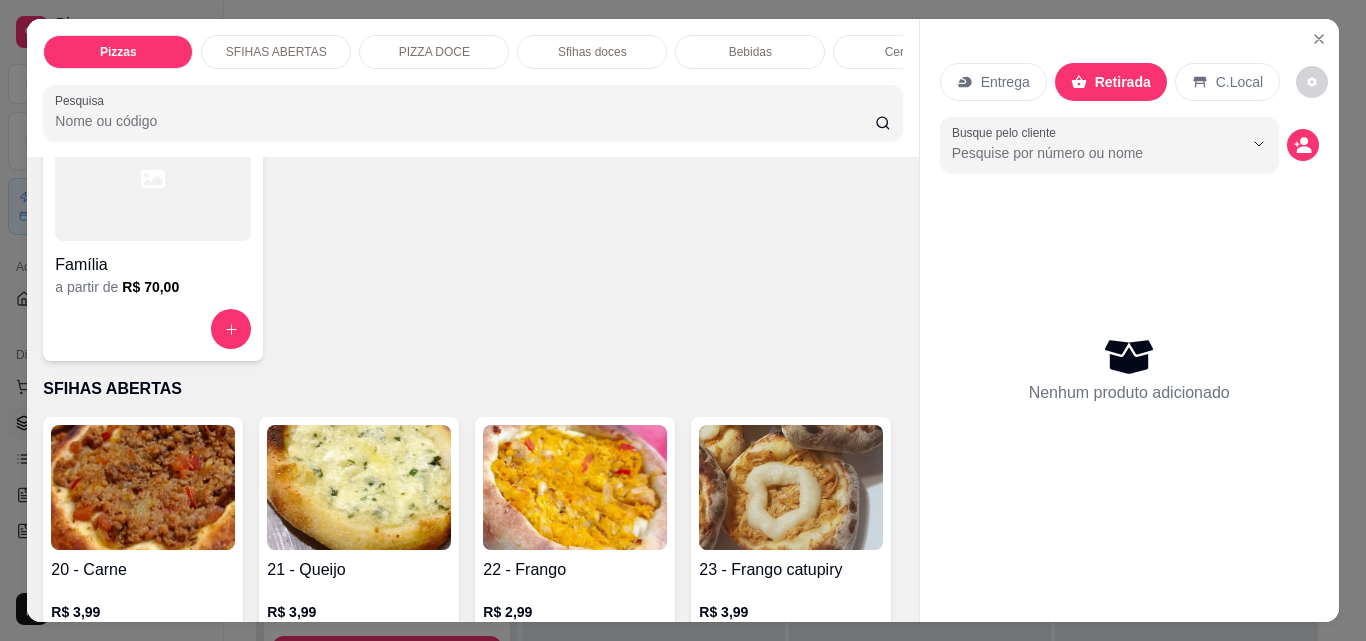 scroll, scrollTop: 500, scrollLeft: 0, axis: vertical 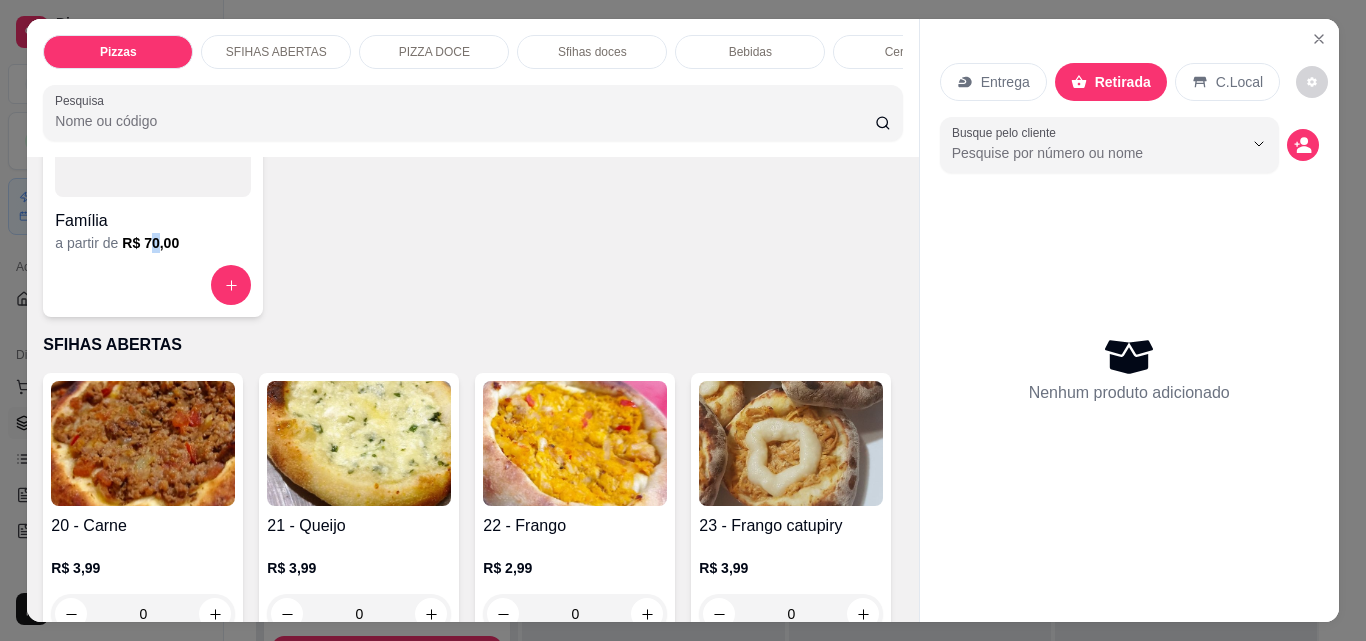 click on "R$ 70,00" at bounding box center (150, 243) 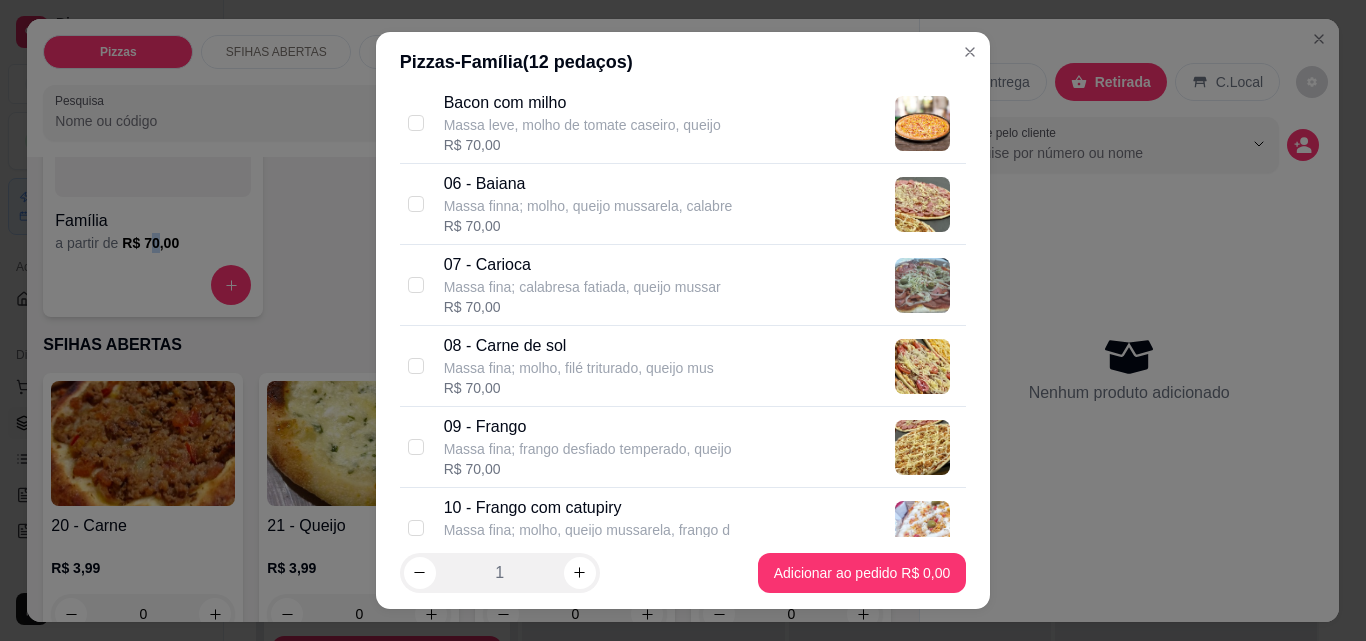 scroll, scrollTop: 600, scrollLeft: 0, axis: vertical 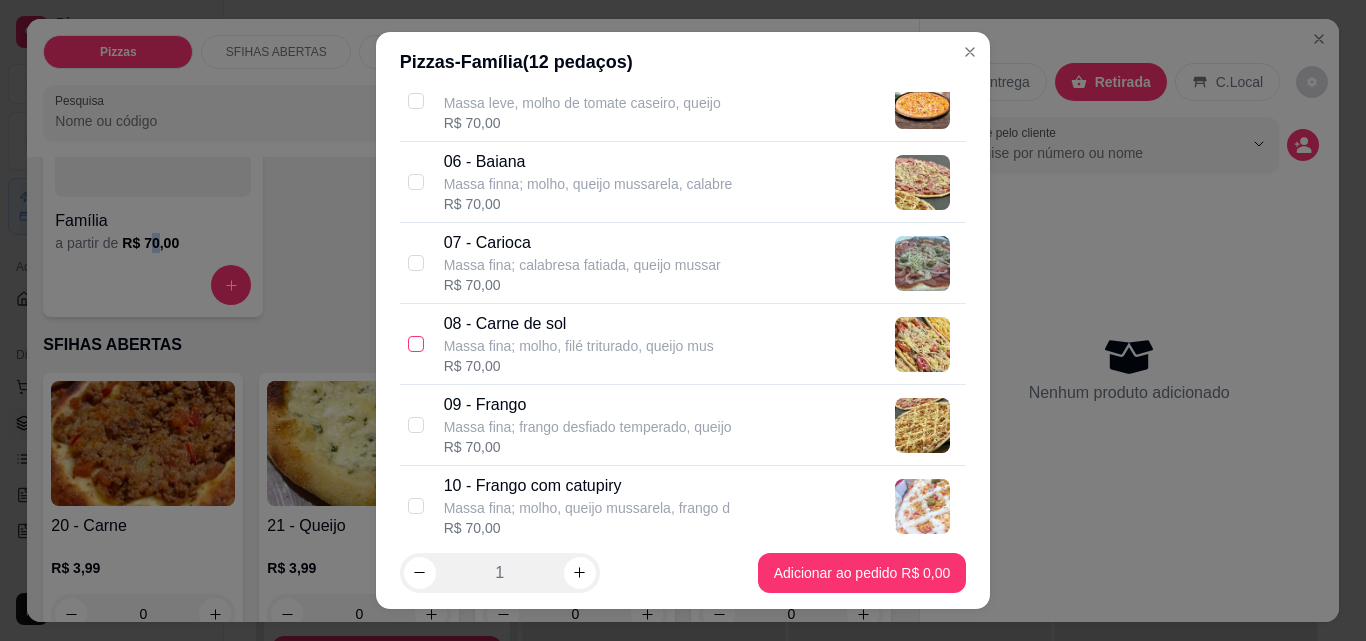 click at bounding box center [416, 344] 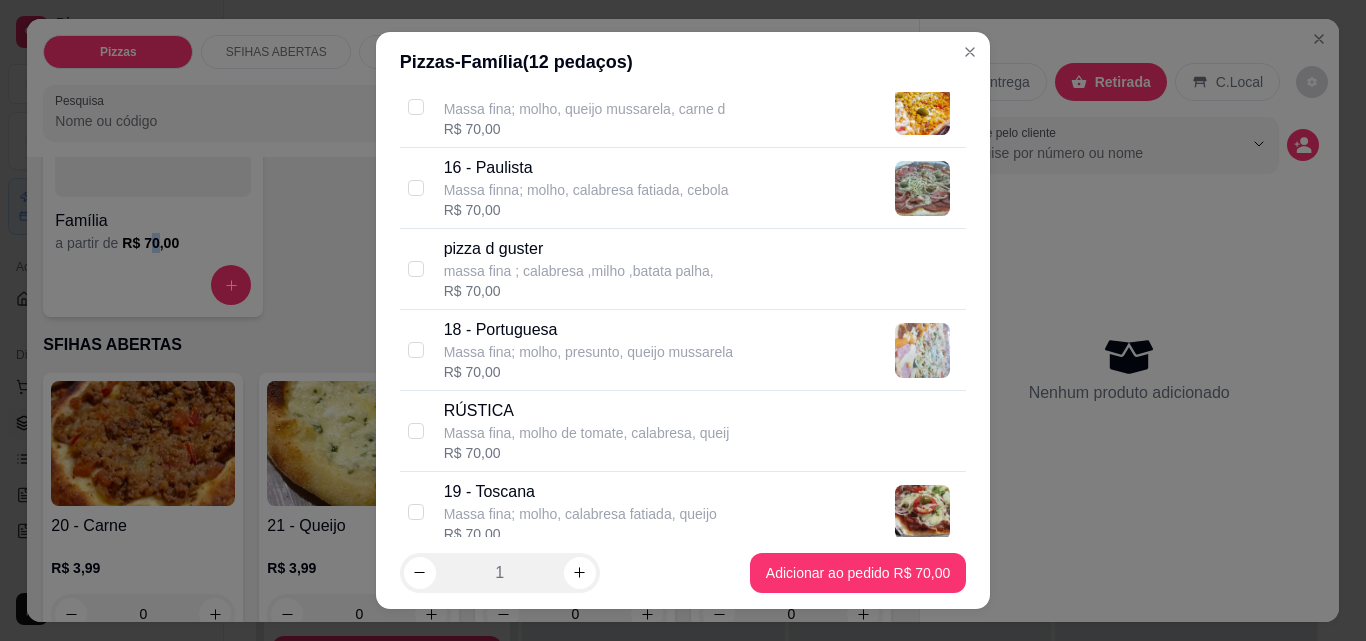 scroll, scrollTop: 1700, scrollLeft: 0, axis: vertical 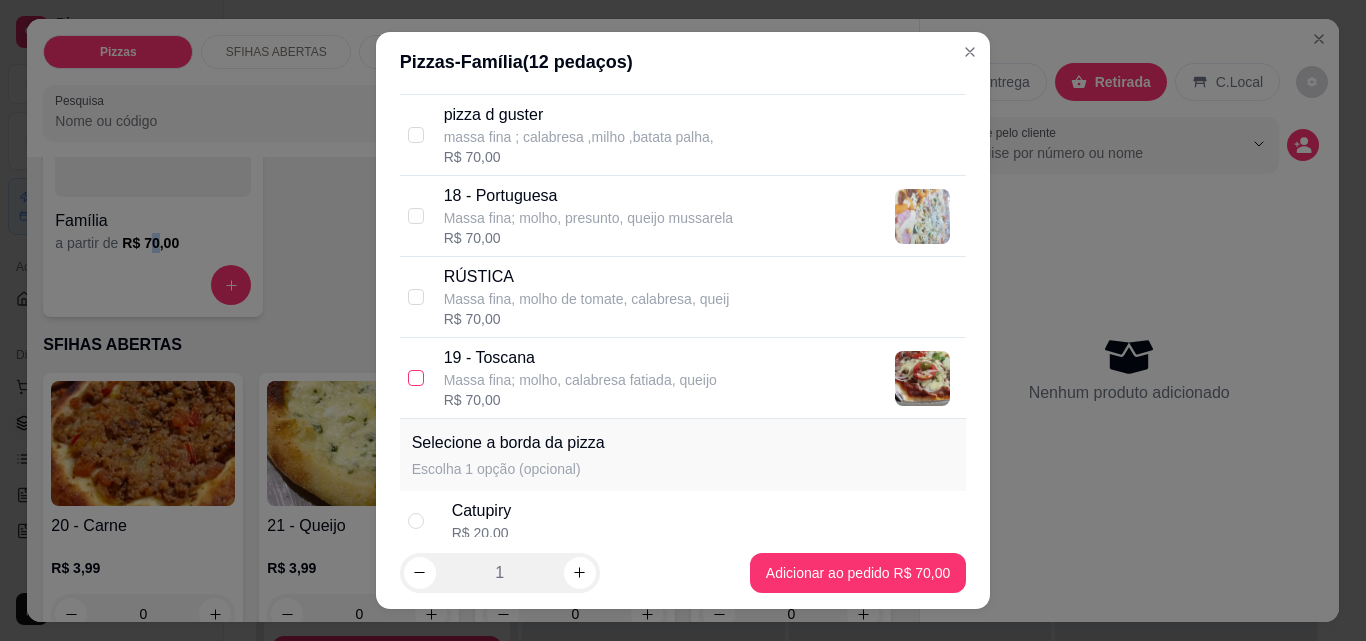 click at bounding box center [416, 378] 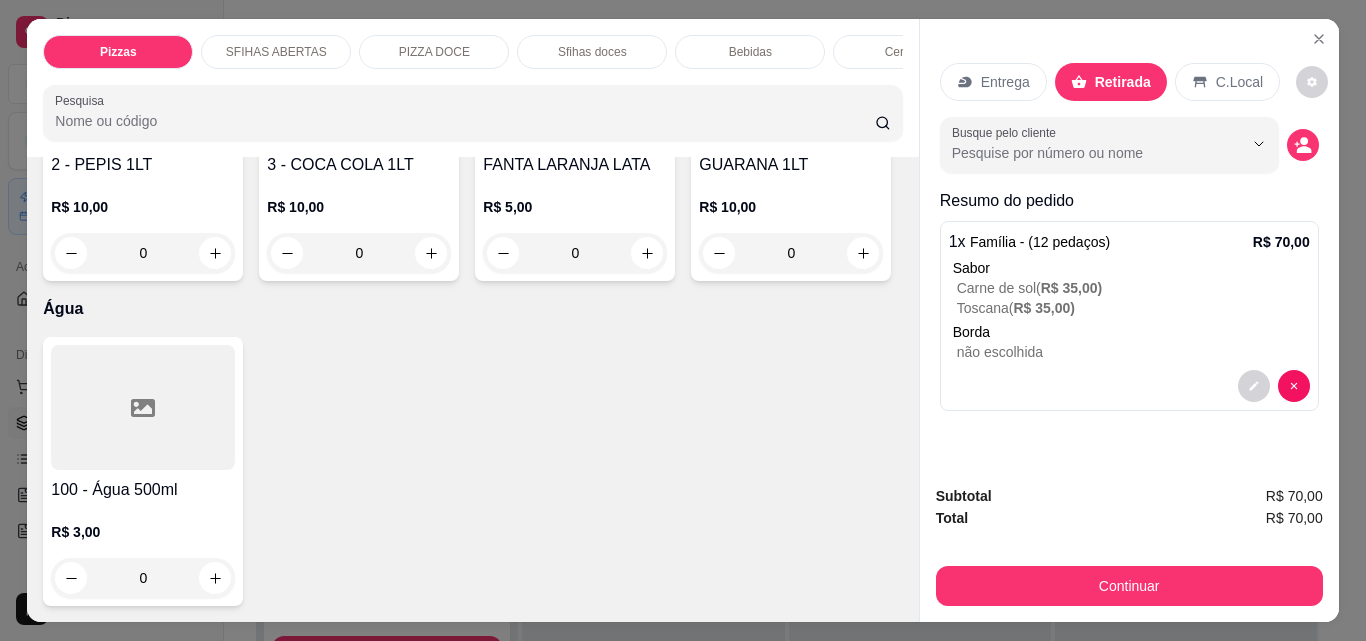 scroll, scrollTop: 7000, scrollLeft: 0, axis: vertical 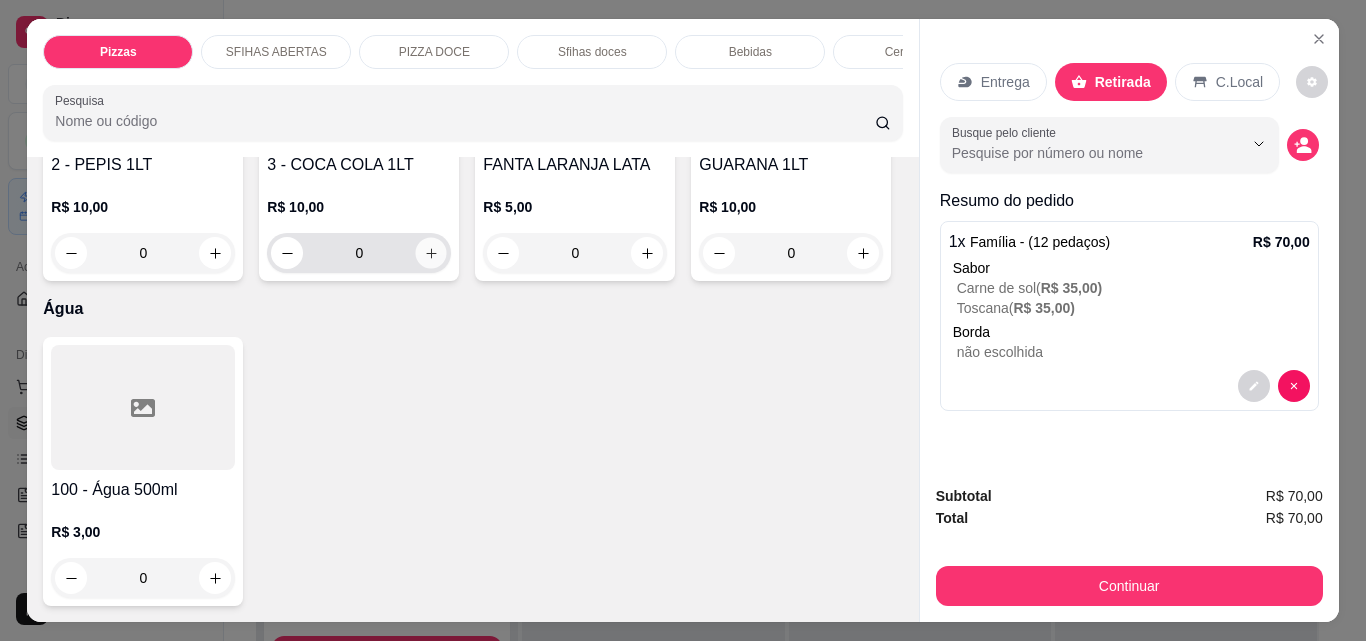 click 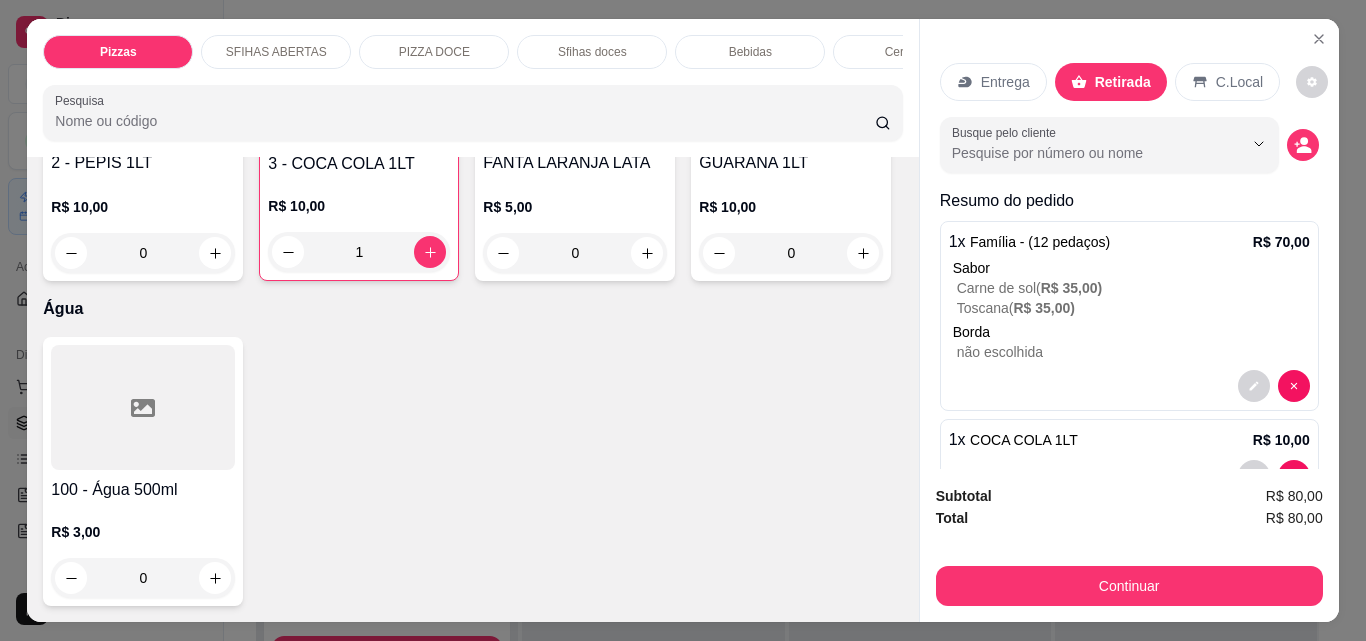 scroll, scrollTop: 7400, scrollLeft: 0, axis: vertical 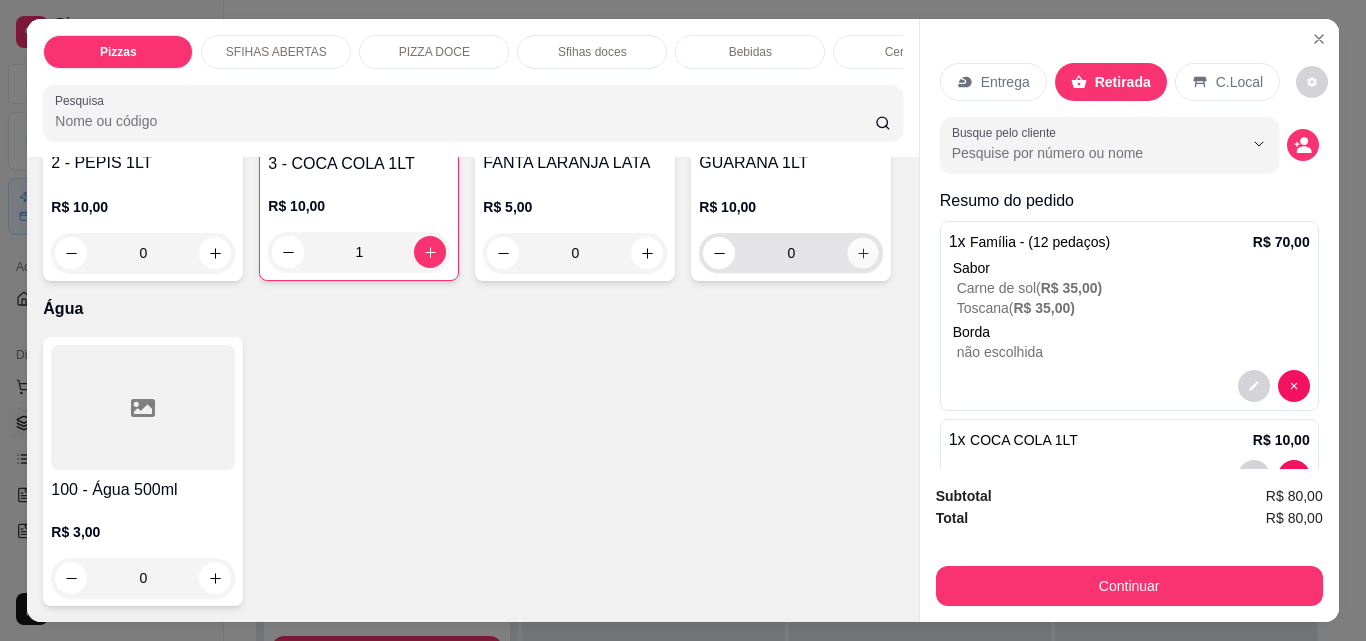 click 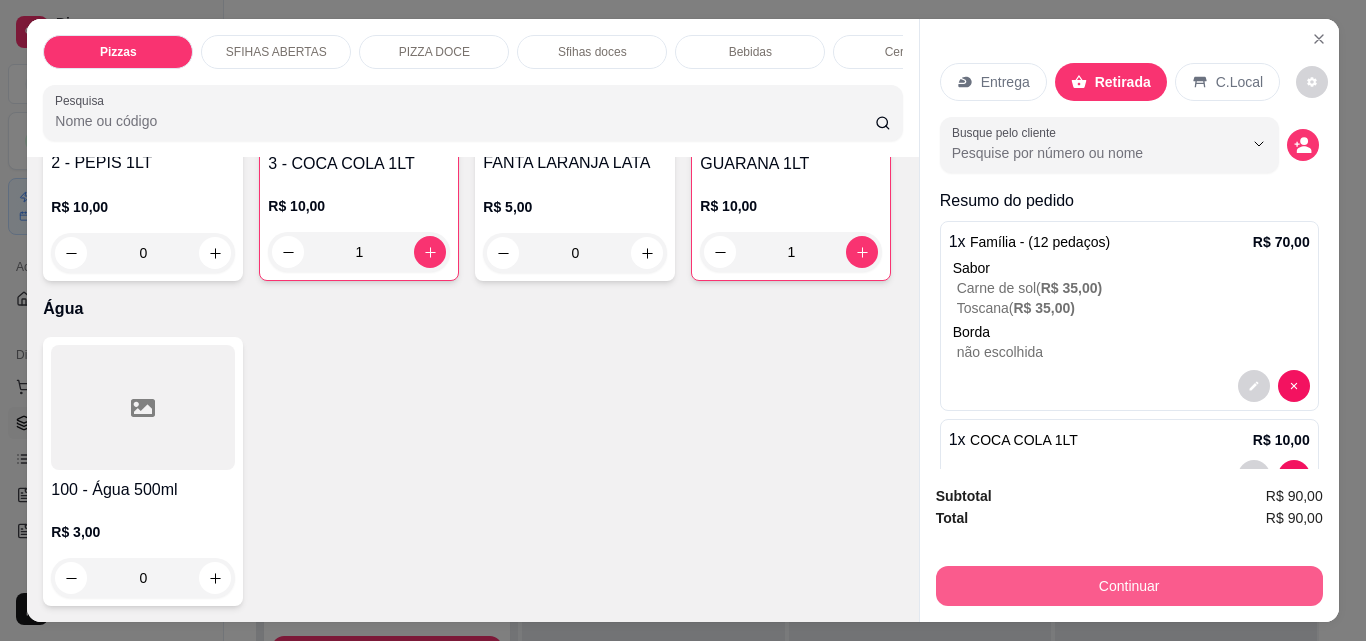 click on "Continuar" at bounding box center (1129, 586) 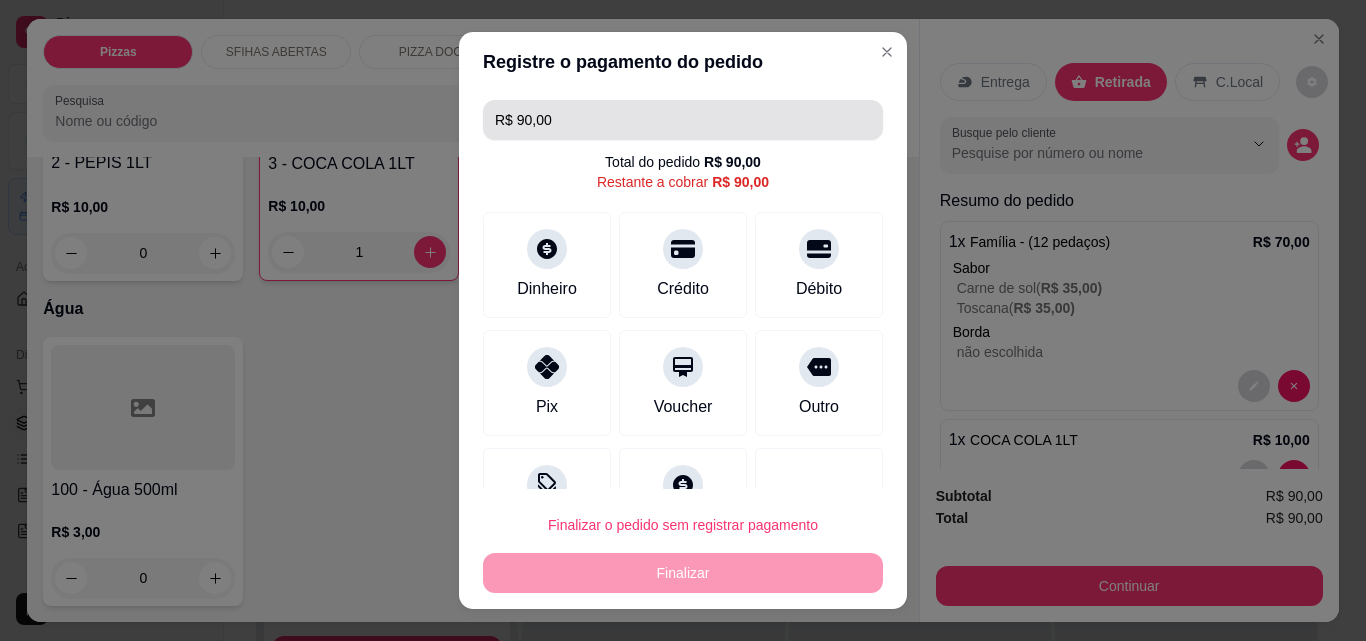 click on "R$ 90,00" at bounding box center (683, 120) 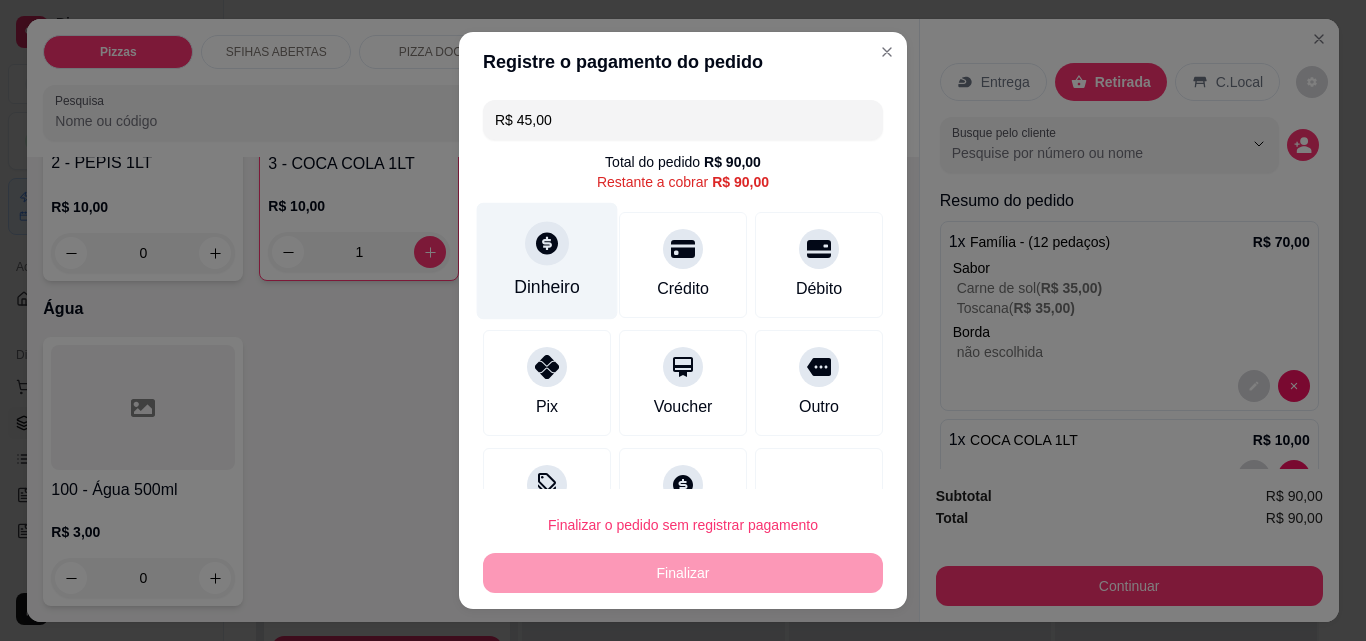 type on "R$ 45,00" 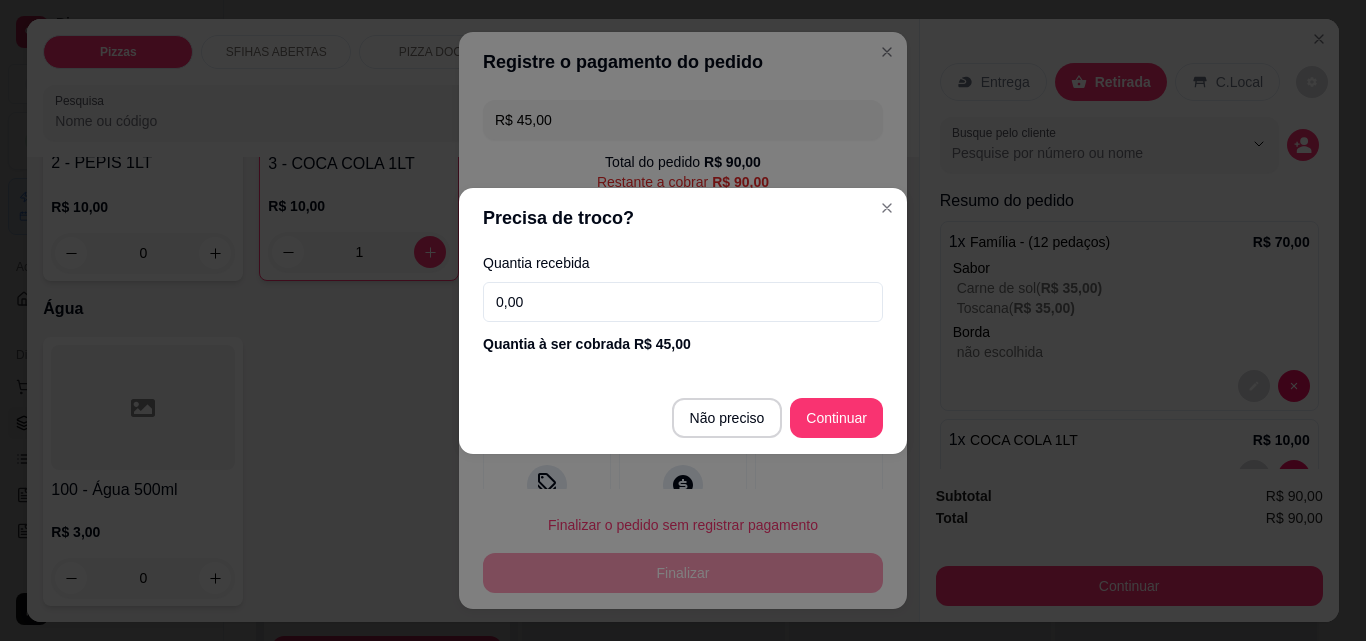 click on "0,00" at bounding box center (683, 302) 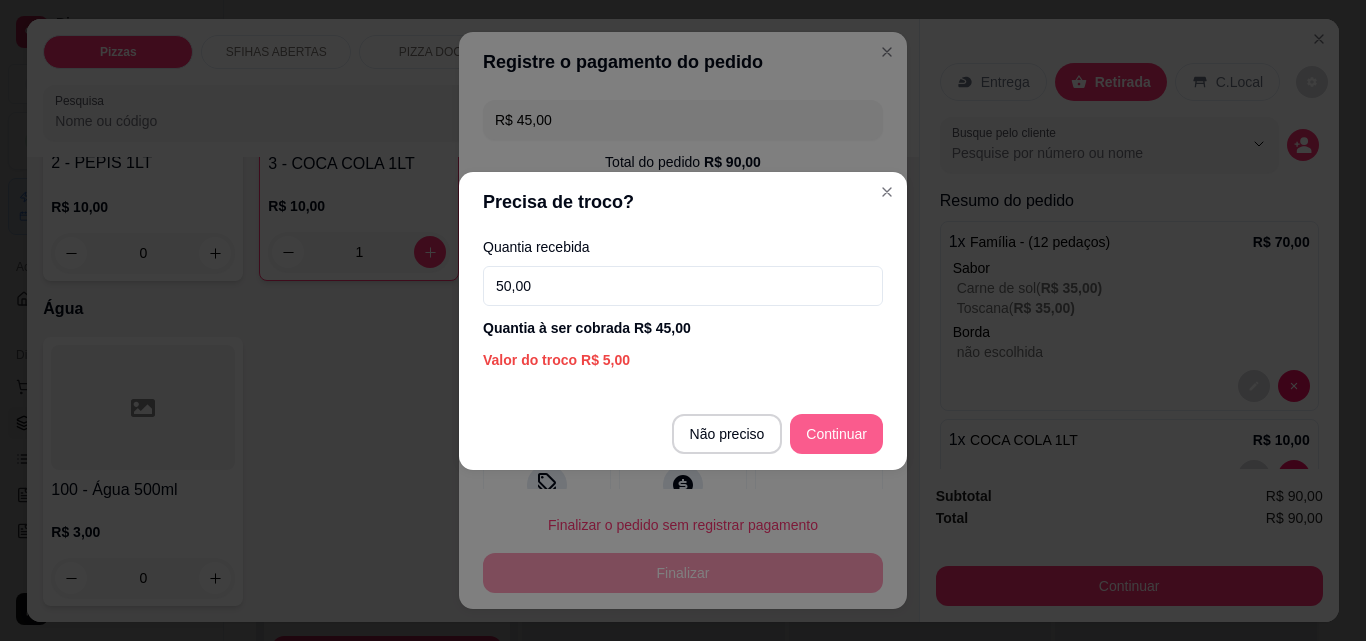 type on "50,00" 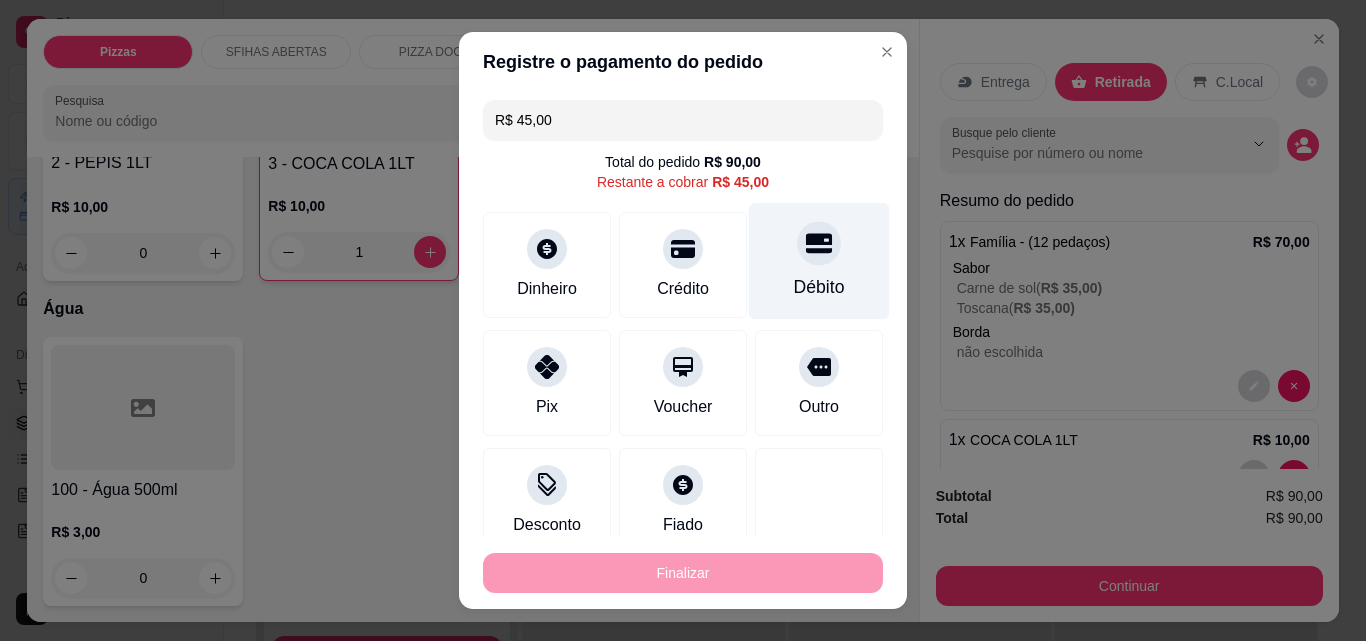 click on "Débito" at bounding box center [819, 261] 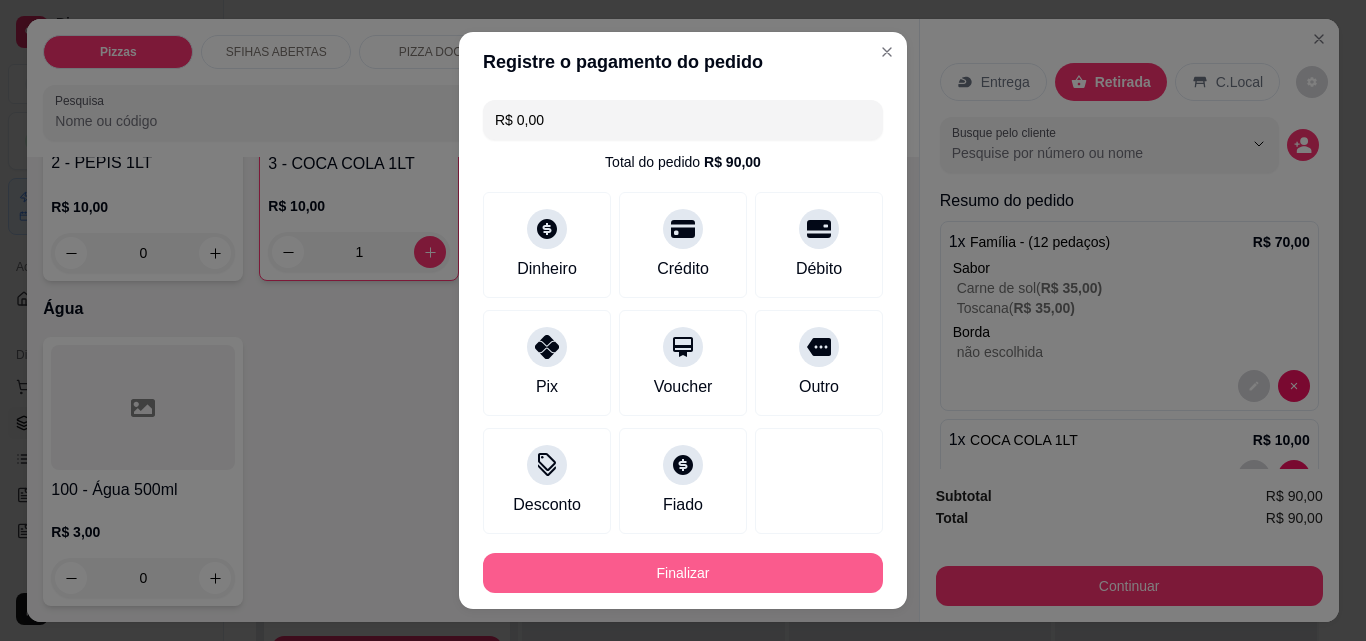 click on "Finalizar" at bounding box center (683, 573) 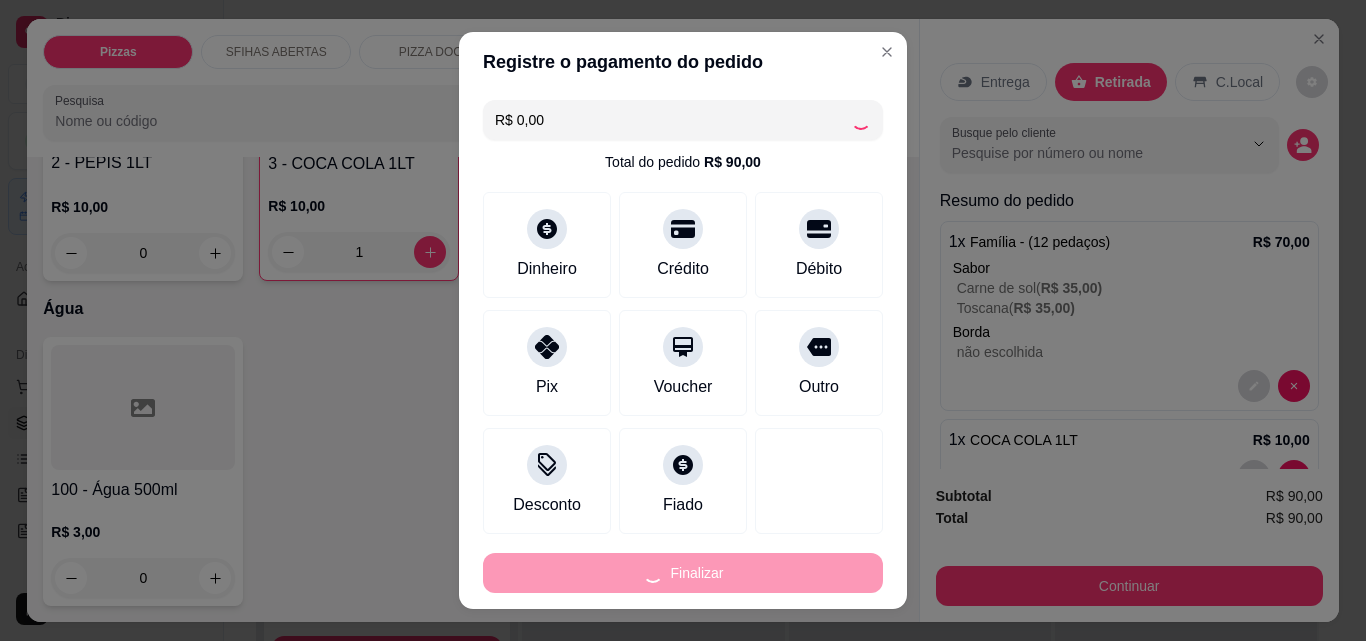 type on "0" 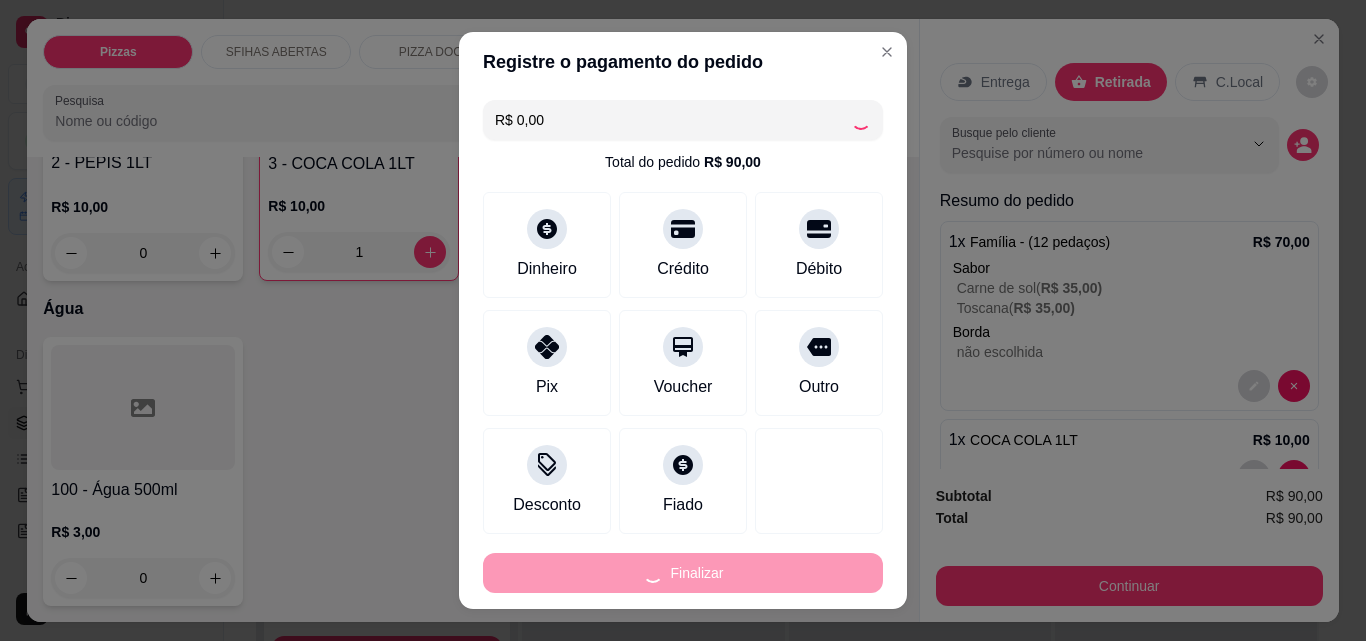 type on "0" 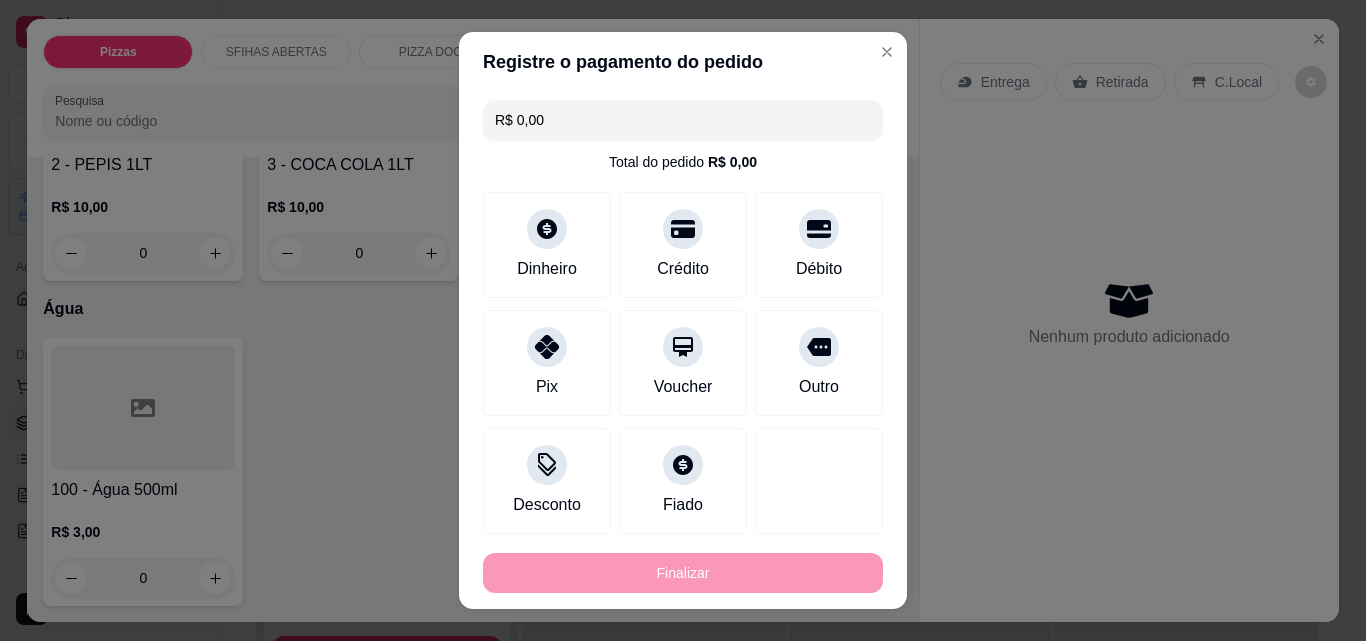 type on "-R$ 90,00" 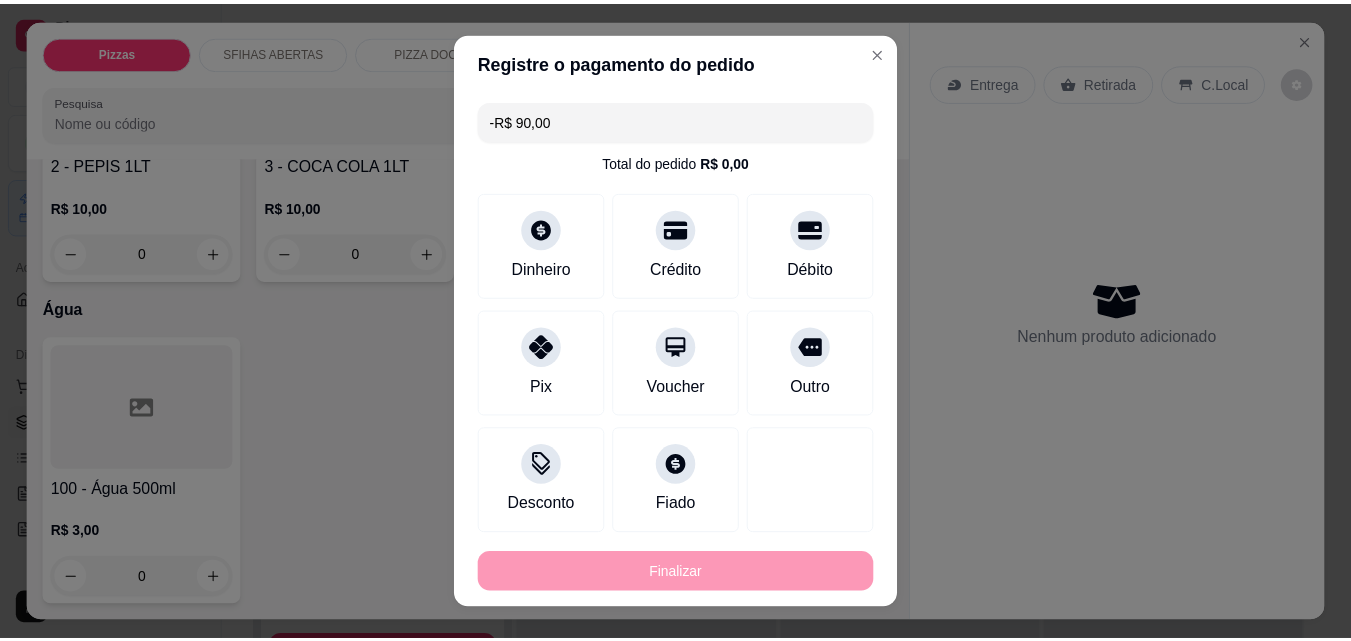 scroll, scrollTop: 7398, scrollLeft: 0, axis: vertical 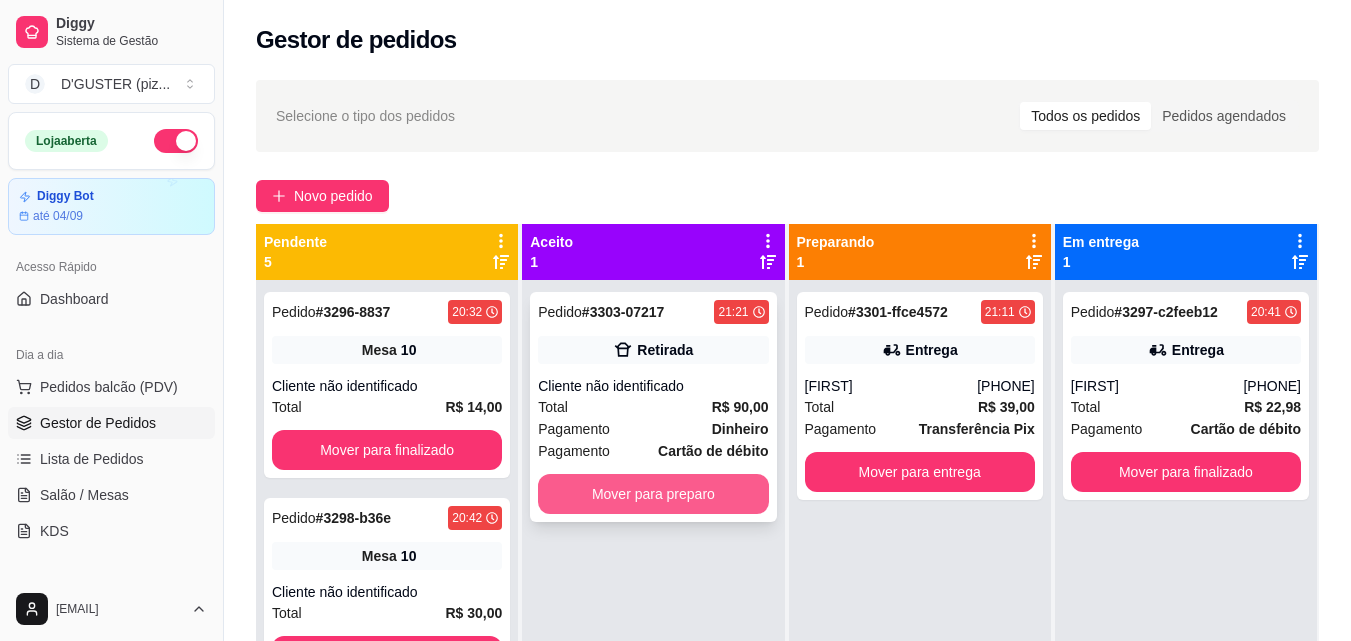 click on "Mover para preparo" at bounding box center (653, 494) 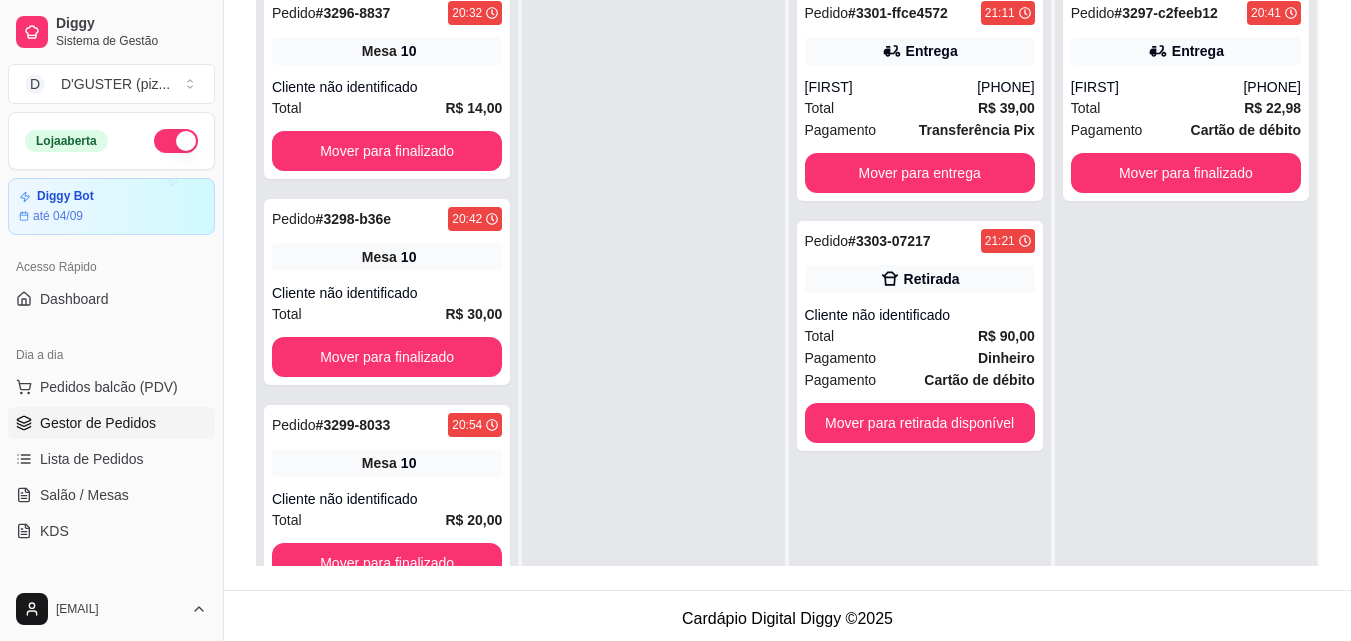 scroll, scrollTop: 305, scrollLeft: 0, axis: vertical 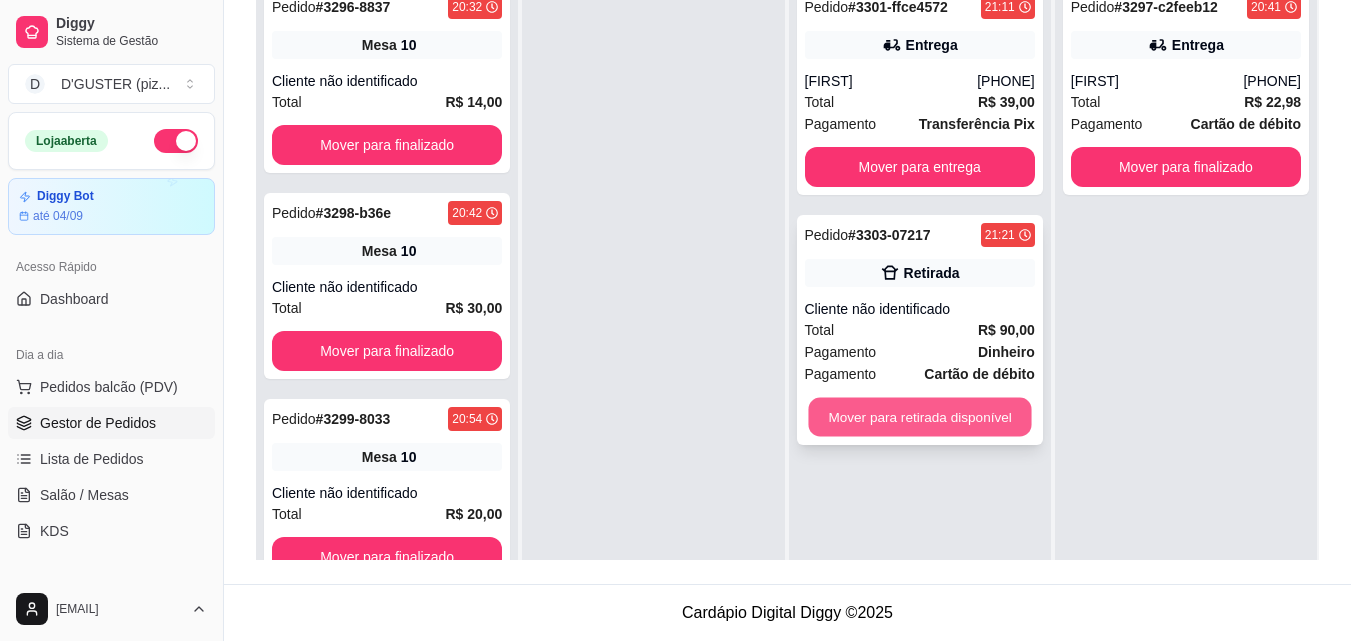 click on "Mover para retirada disponível" at bounding box center (919, 417) 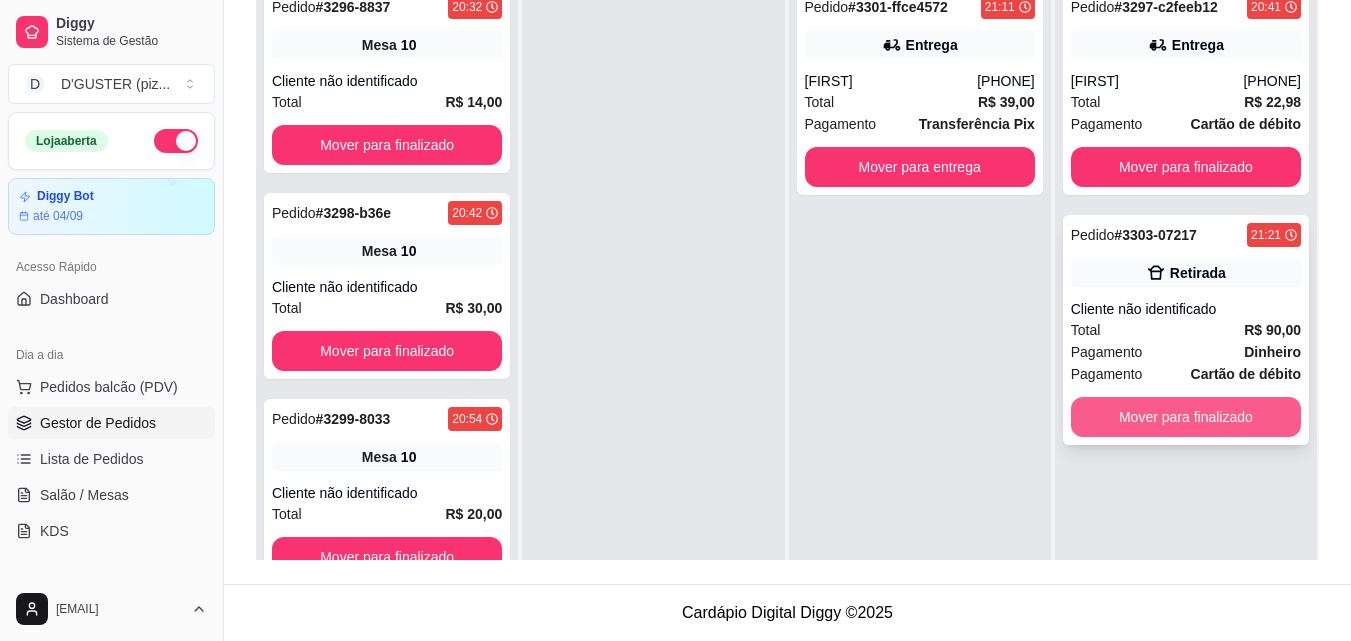 click on "Mover para finalizado" at bounding box center [1186, 417] 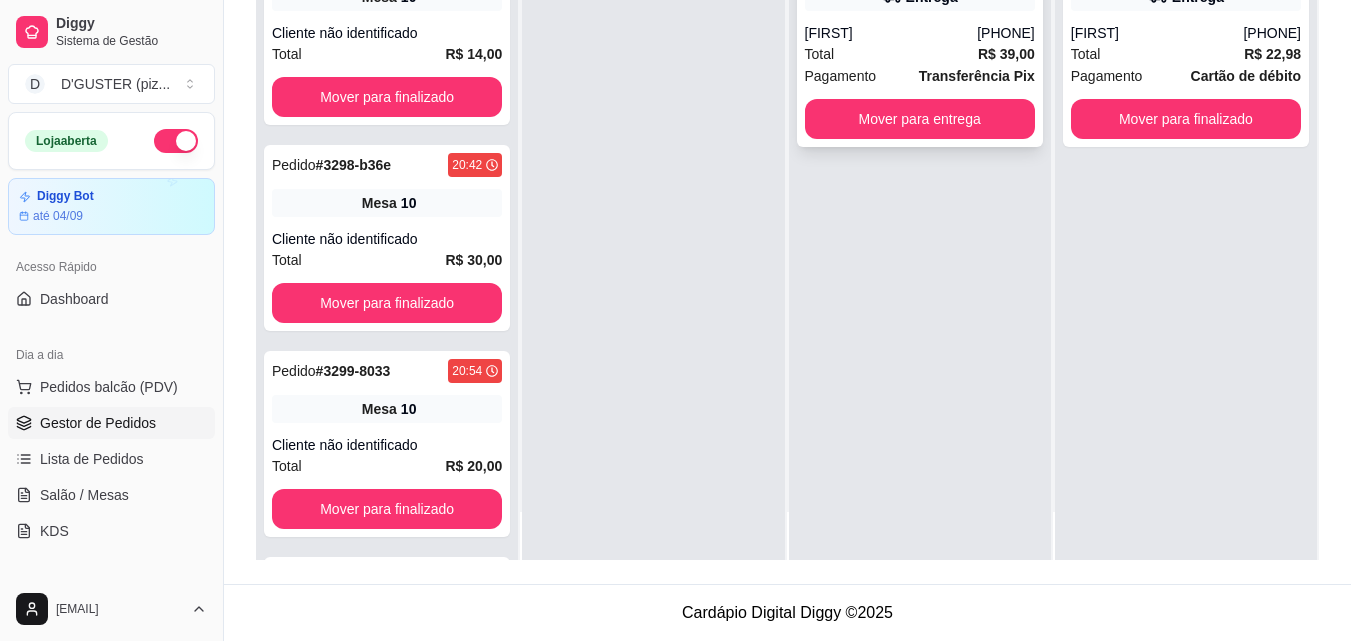 scroll, scrollTop: 56, scrollLeft: 0, axis: vertical 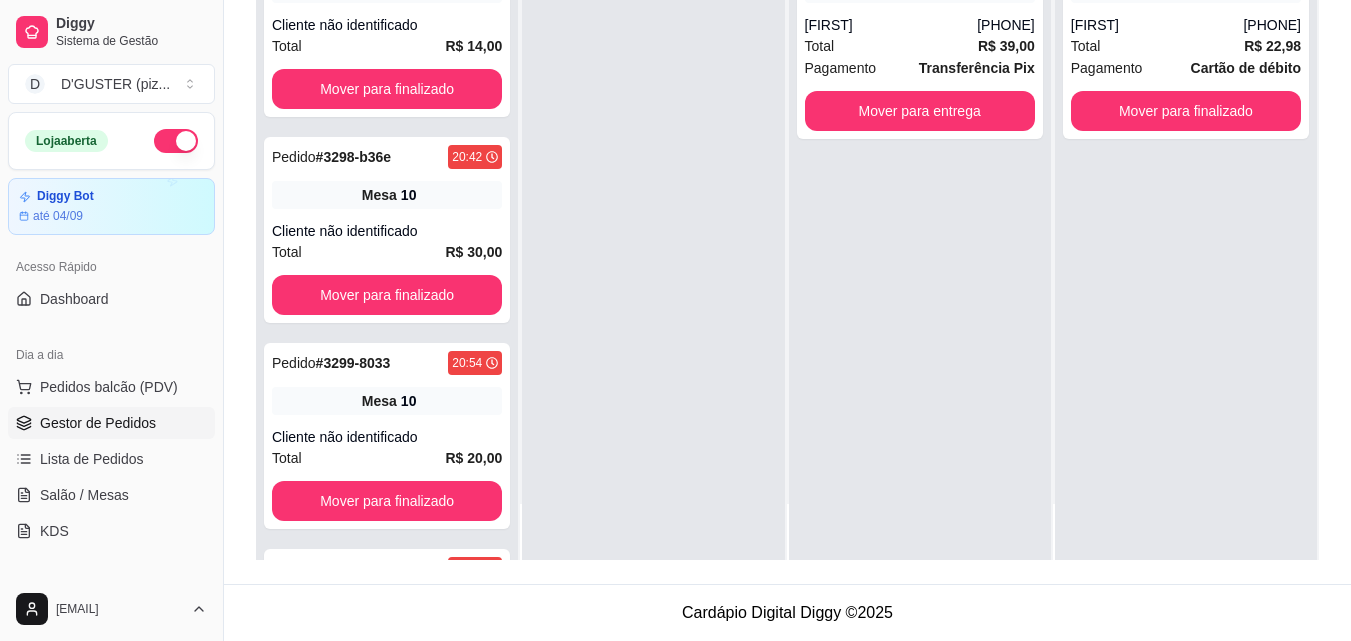 click on "Dia a dia Pedidos balcão (PDV) Gestor de Pedidos Lista de Pedidos Salão / Mesas KDS" at bounding box center [111, 443] 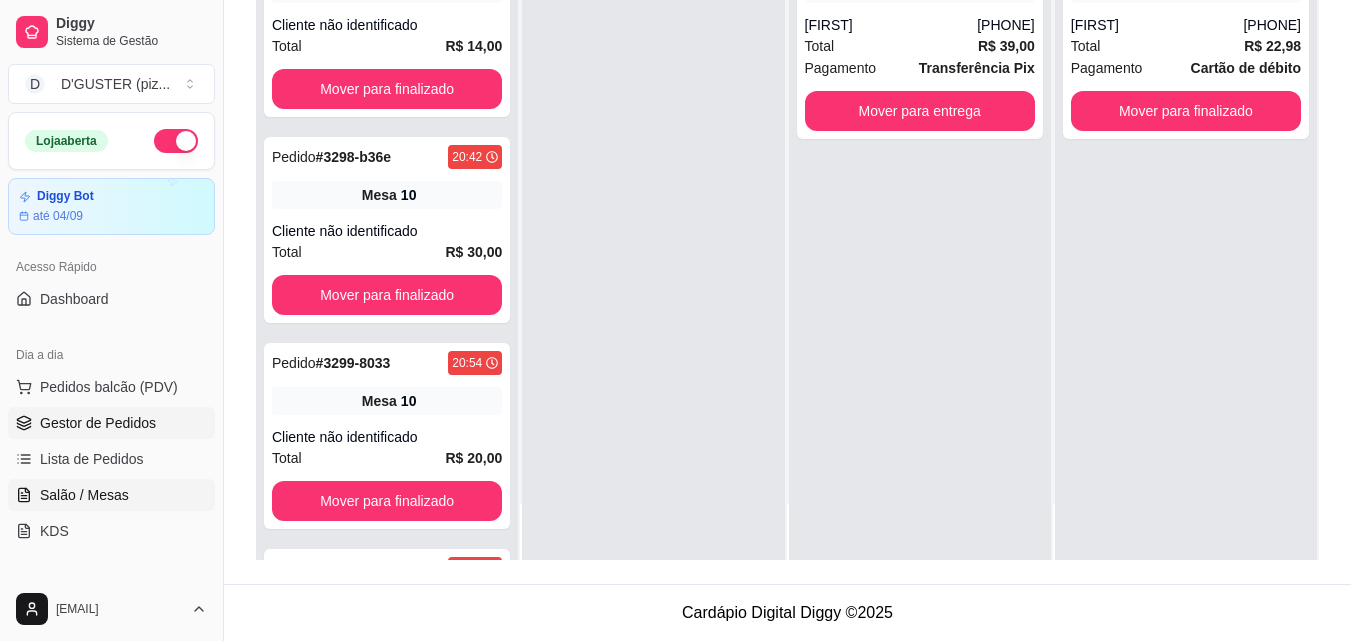 click on "Salão / Mesas" at bounding box center (111, 495) 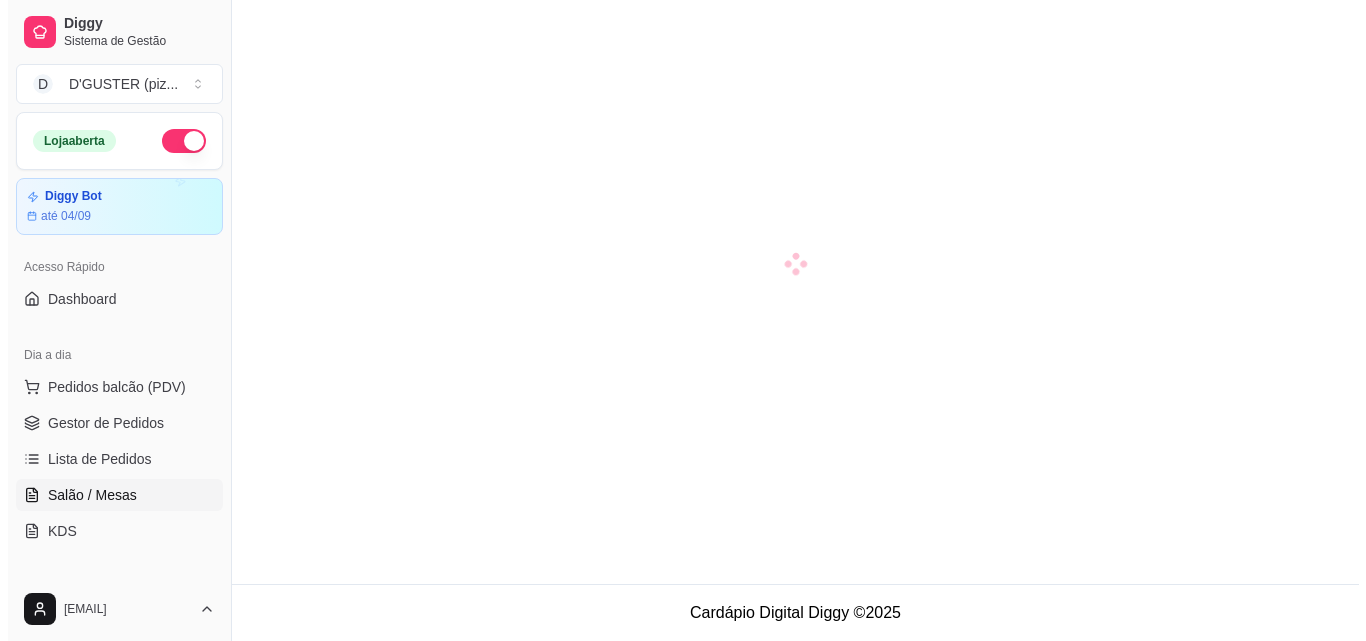 scroll, scrollTop: 0, scrollLeft: 0, axis: both 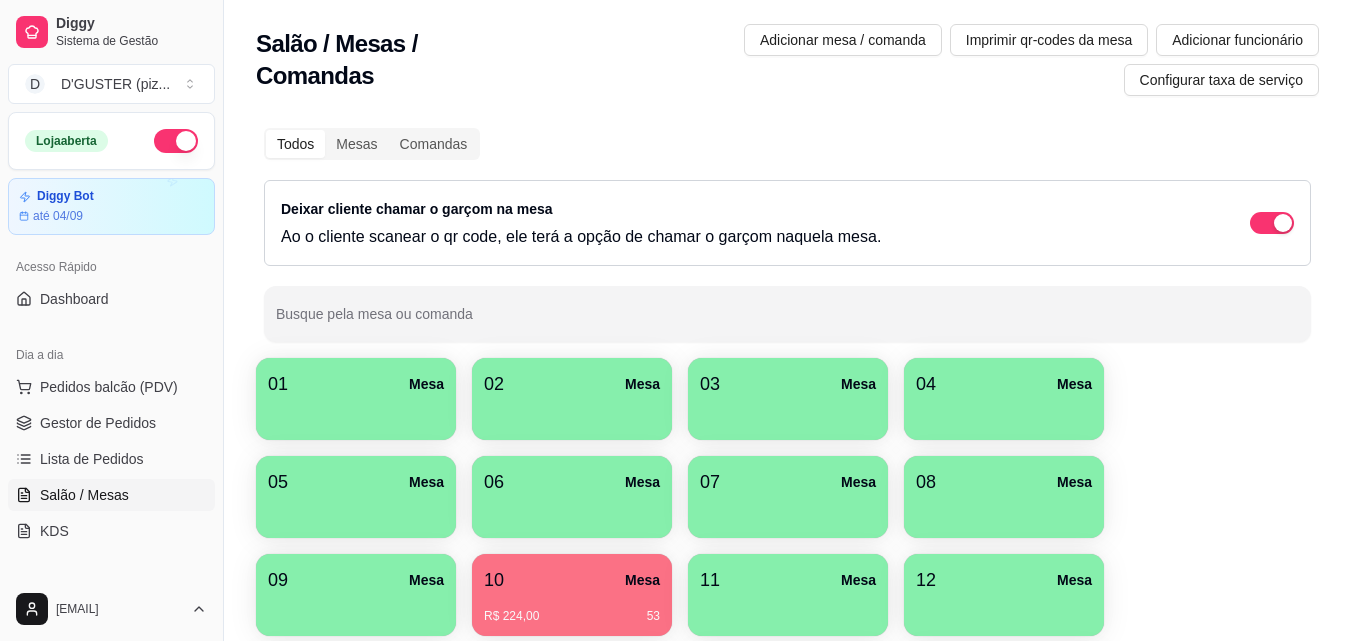 click on "10 Mesa" at bounding box center [572, 580] 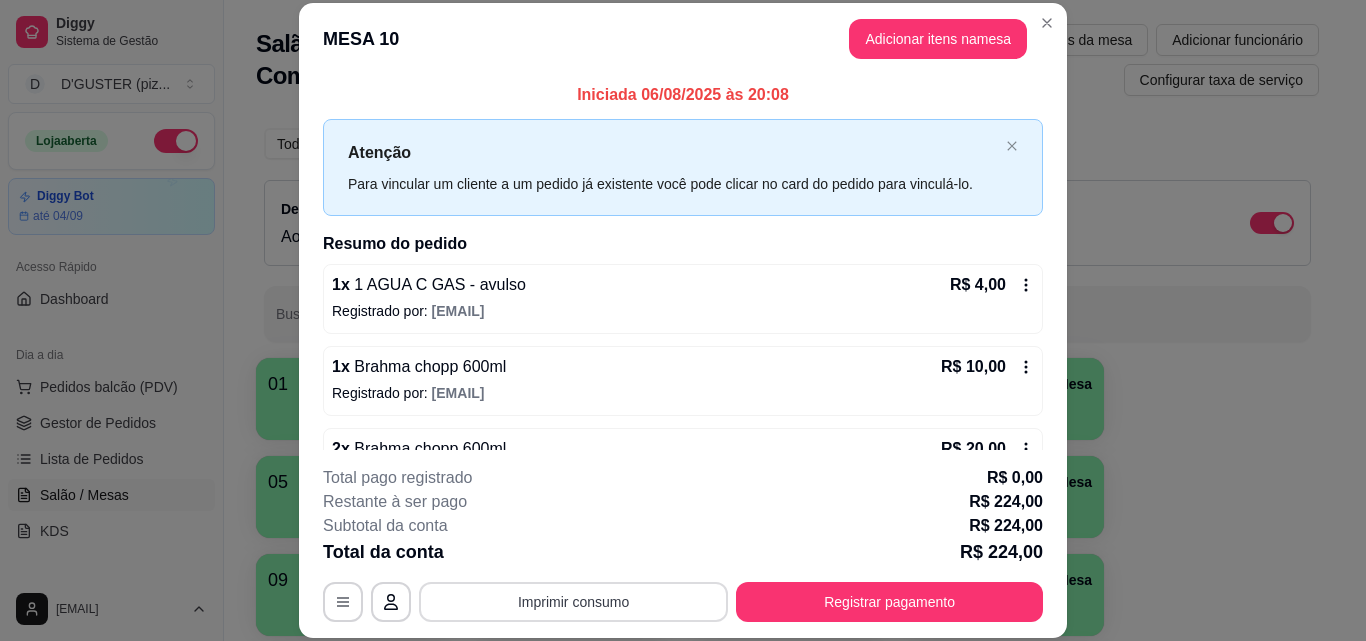 click on "Imprimir consumo" at bounding box center (573, 602) 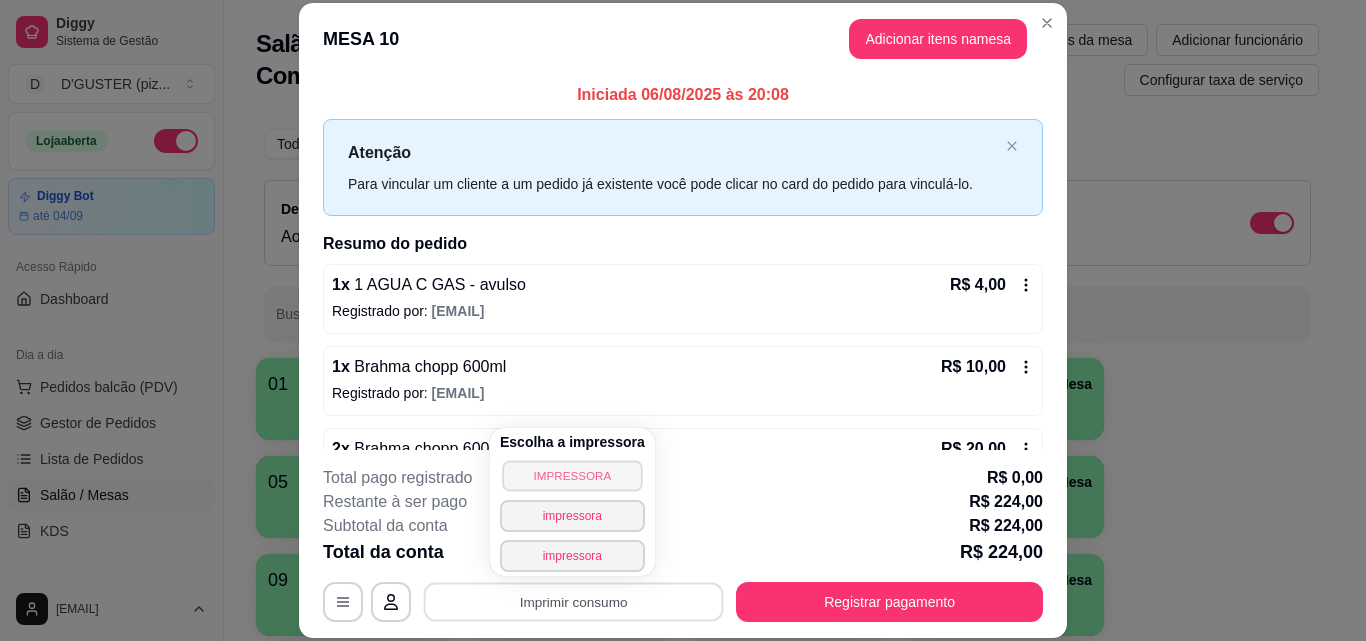 click on "IMPRESSORA" at bounding box center (572, 475) 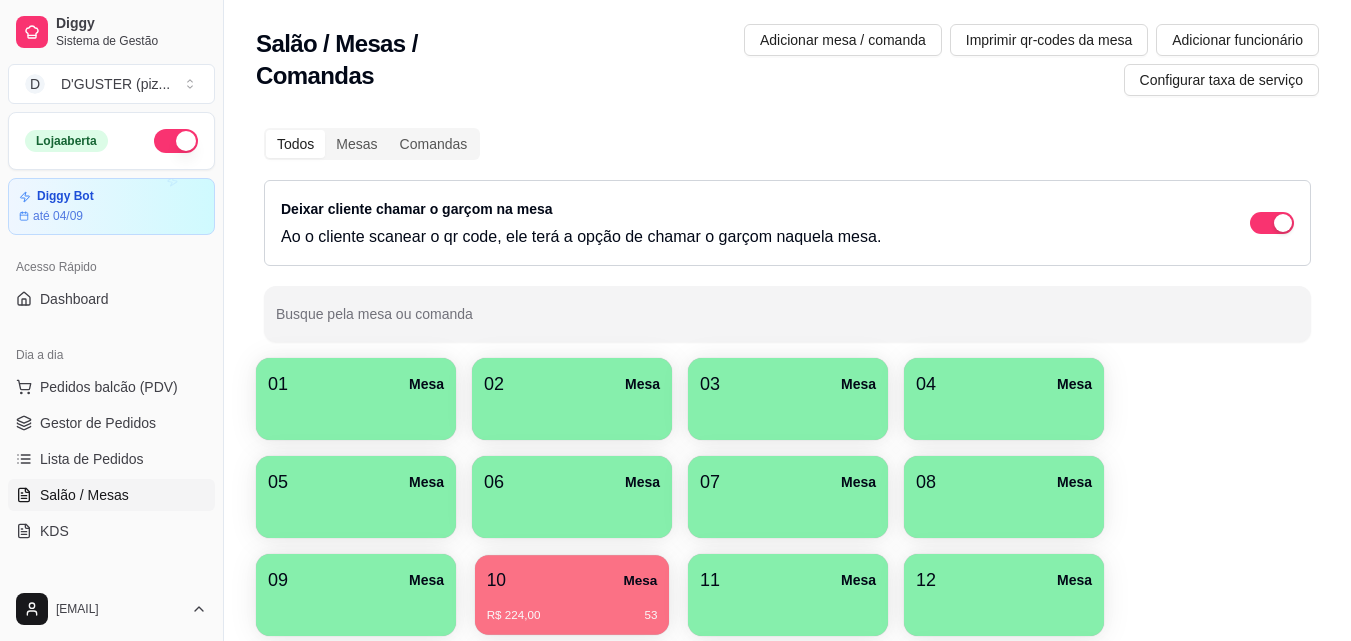 click on "10 Mesa" at bounding box center (572, 580) 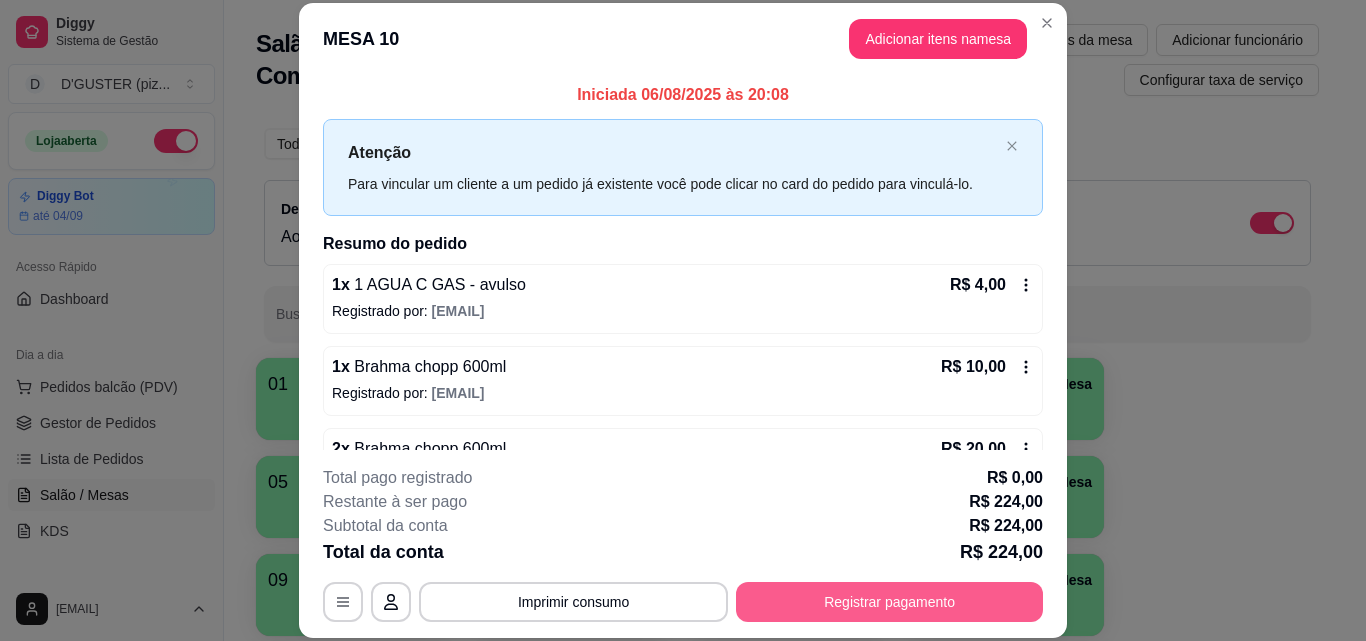 click on "Registrar pagamento" at bounding box center (889, 602) 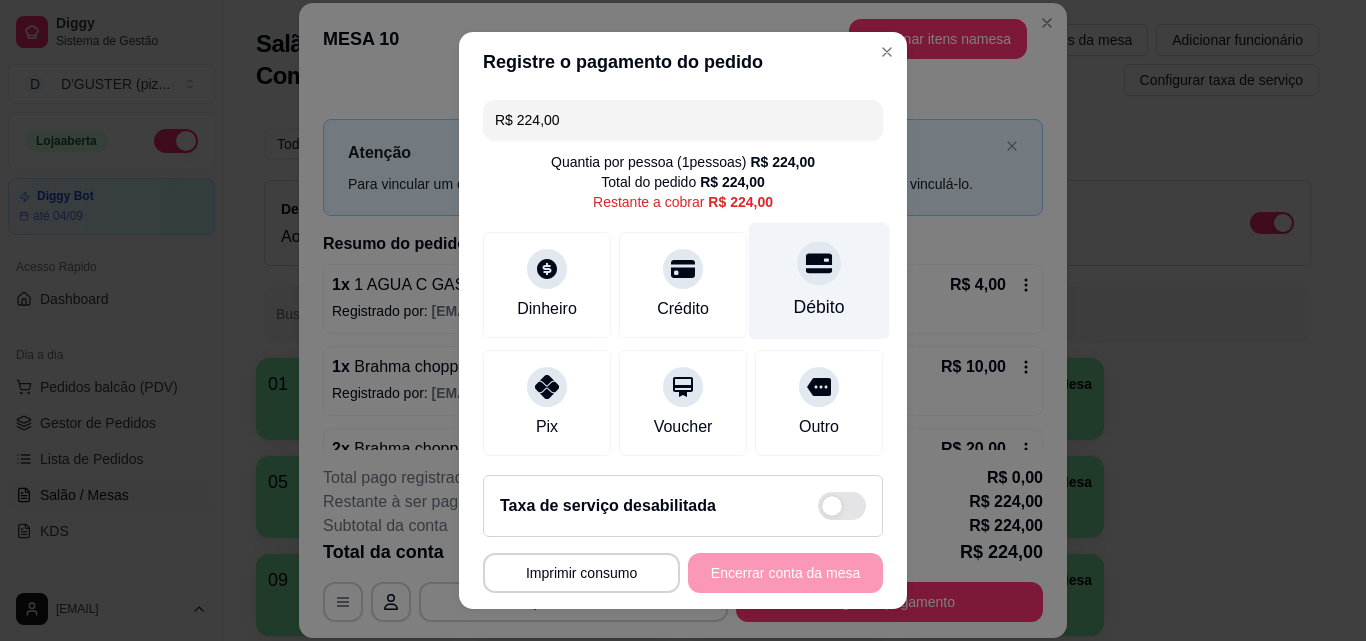 click on "Débito" at bounding box center [819, 307] 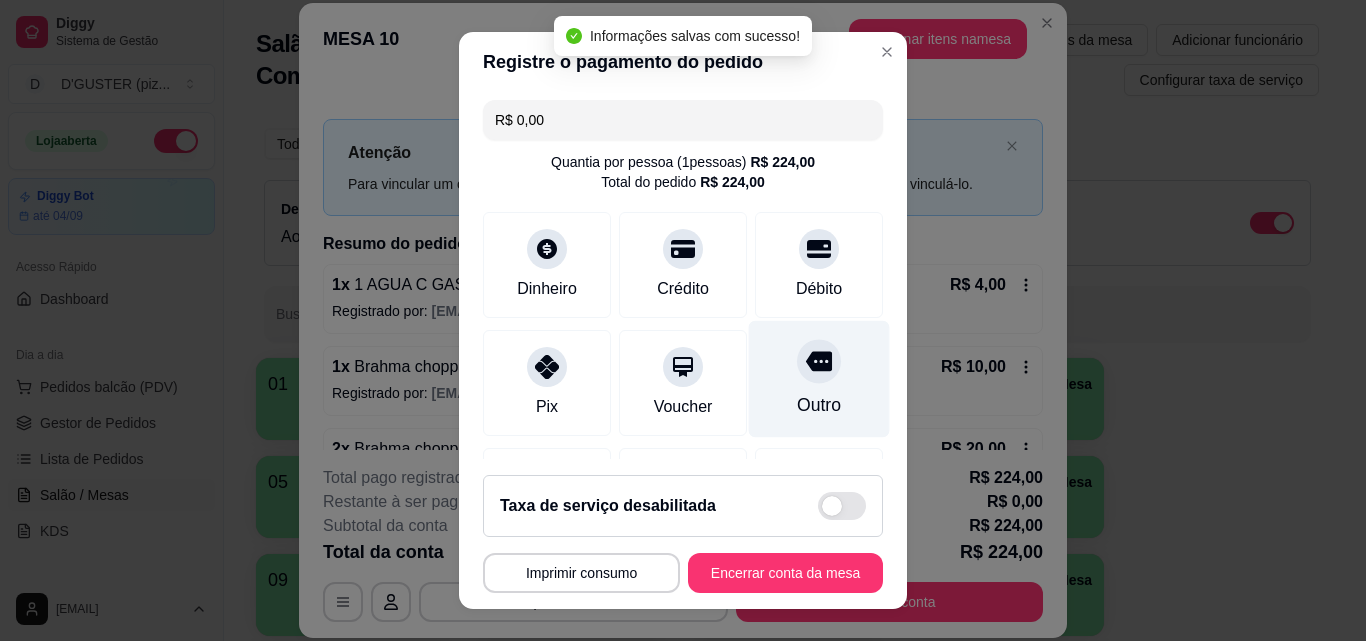 type on "R$ 0,00" 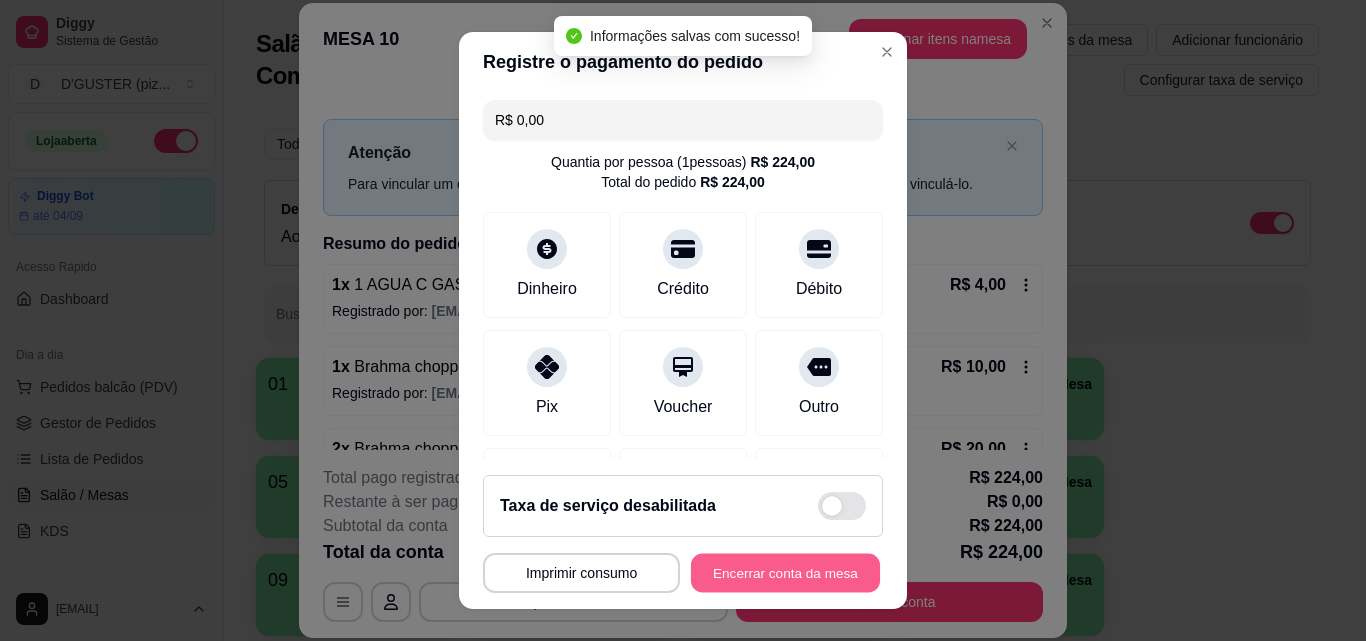 click on "Encerrar conta da mesa" at bounding box center (785, 573) 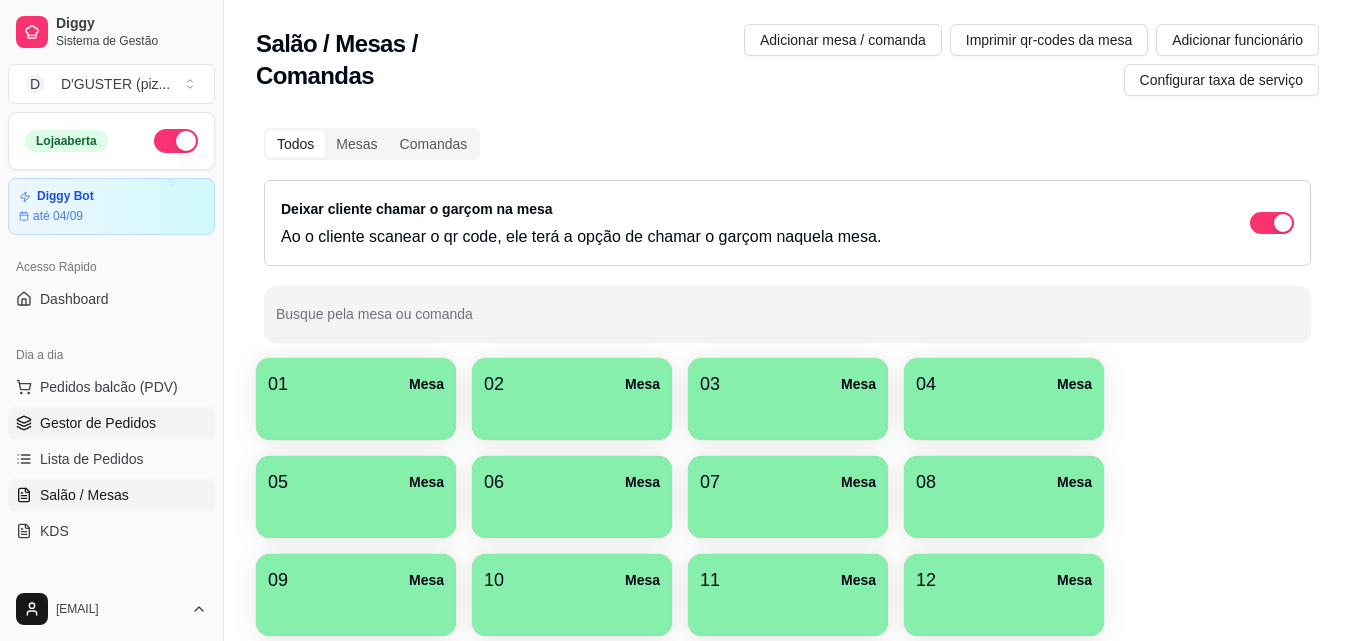 click on "Gestor de Pedidos" at bounding box center [98, 423] 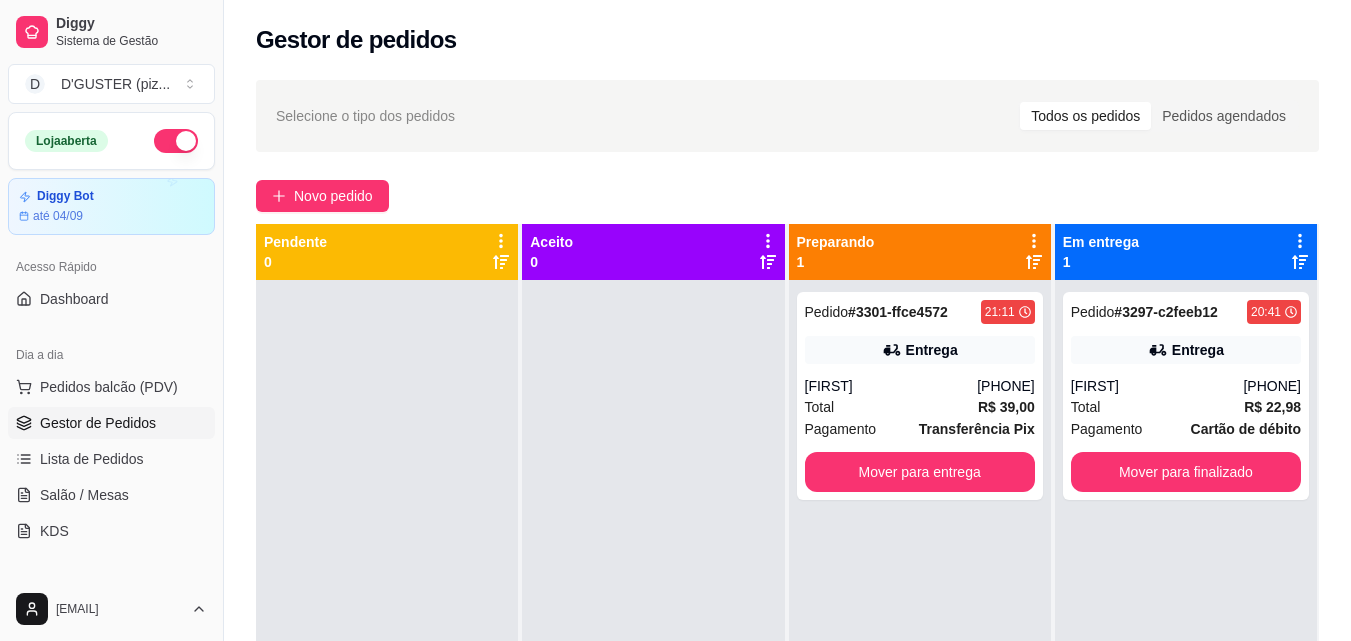 click on "Pedido  # 3301-ffce4572 21:11 Entrega [NAME] (71) 98426-9454 Total R$ 39,00 Pagamento Transferência Pix Mover para entrega Em entrega 1 Pedido  # 3297-c2feeb12 20:41 Entrega [NAME] (71) 98426-9454 Total R$ 22,98 Pagamento Cartão de débito Mover para finalizado" at bounding box center (787, 478) 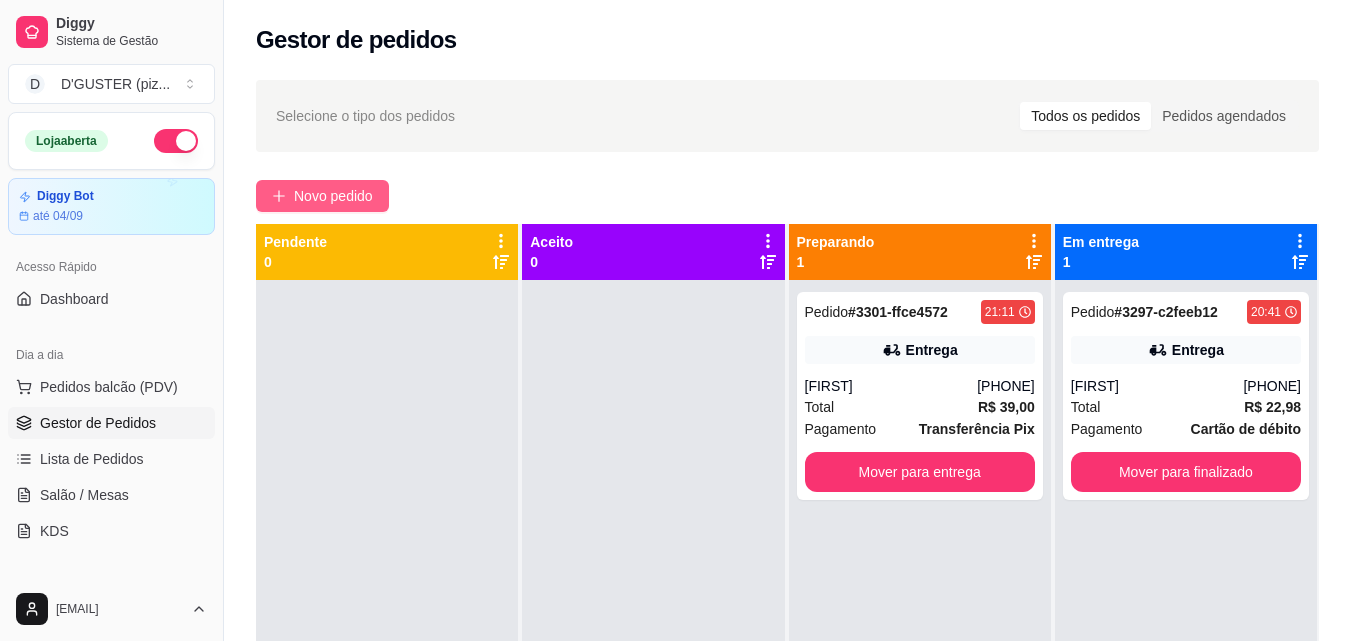 click on "Novo pedido" at bounding box center [333, 196] 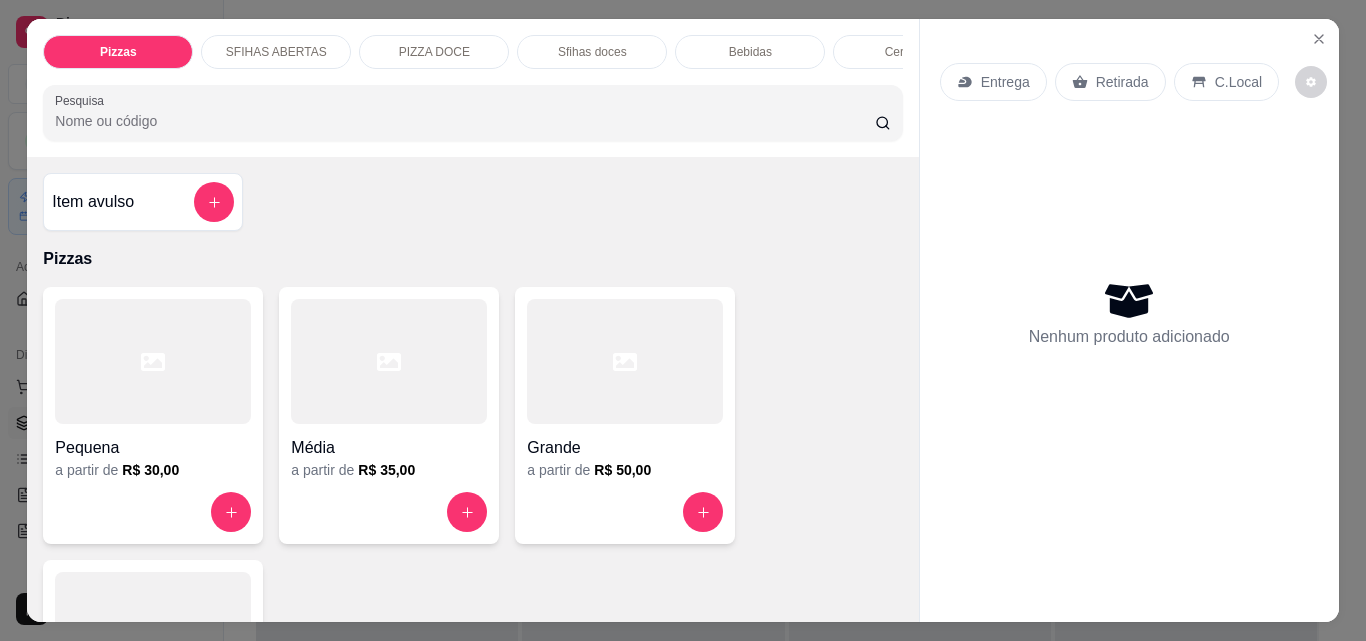 click on "Entrega" at bounding box center [1005, 82] 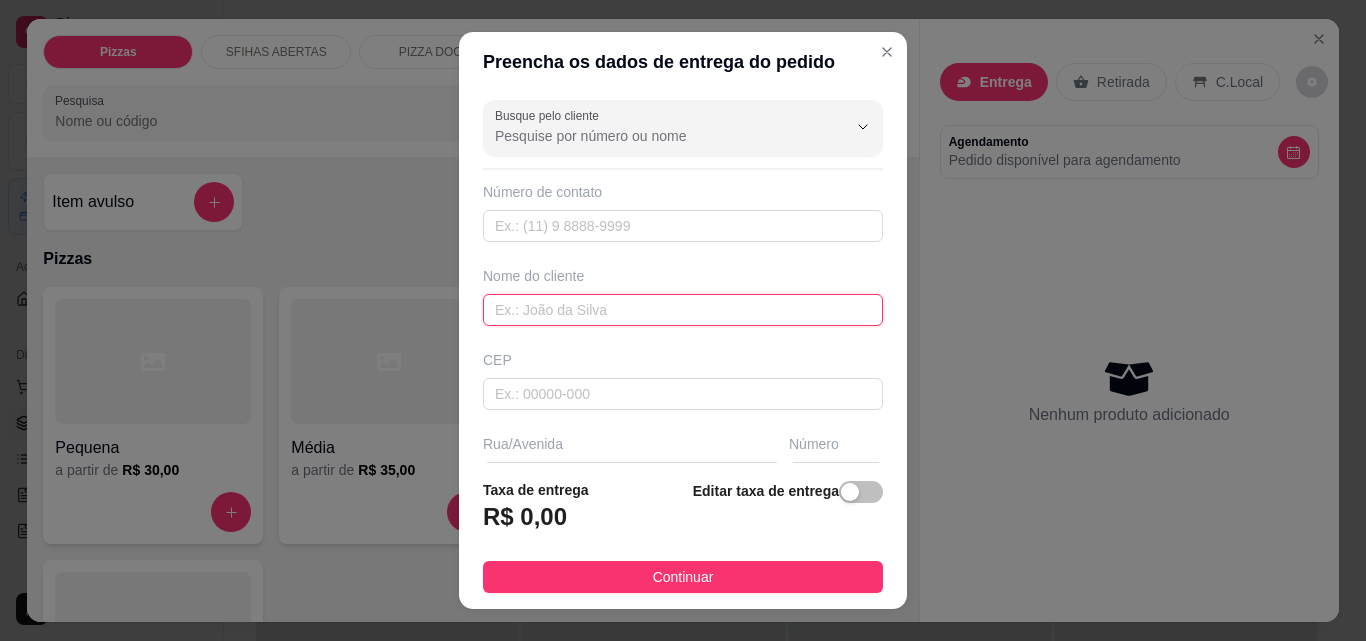 click at bounding box center [683, 310] 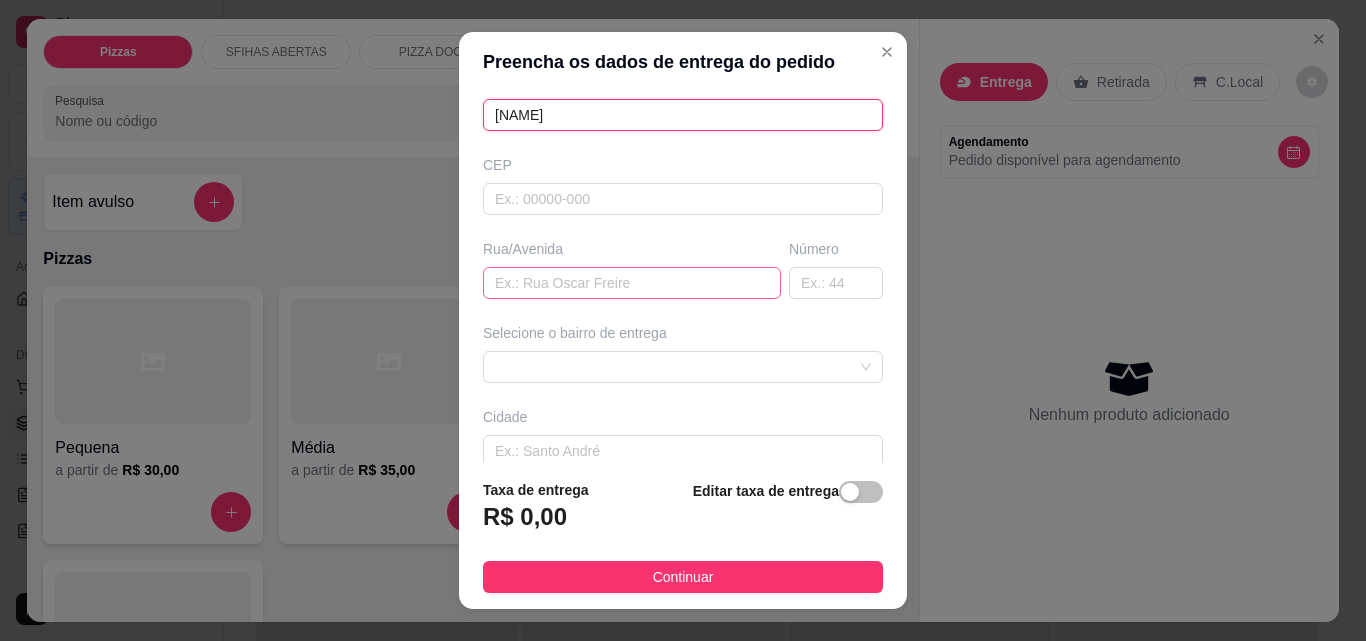 scroll, scrollTop: 200, scrollLeft: 0, axis: vertical 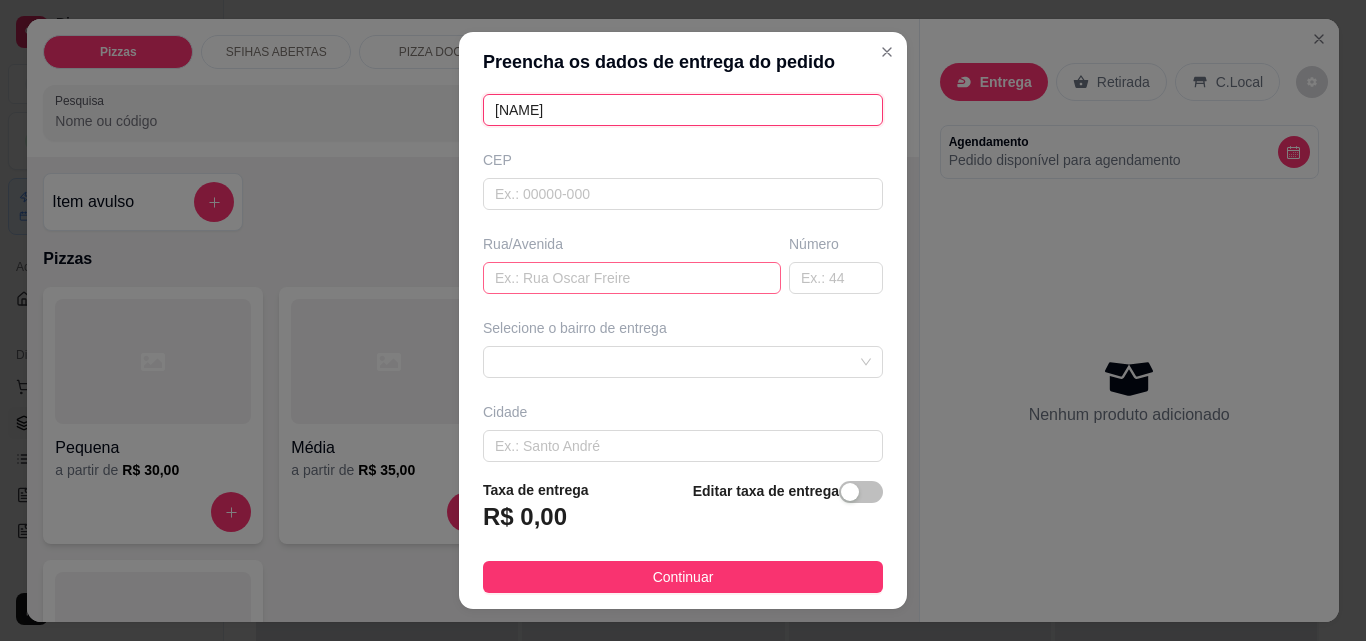 type on "[NAME]" 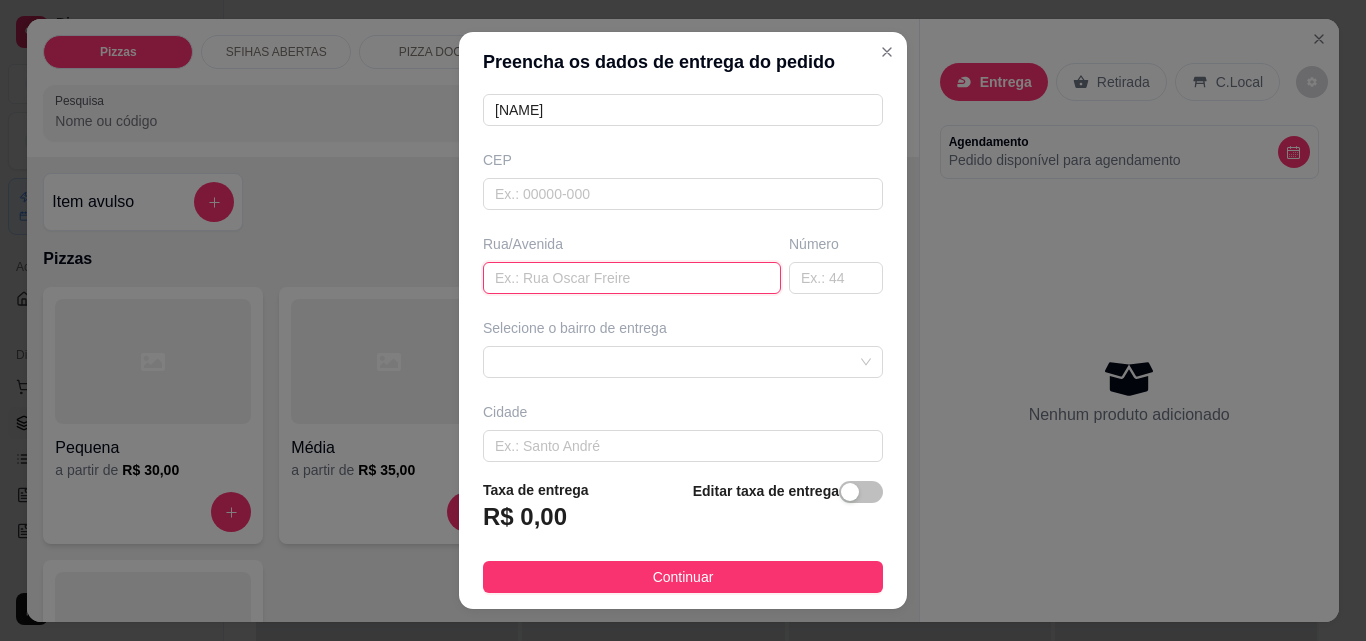 click at bounding box center [632, 278] 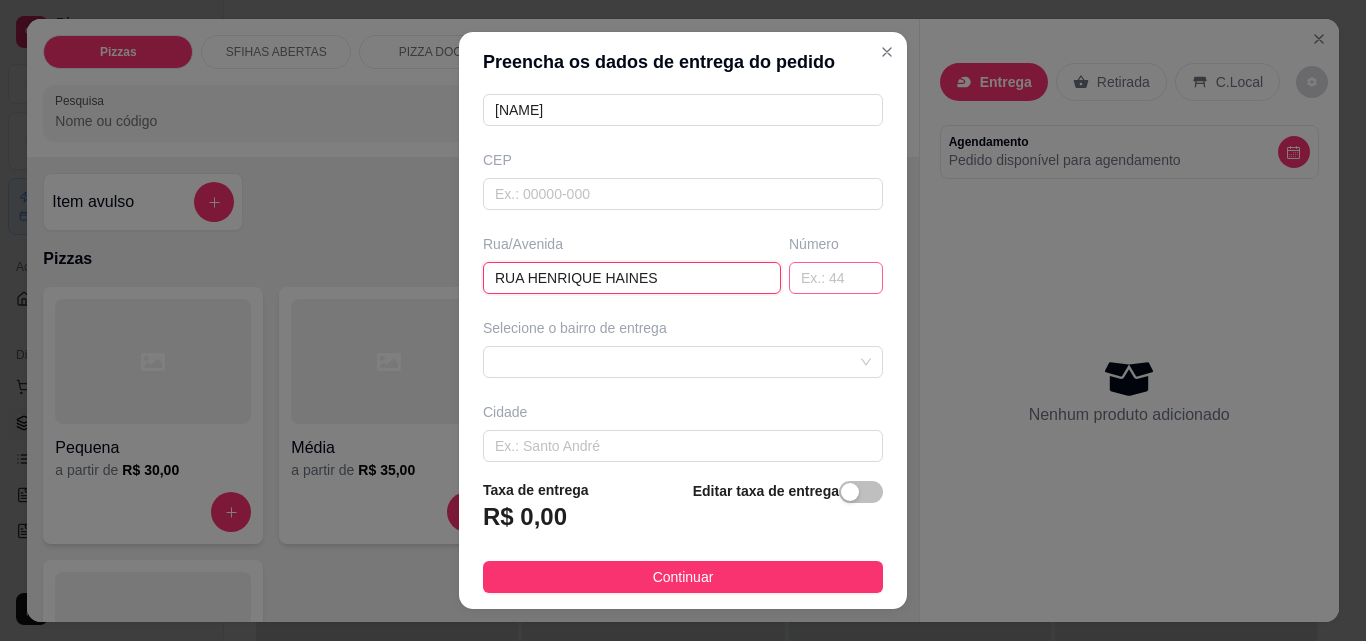 type on "RUA HENRIQUE HAINES" 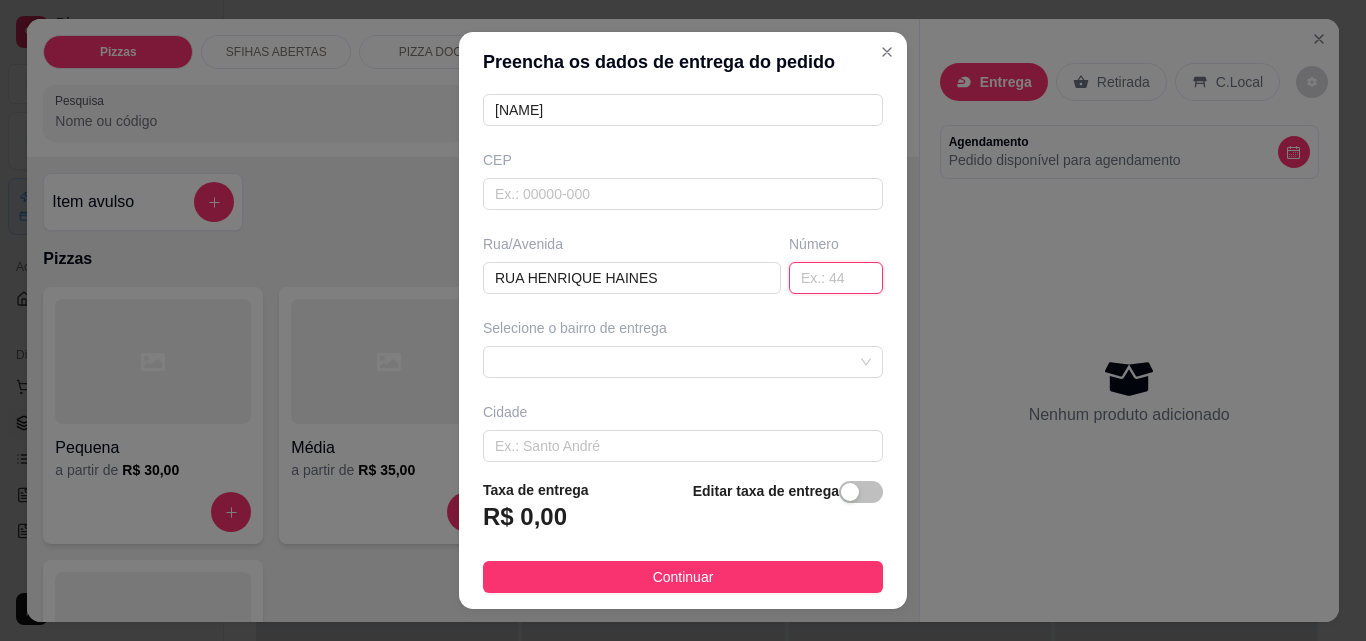 click at bounding box center [836, 278] 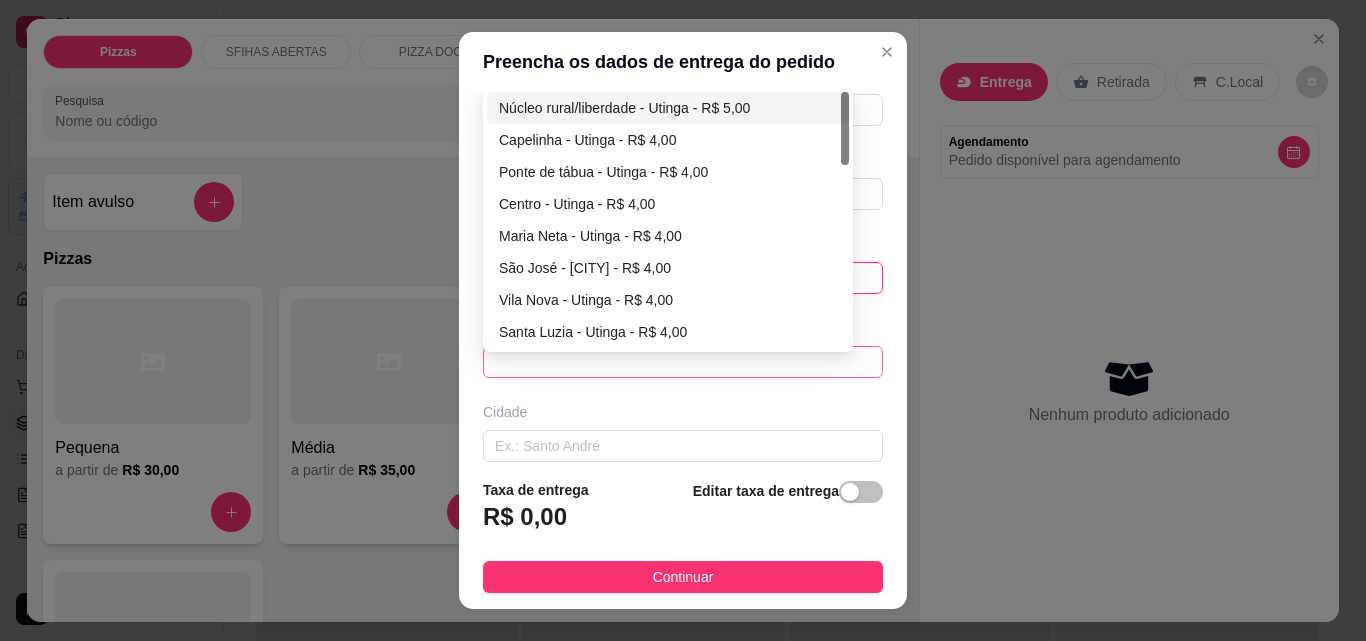 click at bounding box center [683, 362] 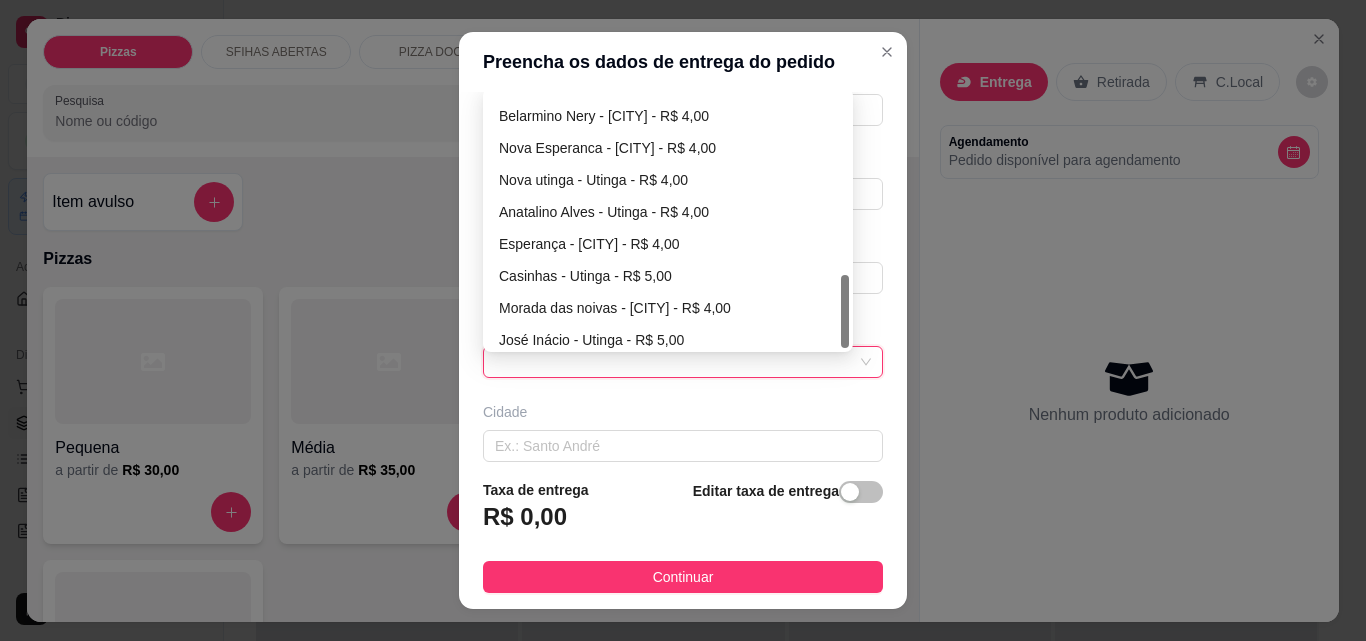 scroll, scrollTop: 640, scrollLeft: 0, axis: vertical 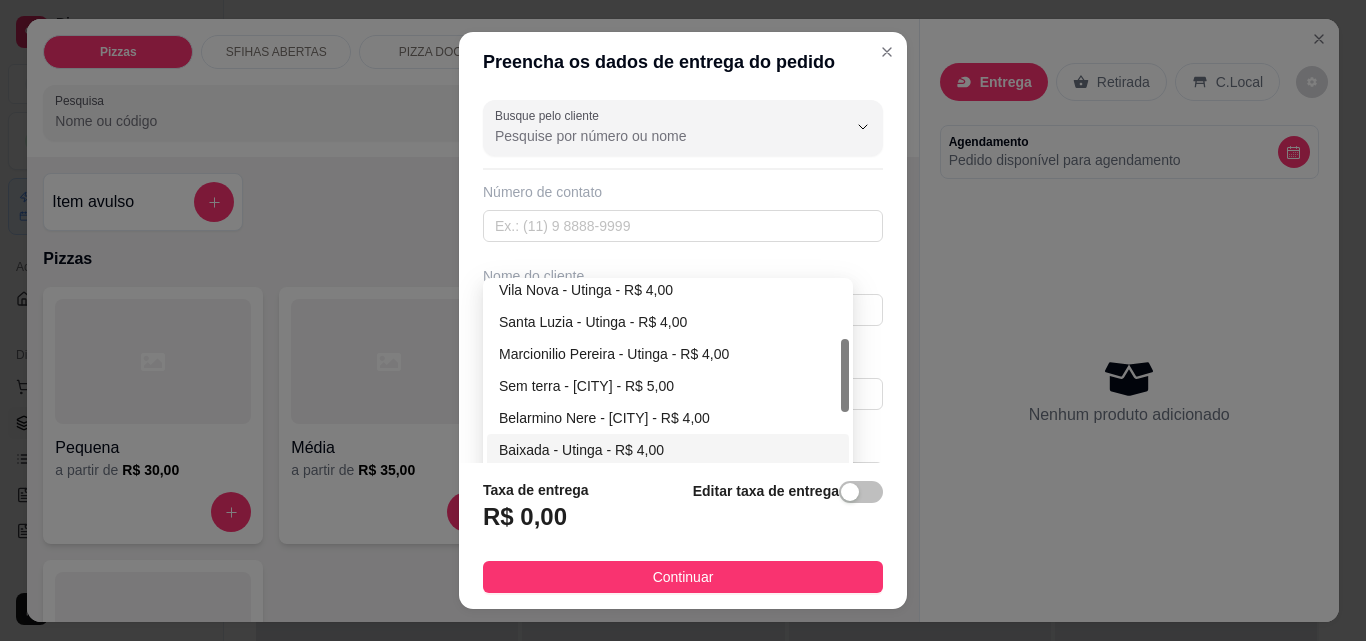 click on "Baixada - Utinga -  R$ 4,00" at bounding box center [668, 450] 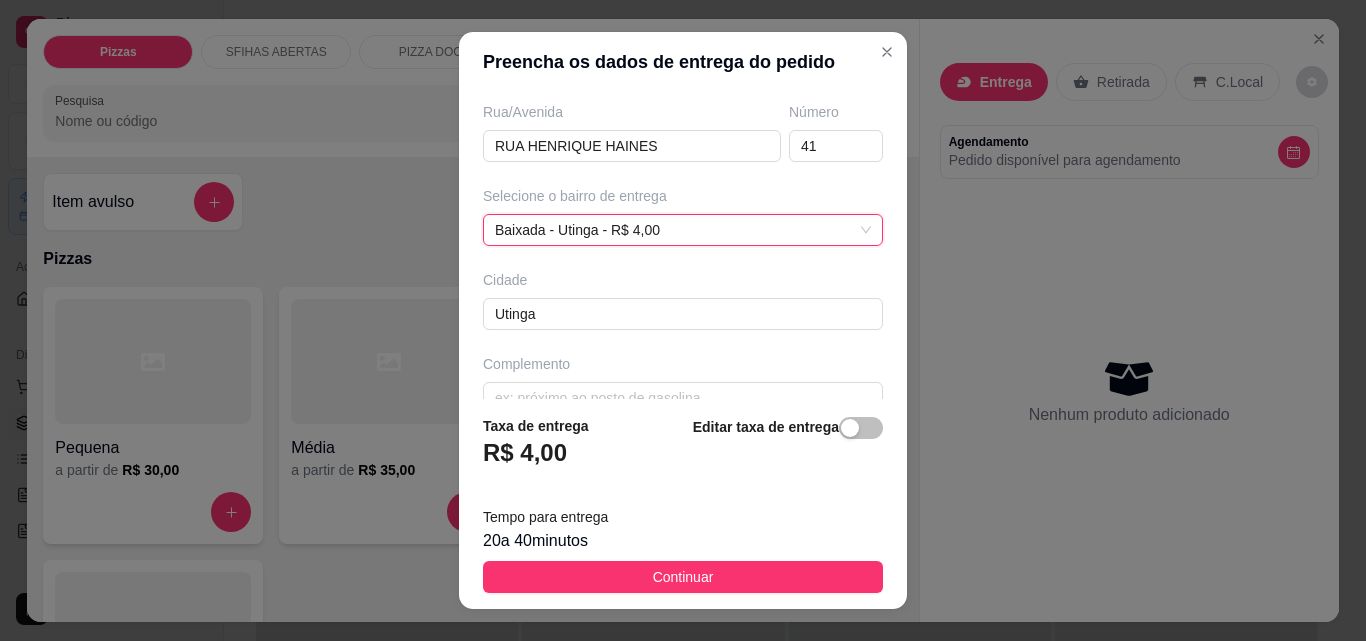 scroll, scrollTop: 367, scrollLeft: 0, axis: vertical 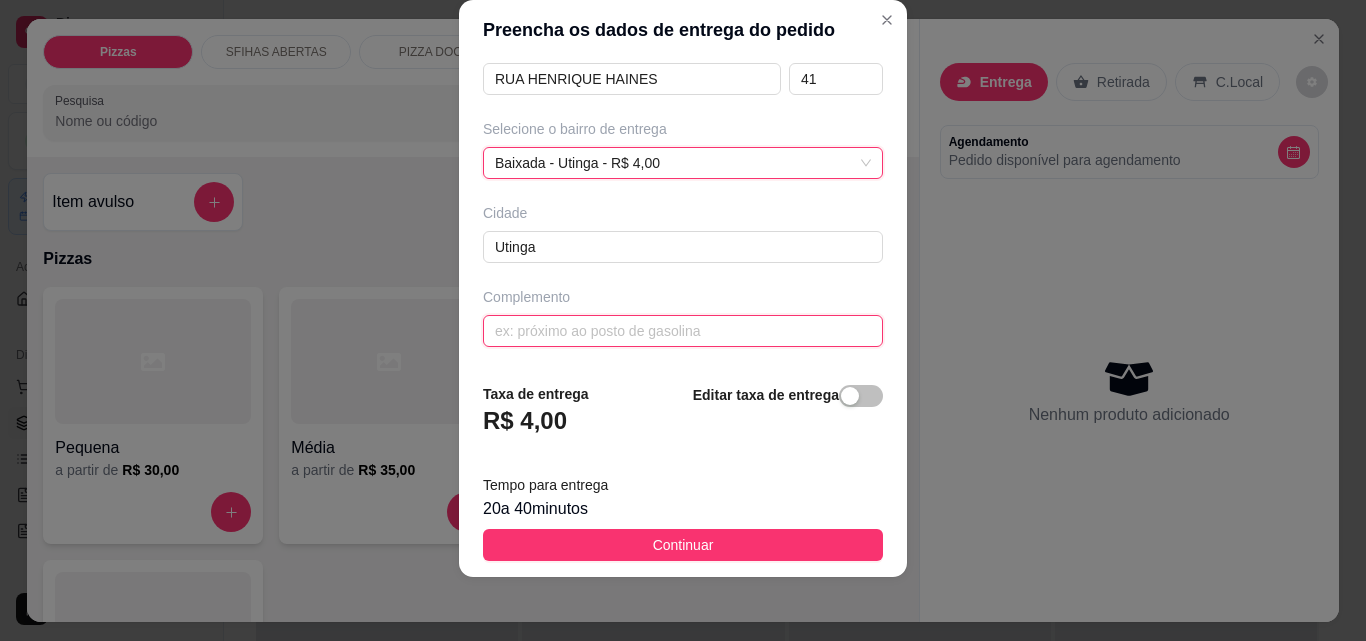 click at bounding box center (683, 331) 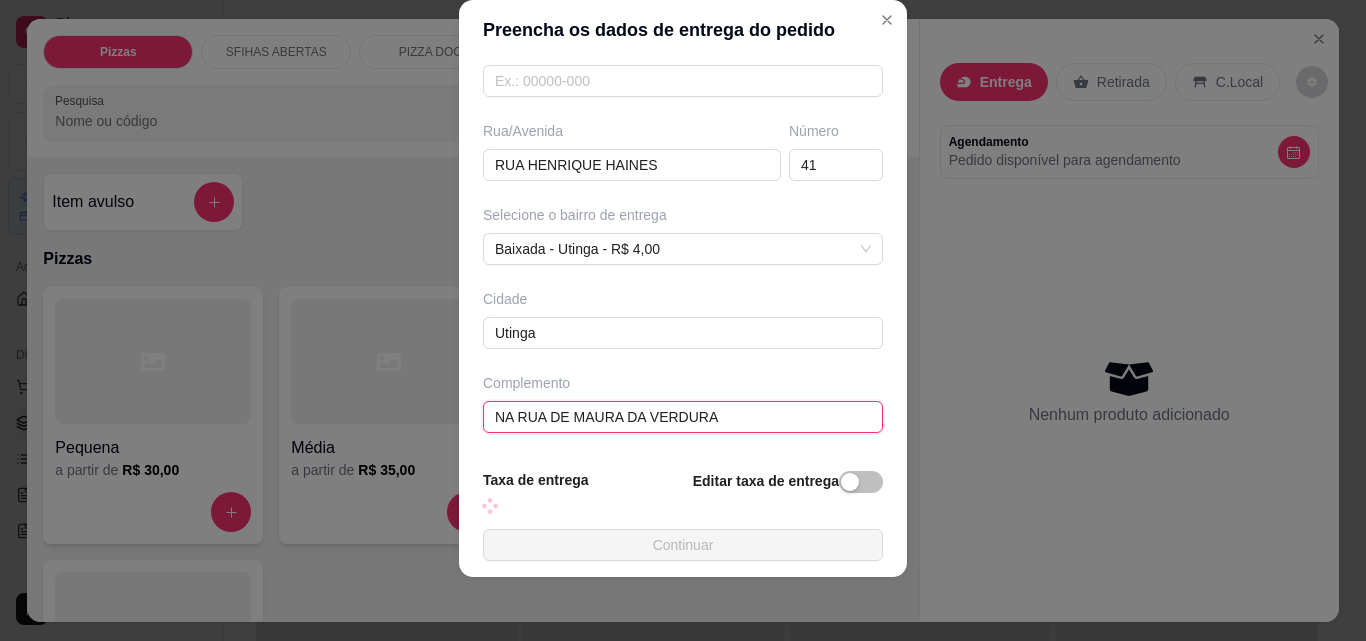 scroll, scrollTop: 367, scrollLeft: 0, axis: vertical 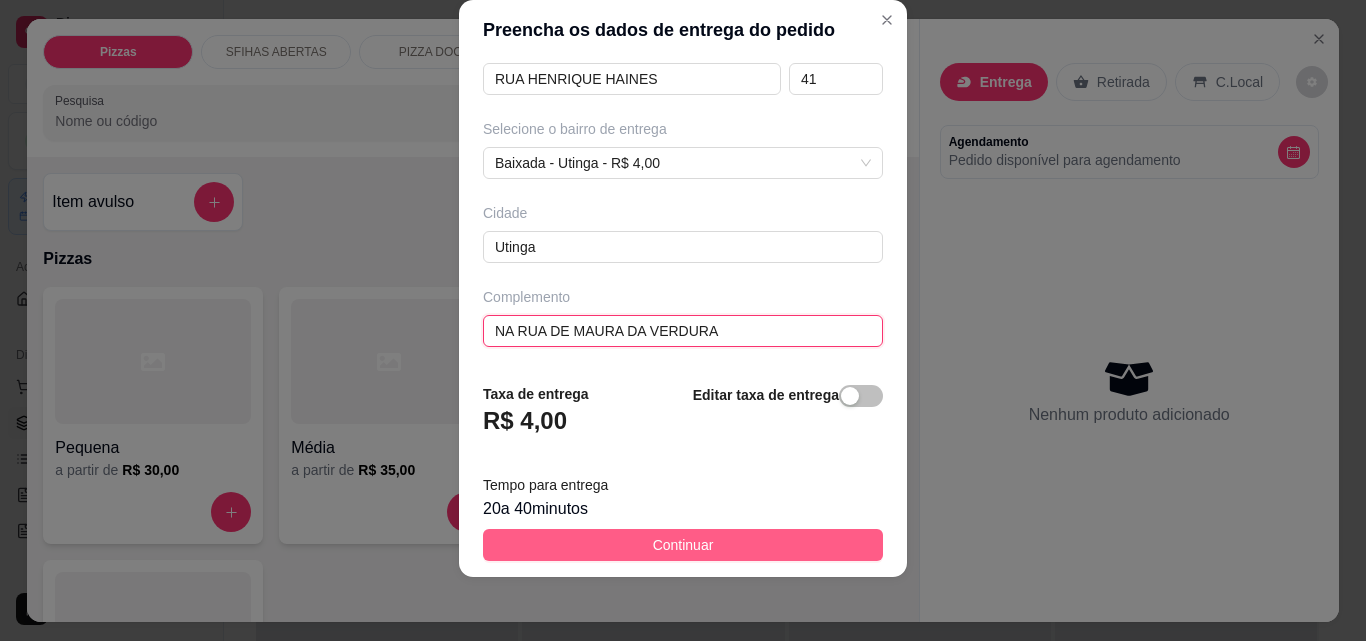 type on "NA RUA DE MAURA DA VERDURA" 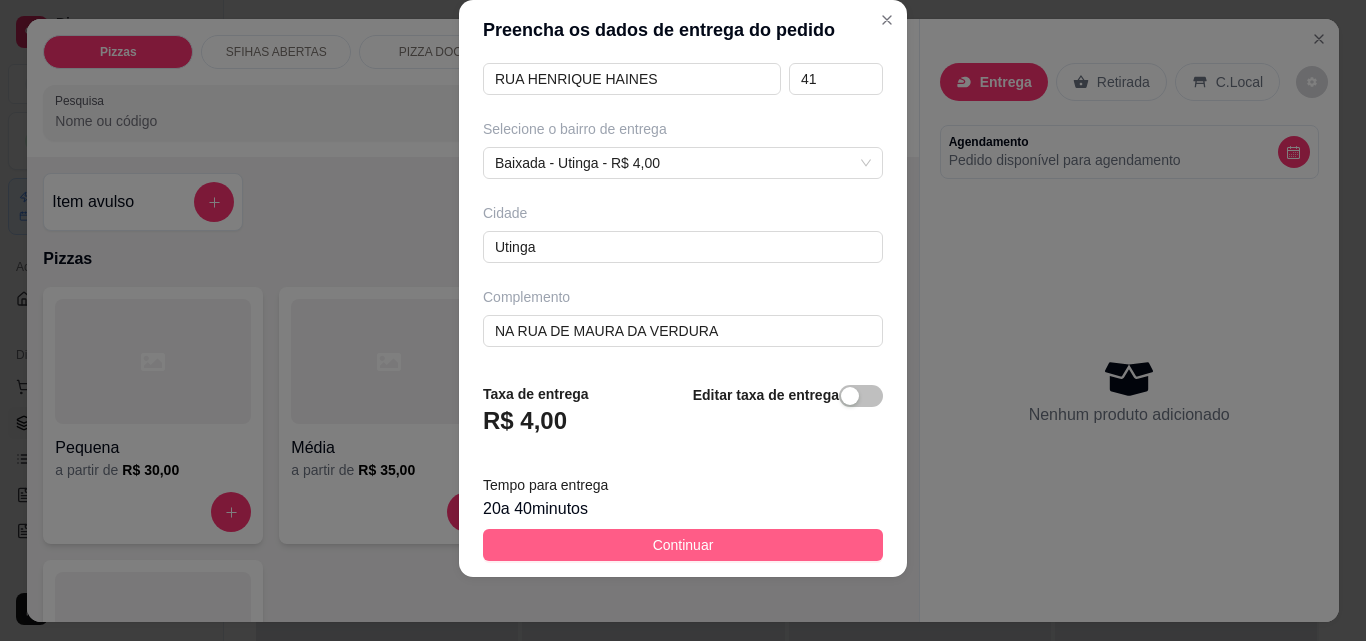 click on "Continuar" at bounding box center [683, 545] 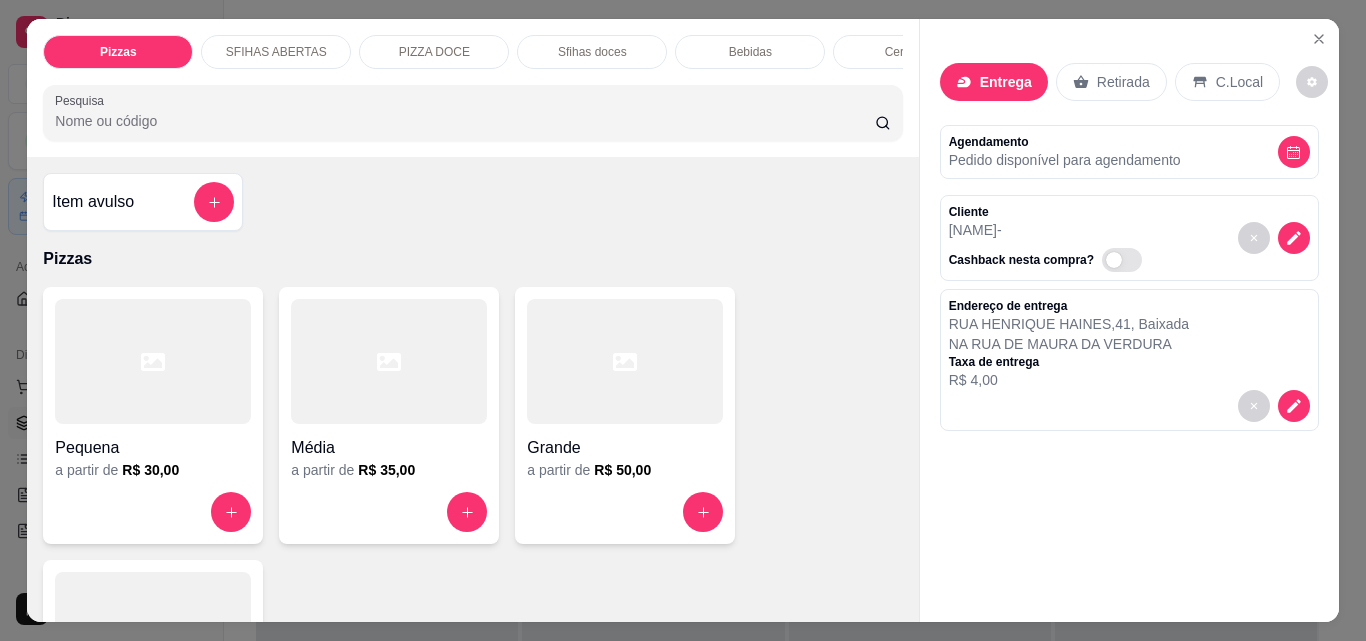 click on "Grande a partir de     R$ 50,00" at bounding box center (625, 415) 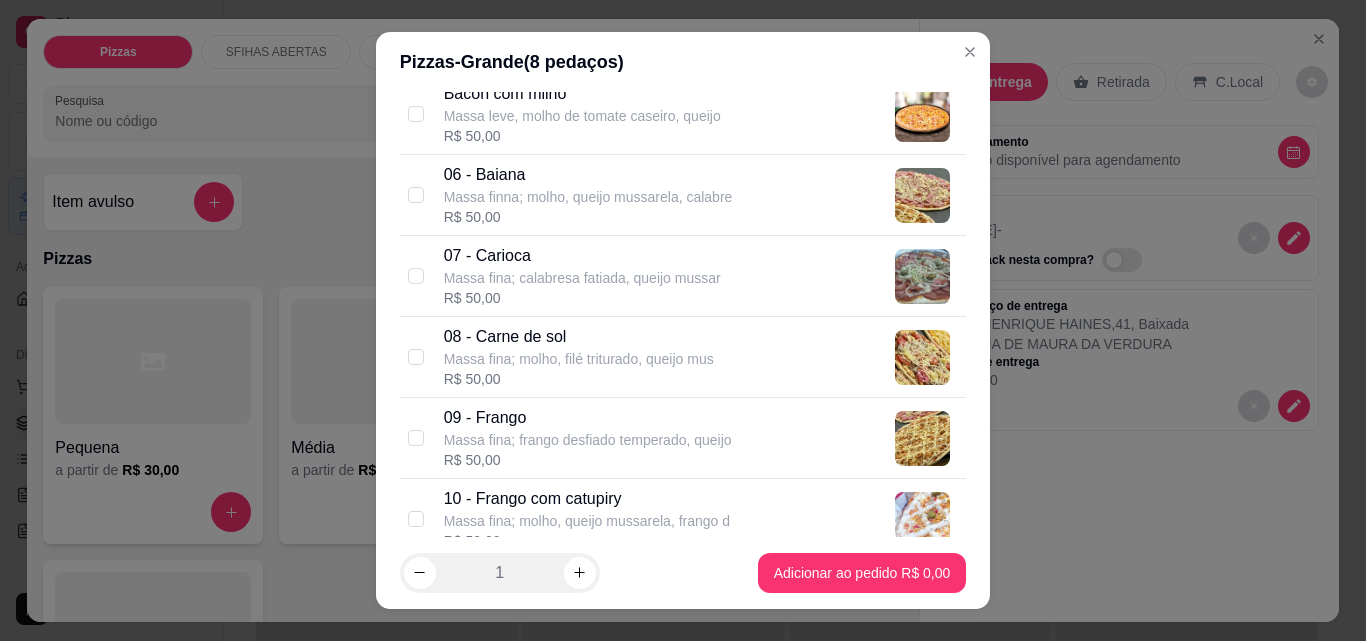 scroll, scrollTop: 600, scrollLeft: 0, axis: vertical 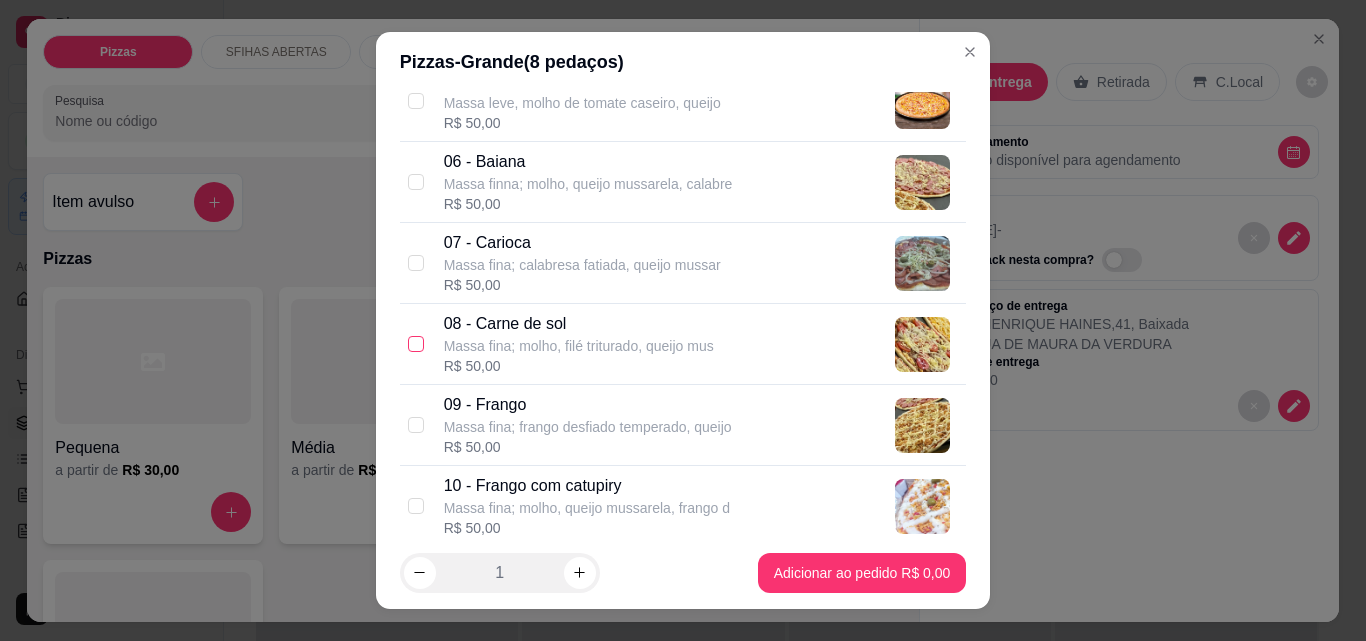 click at bounding box center [416, 344] 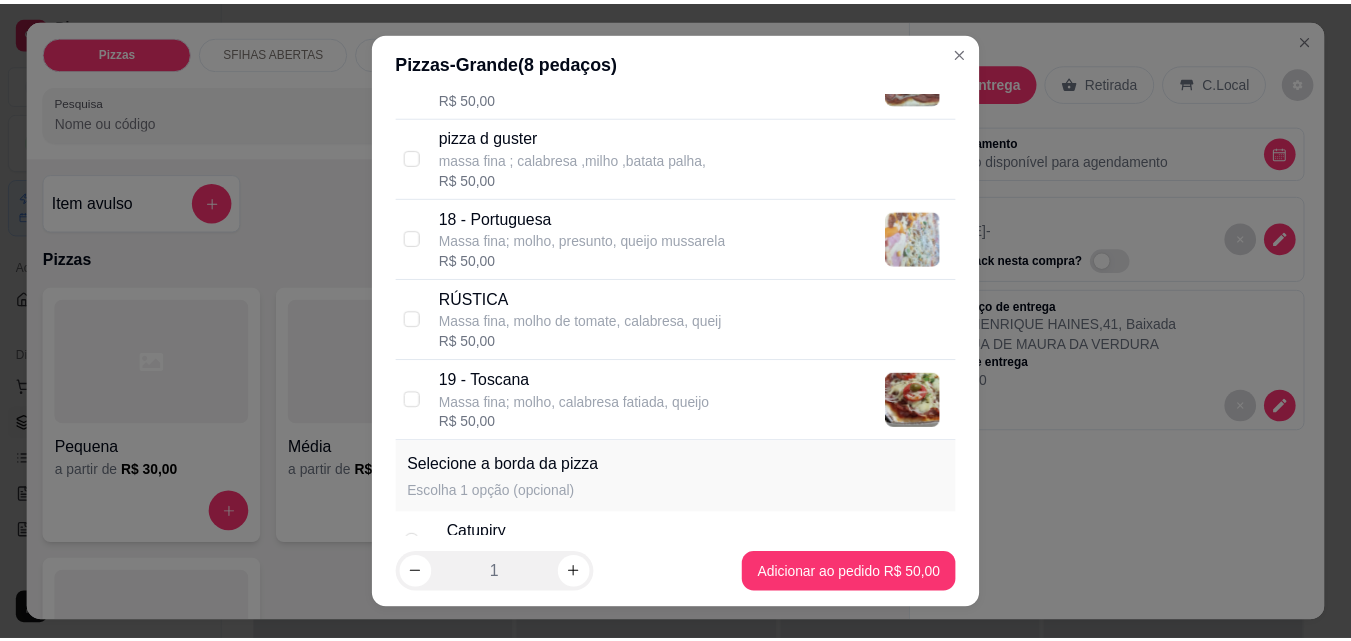 scroll, scrollTop: 1700, scrollLeft: 0, axis: vertical 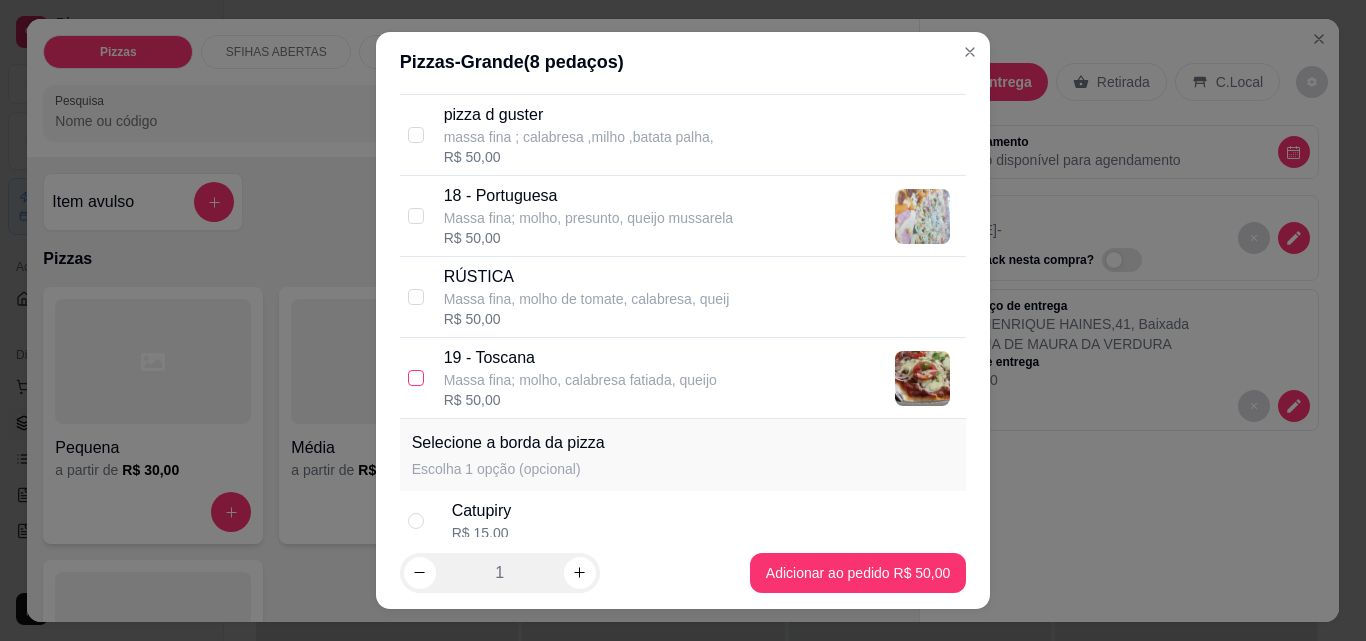 click at bounding box center [416, 378] 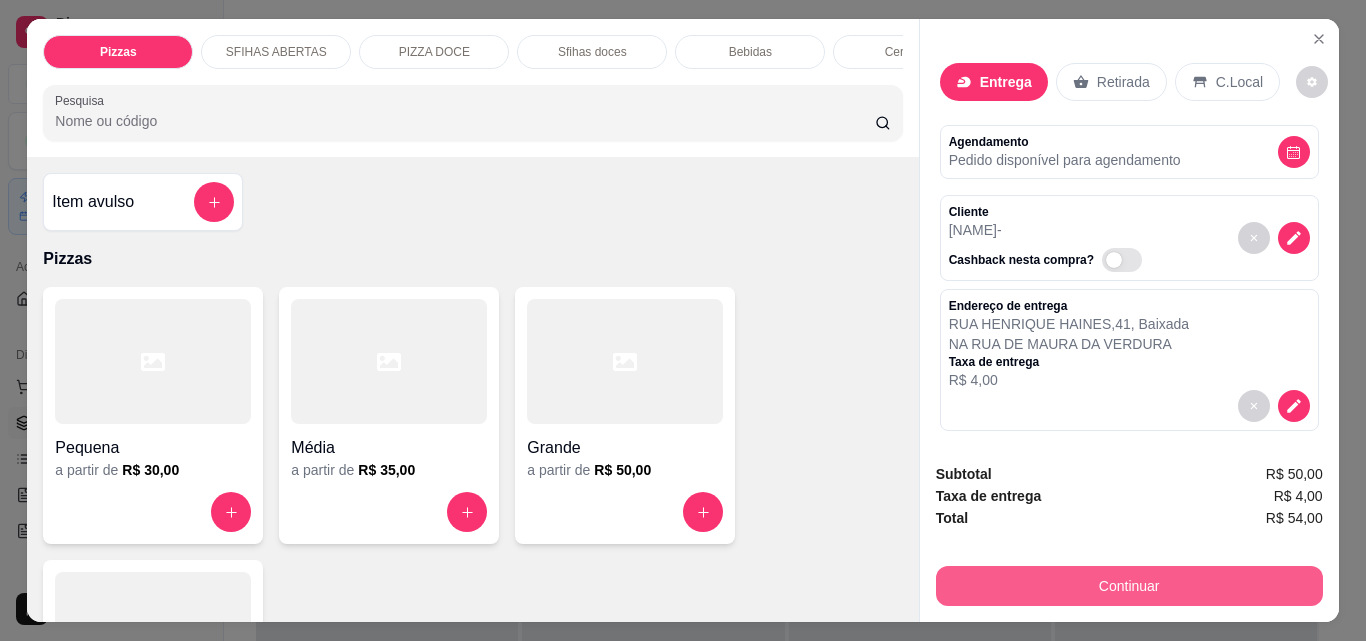 click on "Continuar" at bounding box center (1129, 586) 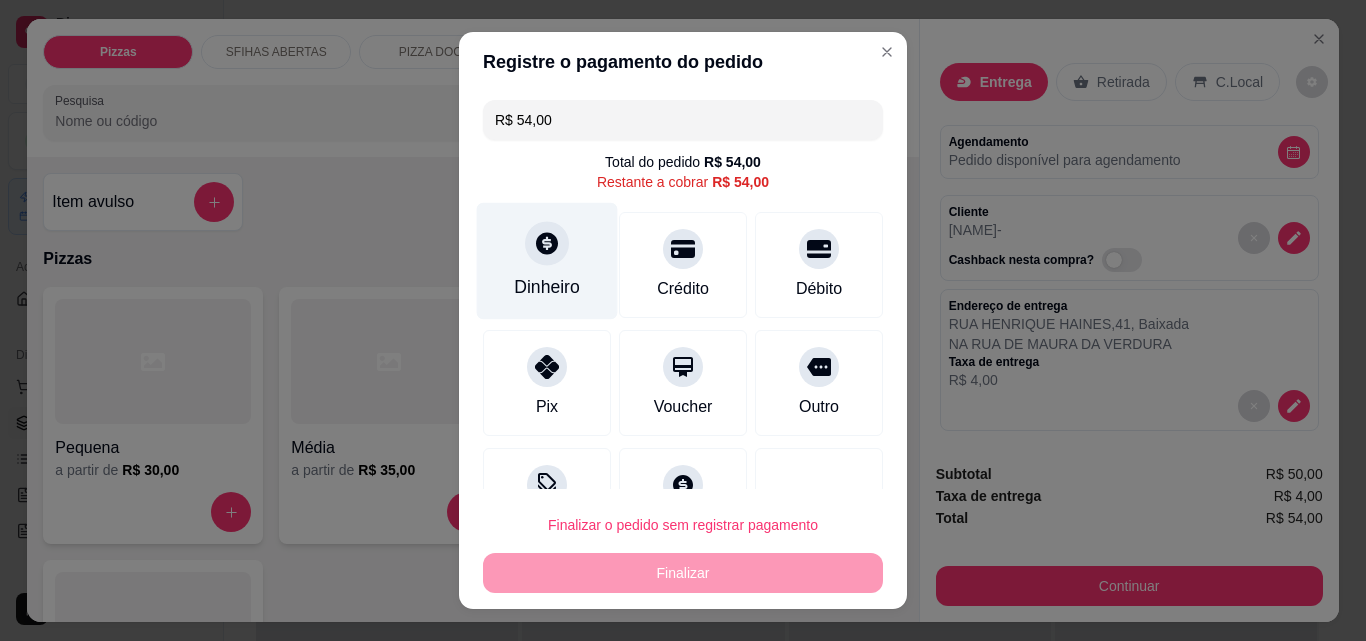 click on "Dinheiro" at bounding box center [547, 261] 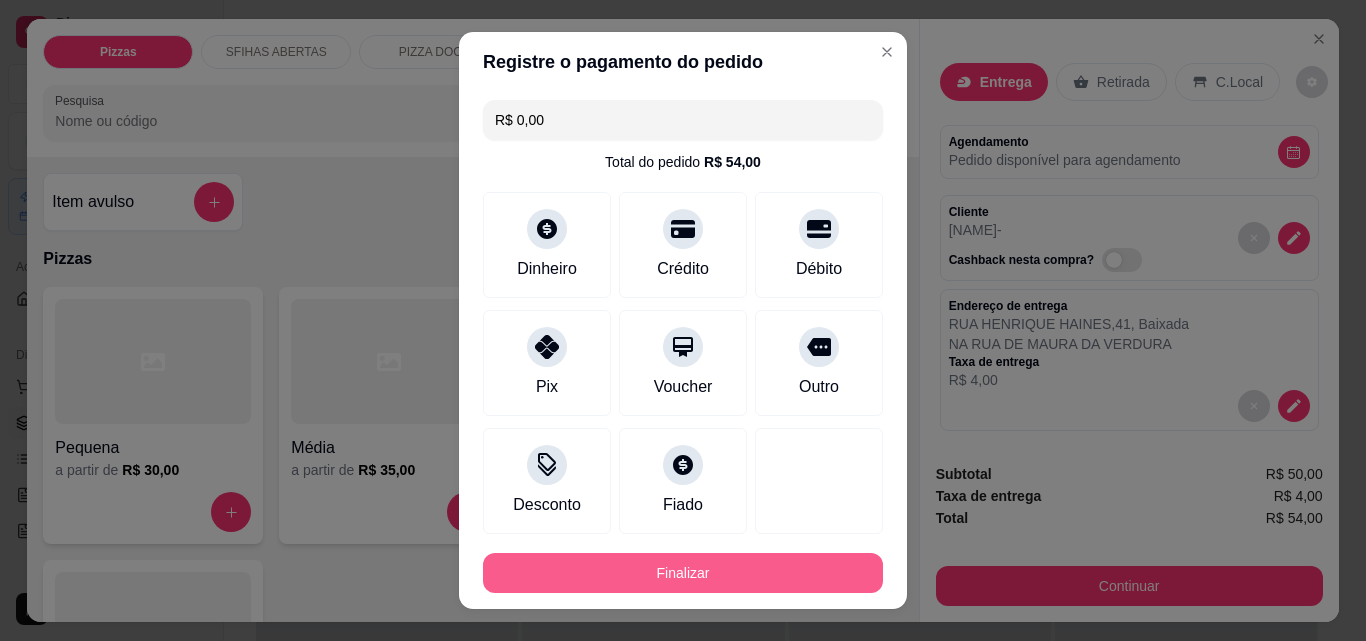 click on "Finalizar" at bounding box center [683, 573] 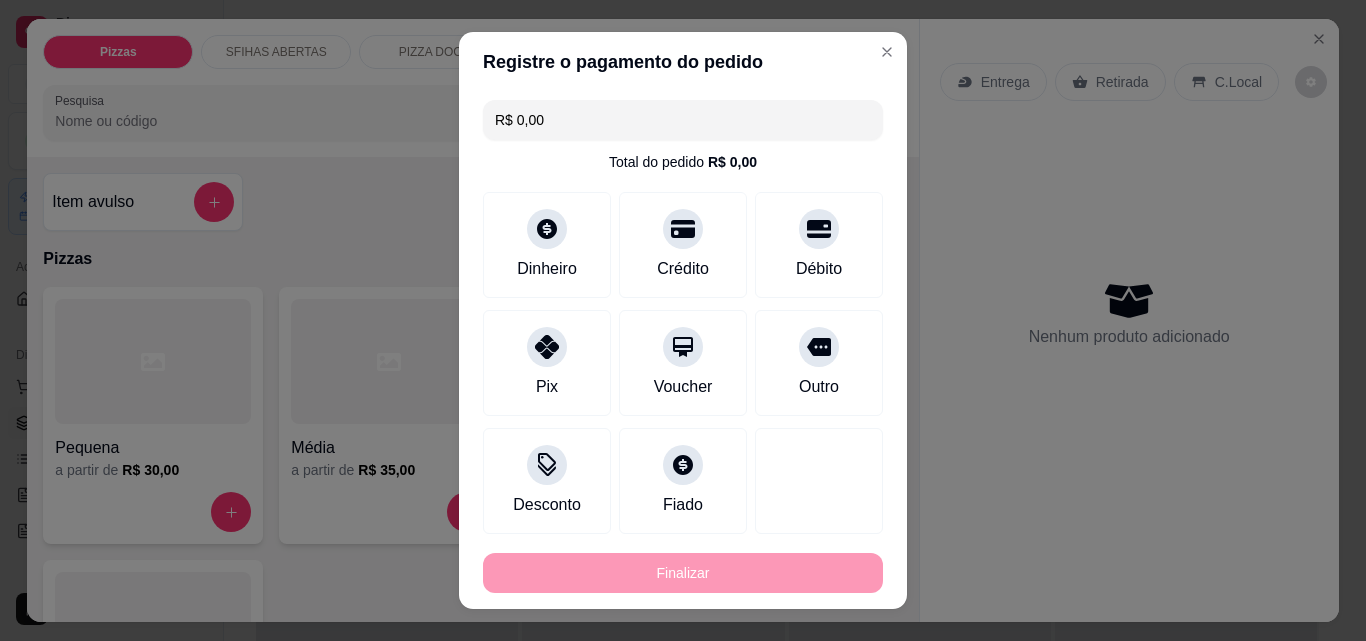 type on "-R$ 54,00" 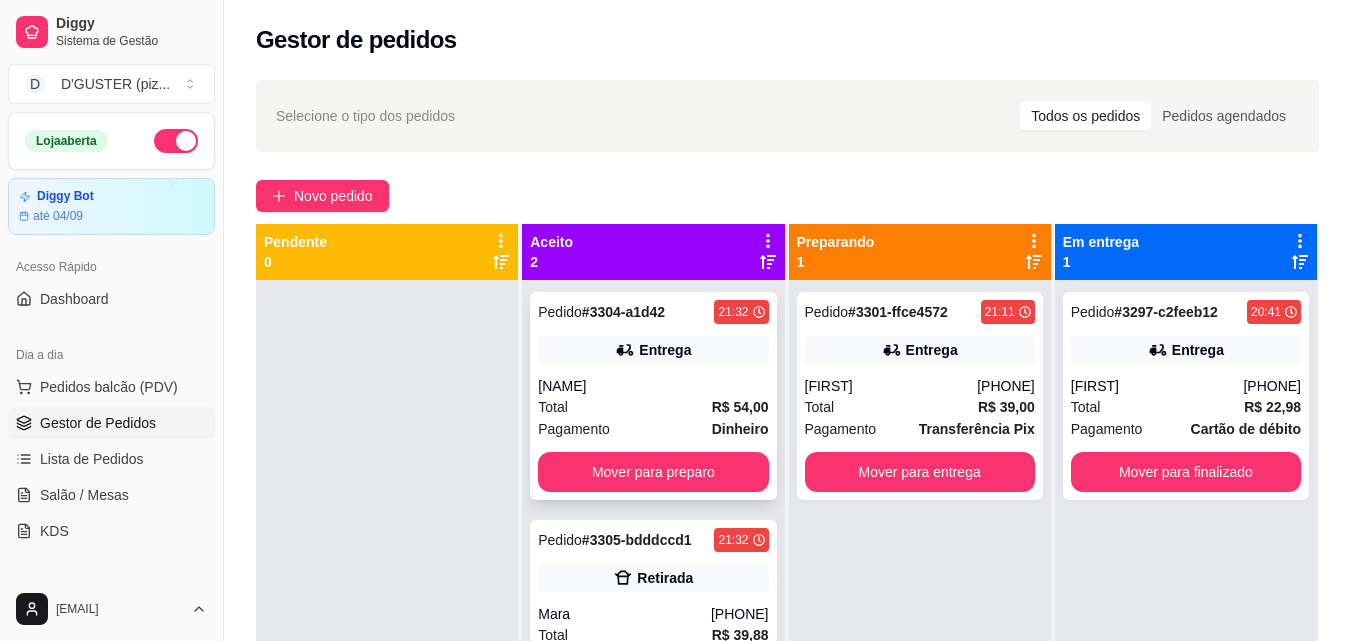 scroll, scrollTop: 56, scrollLeft: 0, axis: vertical 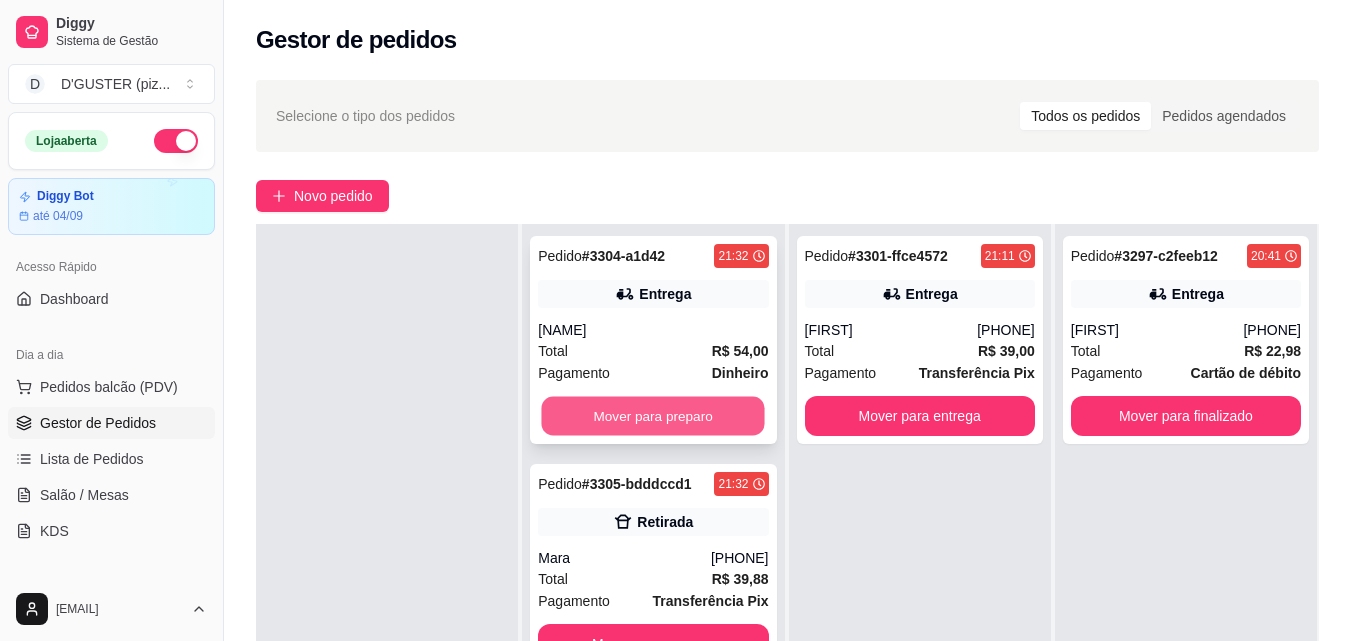 click on "Mover para preparo" at bounding box center (653, 416) 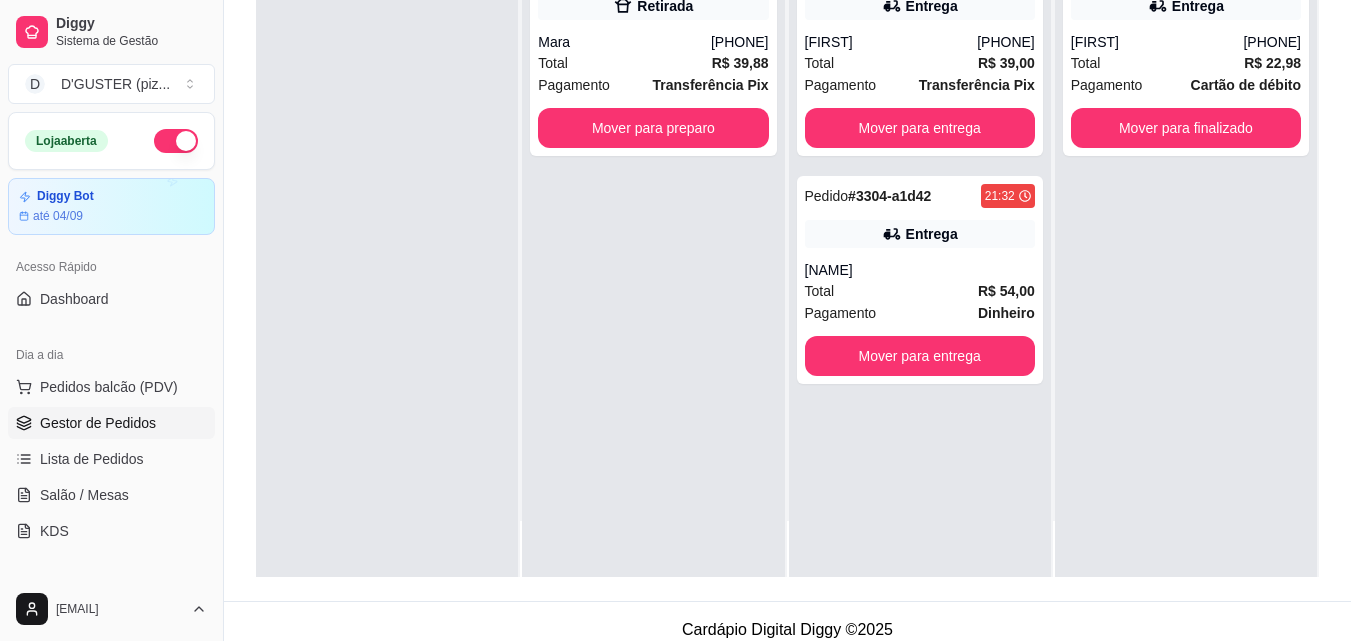 scroll, scrollTop: 300, scrollLeft: 0, axis: vertical 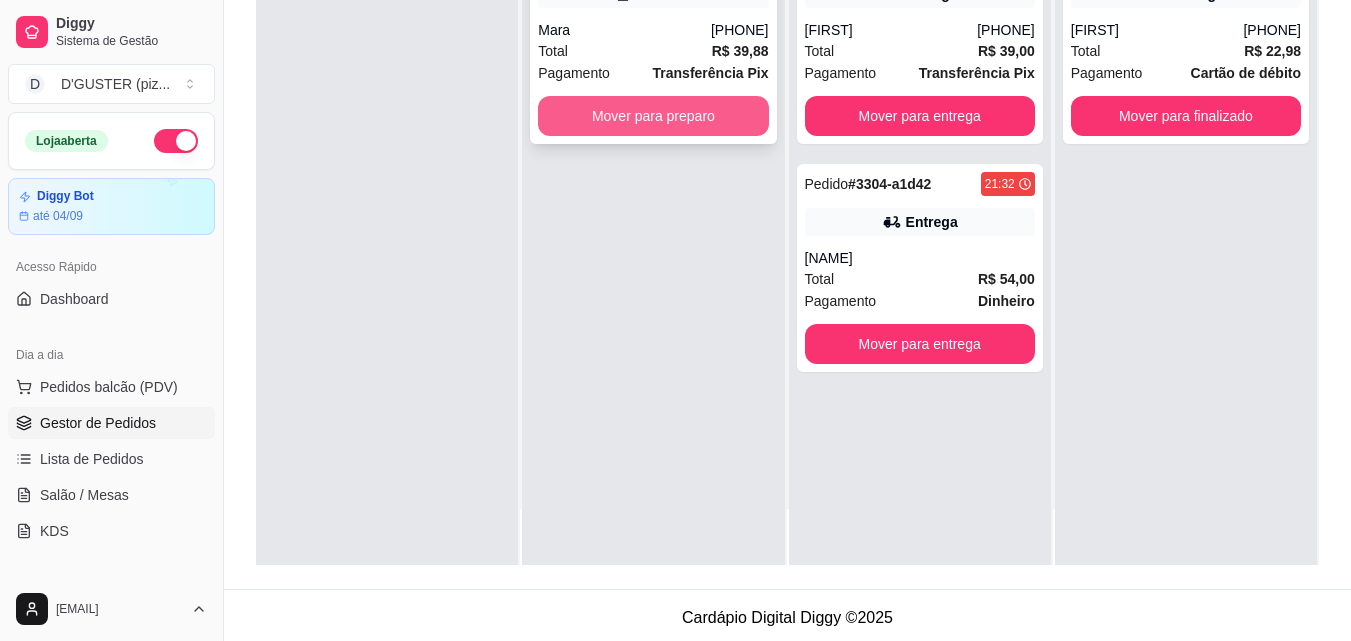 click on "Mover para preparo" at bounding box center (653, 116) 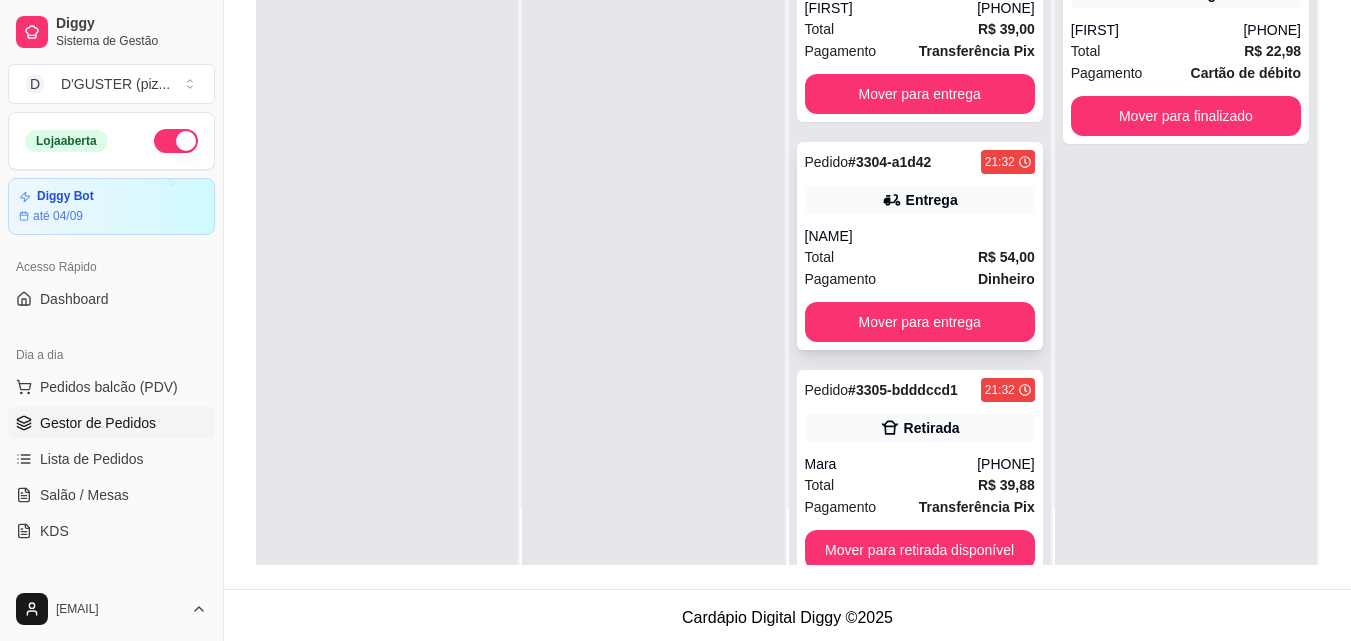 scroll, scrollTop: 0, scrollLeft: 0, axis: both 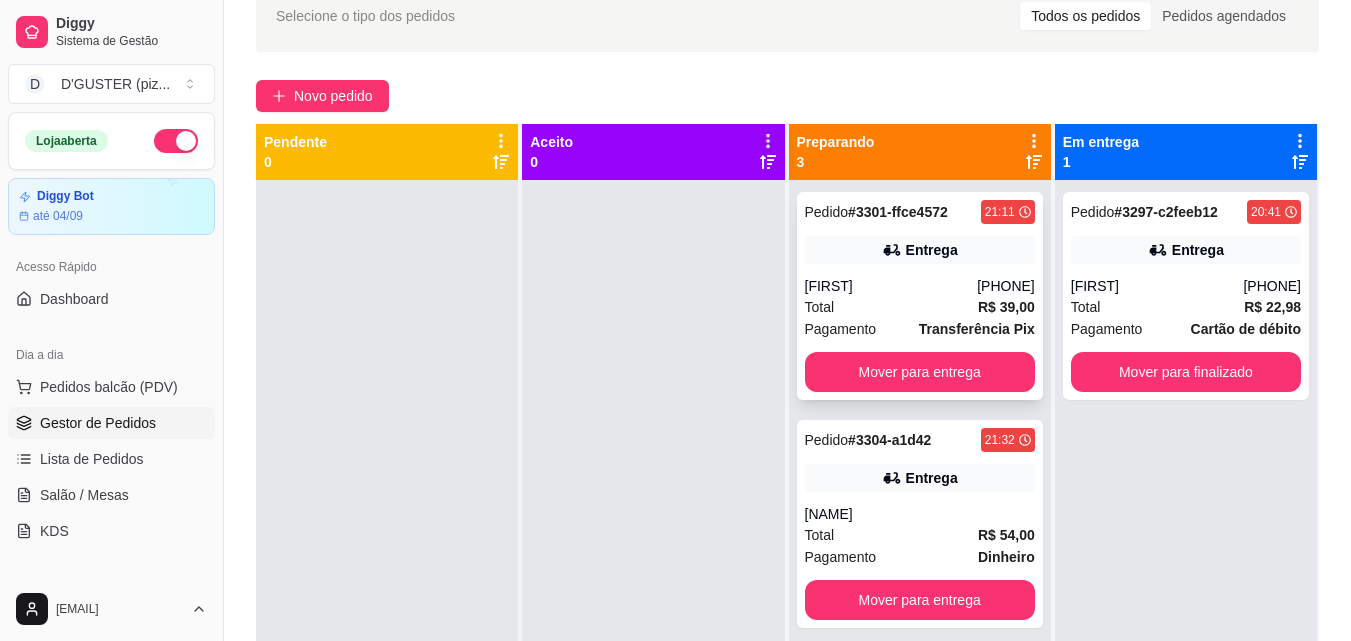 click on "Pedido # 3301-ffce4572 21:11 Entrega Atacante (71) 98426-9454 Total R$ 39,00 Pagamento Transferência Pix Mover para entrega" at bounding box center (920, 296) 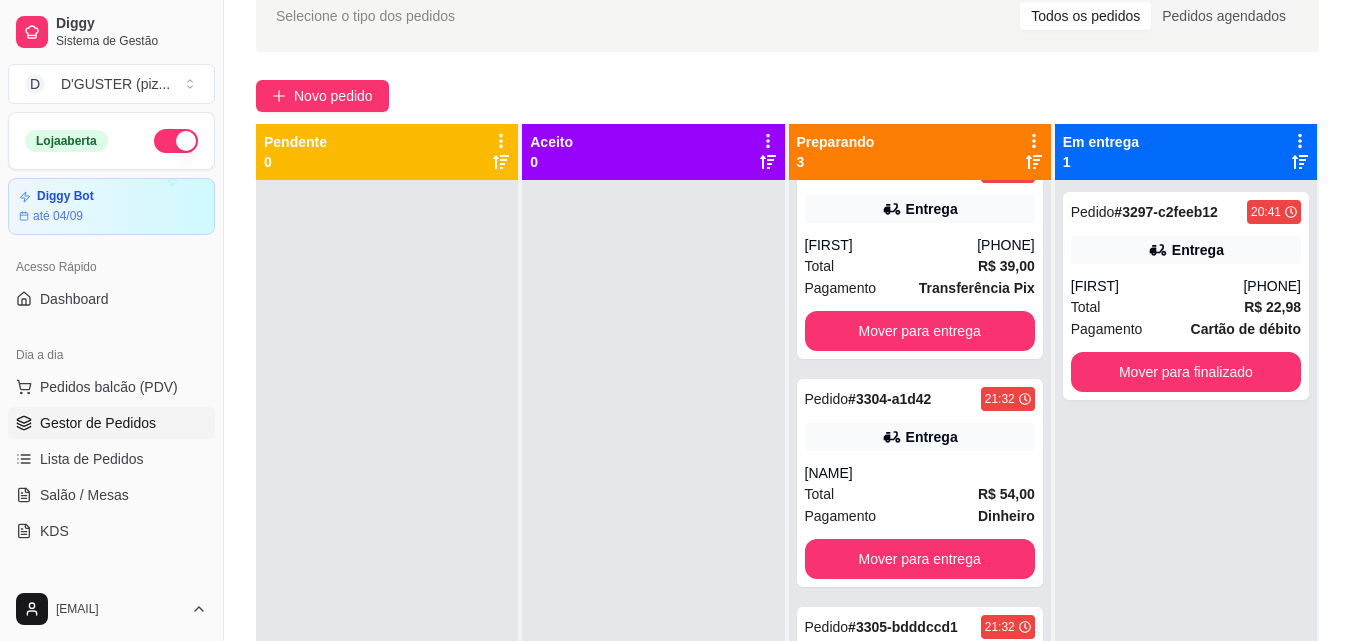 scroll, scrollTop: 63, scrollLeft: 0, axis: vertical 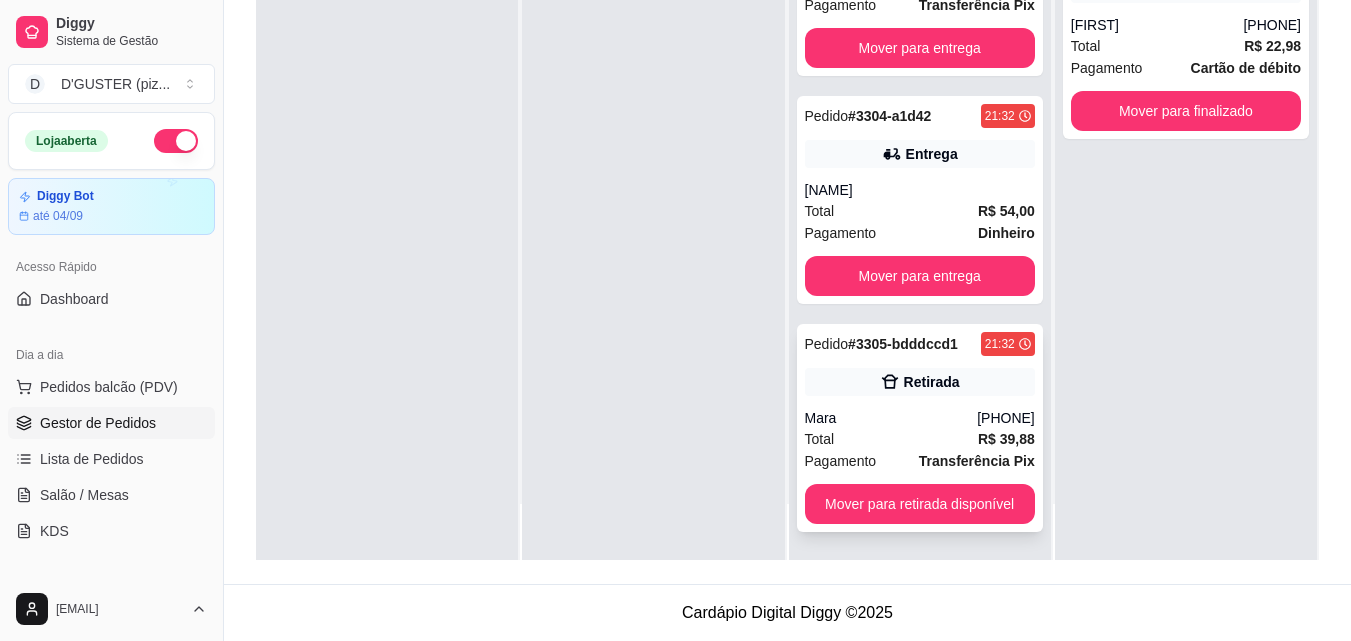 click on "Mara" at bounding box center [891, 418] 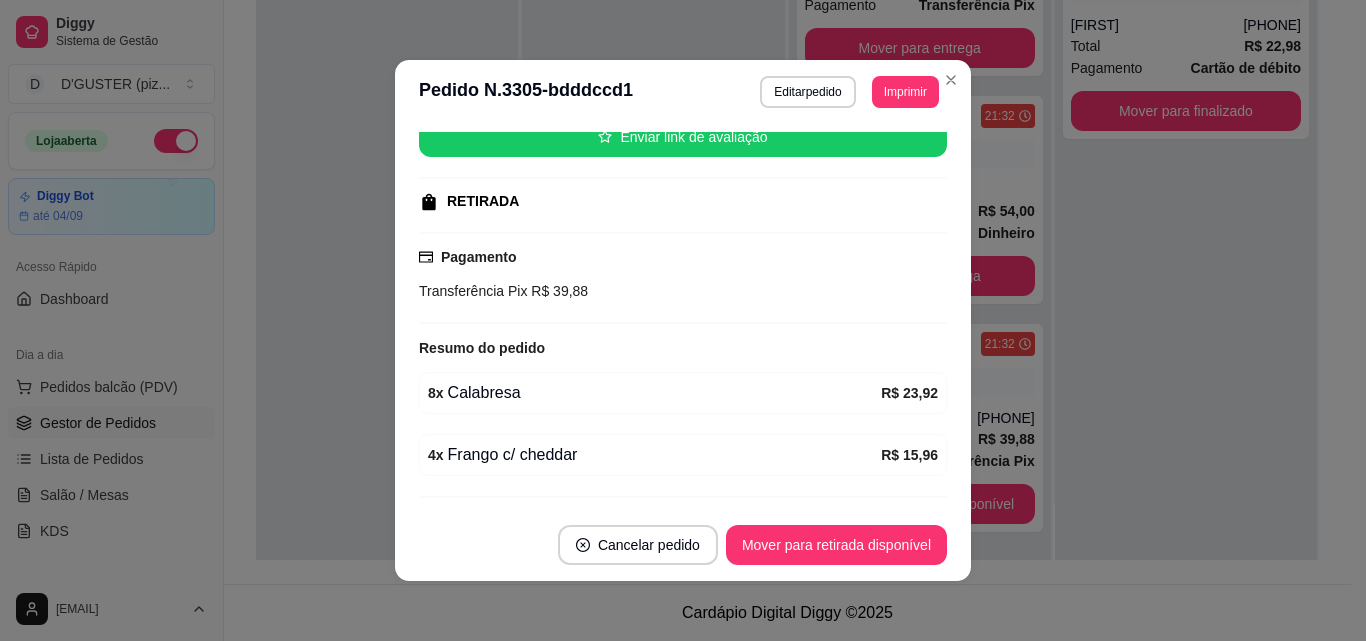 scroll, scrollTop: 314, scrollLeft: 0, axis: vertical 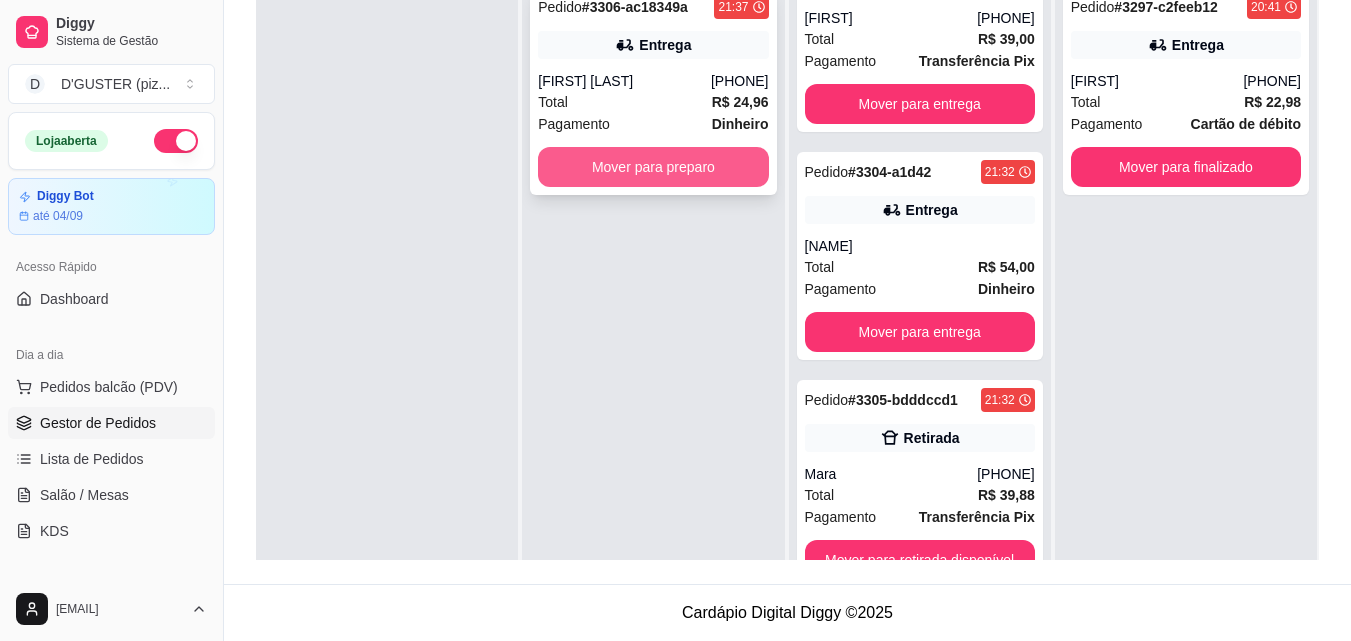 click on "Mover para preparo" at bounding box center (653, 167) 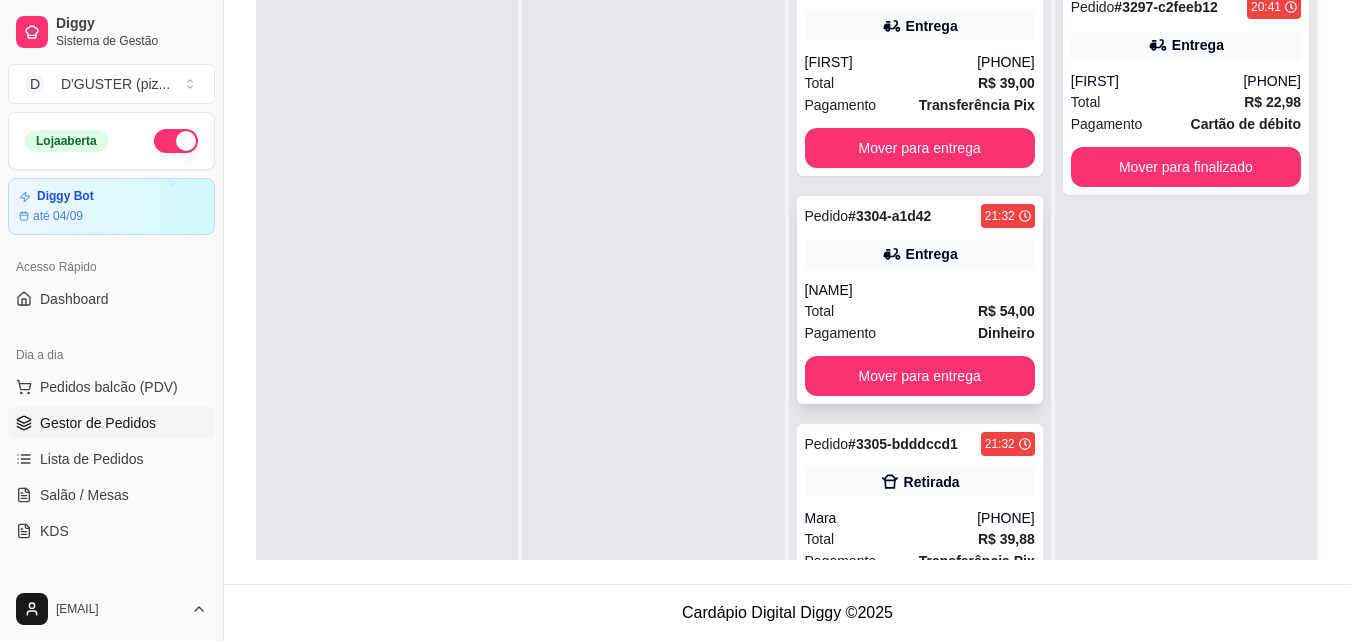 scroll, scrollTop: 0, scrollLeft: 0, axis: both 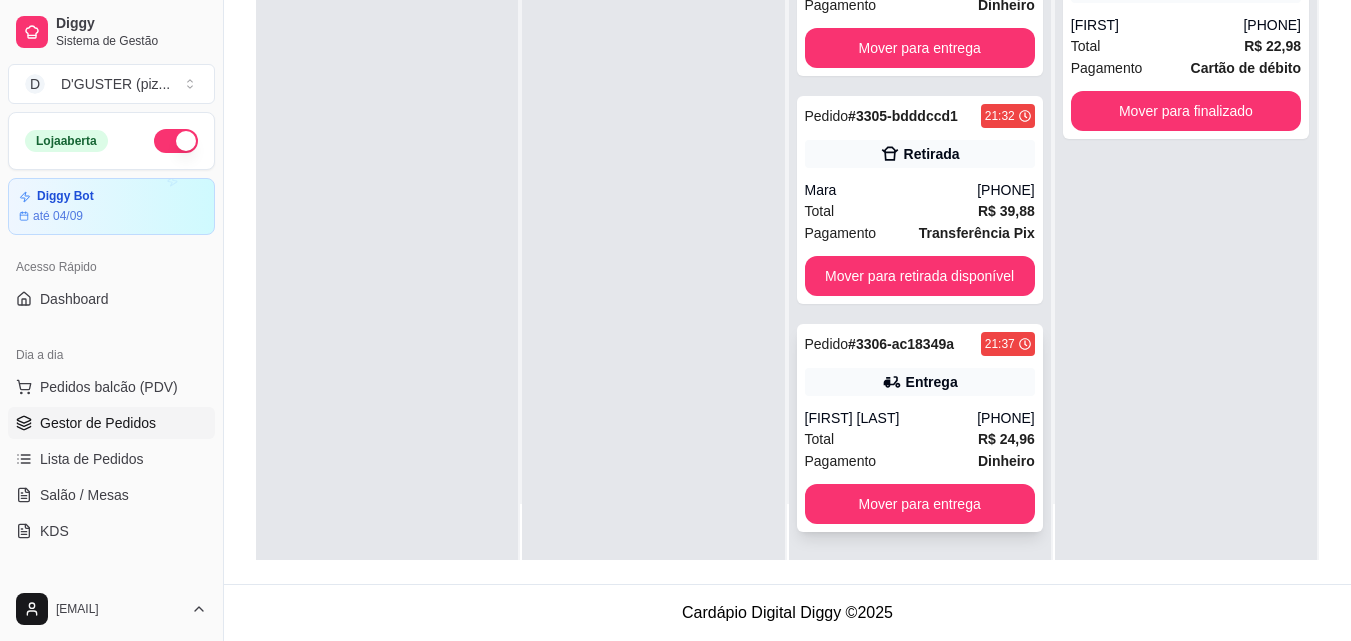click on "Entrega" at bounding box center [920, 382] 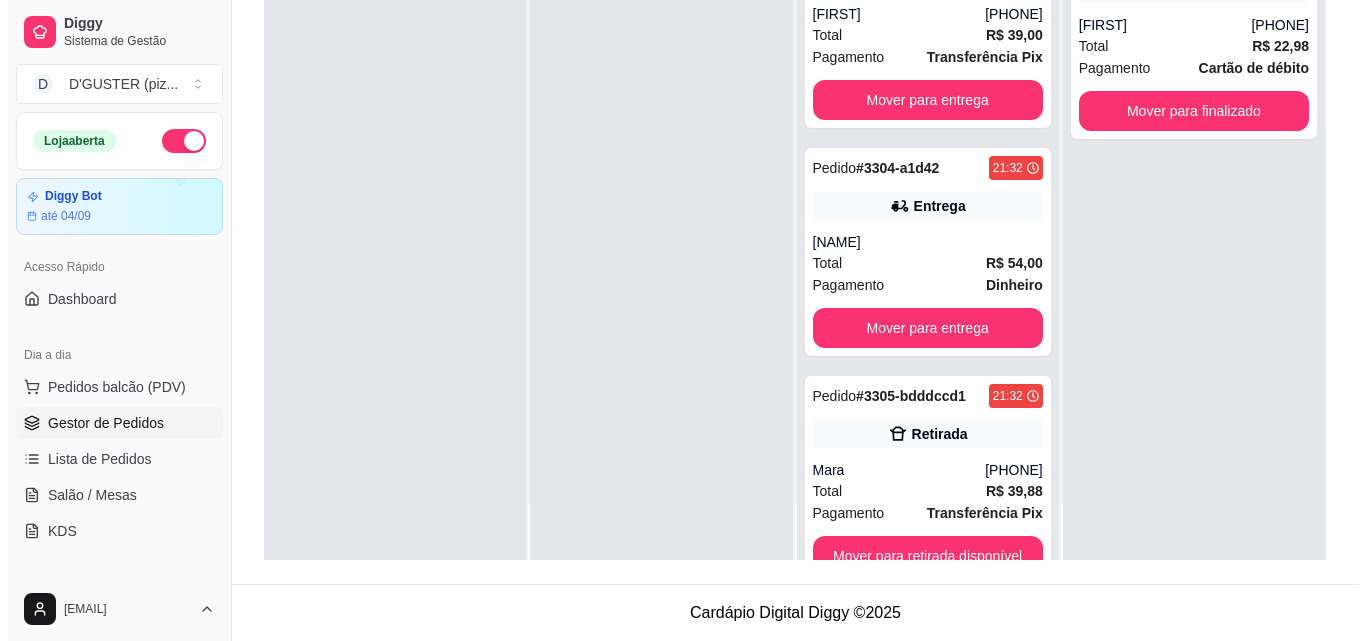 scroll, scrollTop: 0, scrollLeft: 0, axis: both 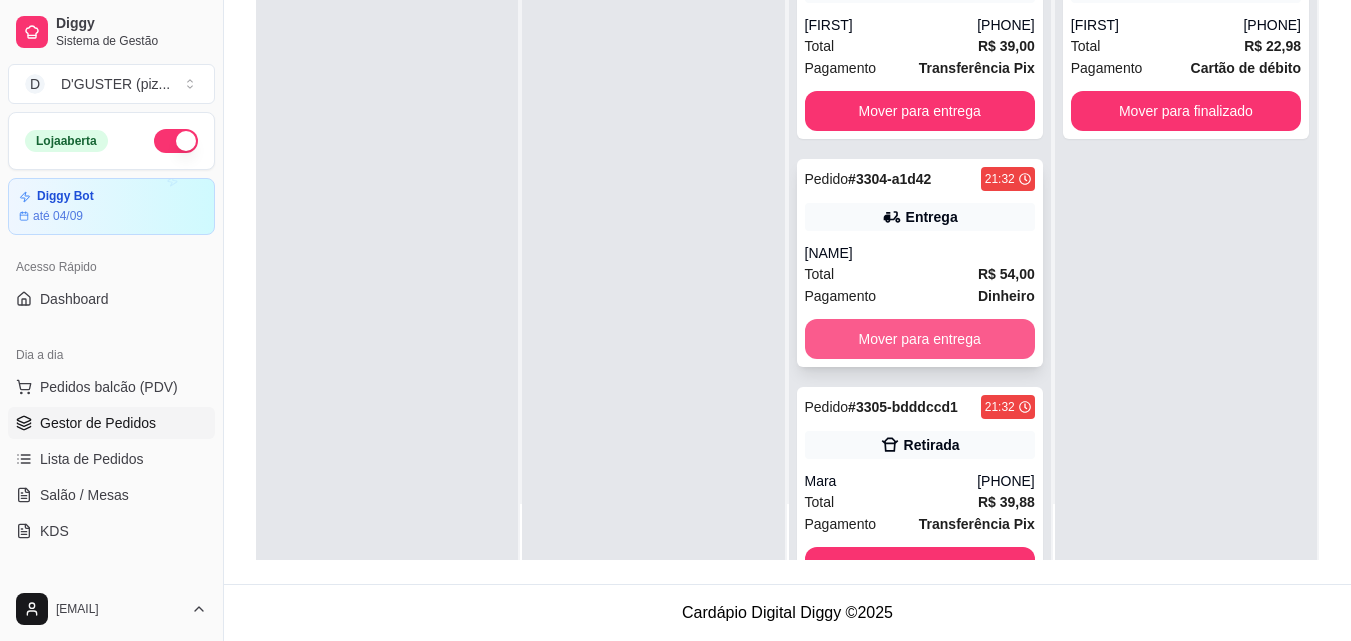 click on "Mover para entrega" at bounding box center [920, 339] 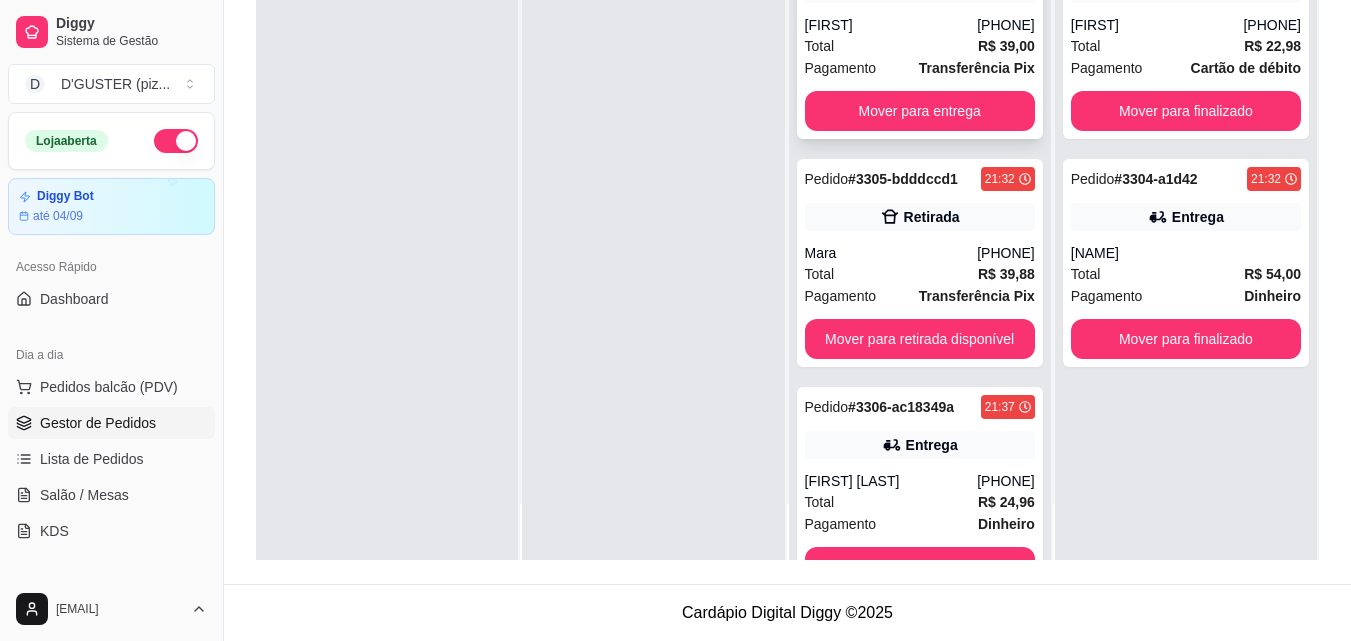 click on "[FIRST]" at bounding box center (891, 25) 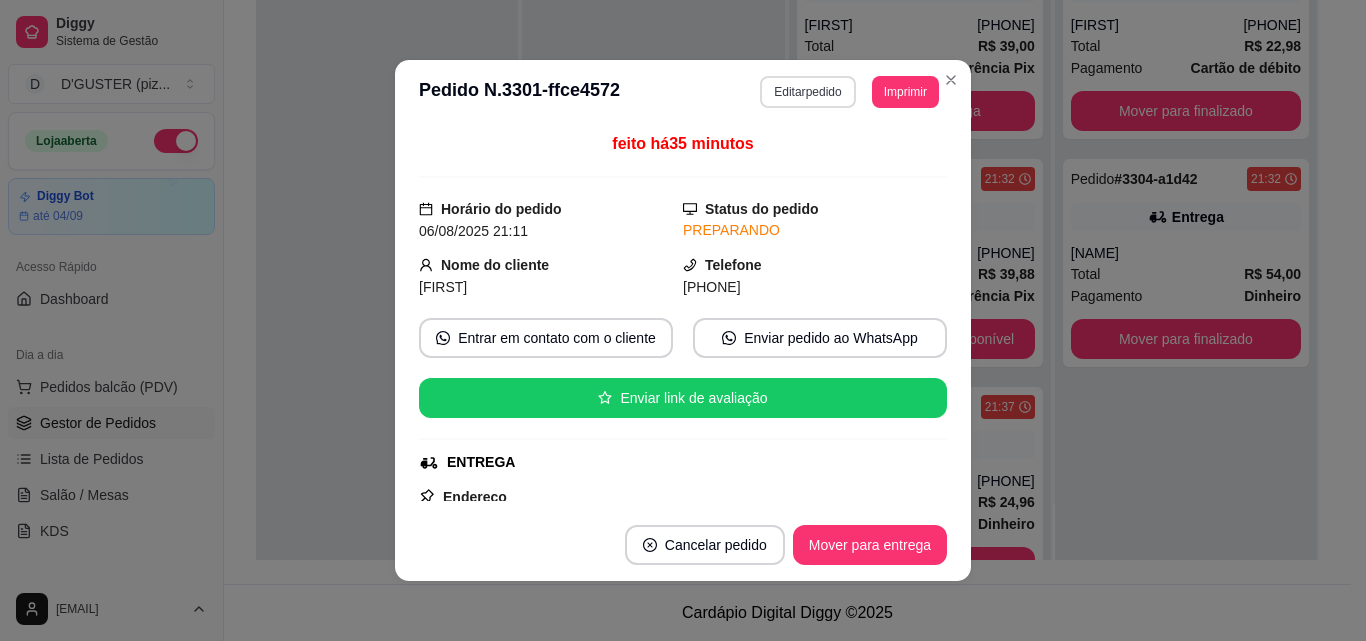 click on "Editar  pedido" at bounding box center (807, 92) 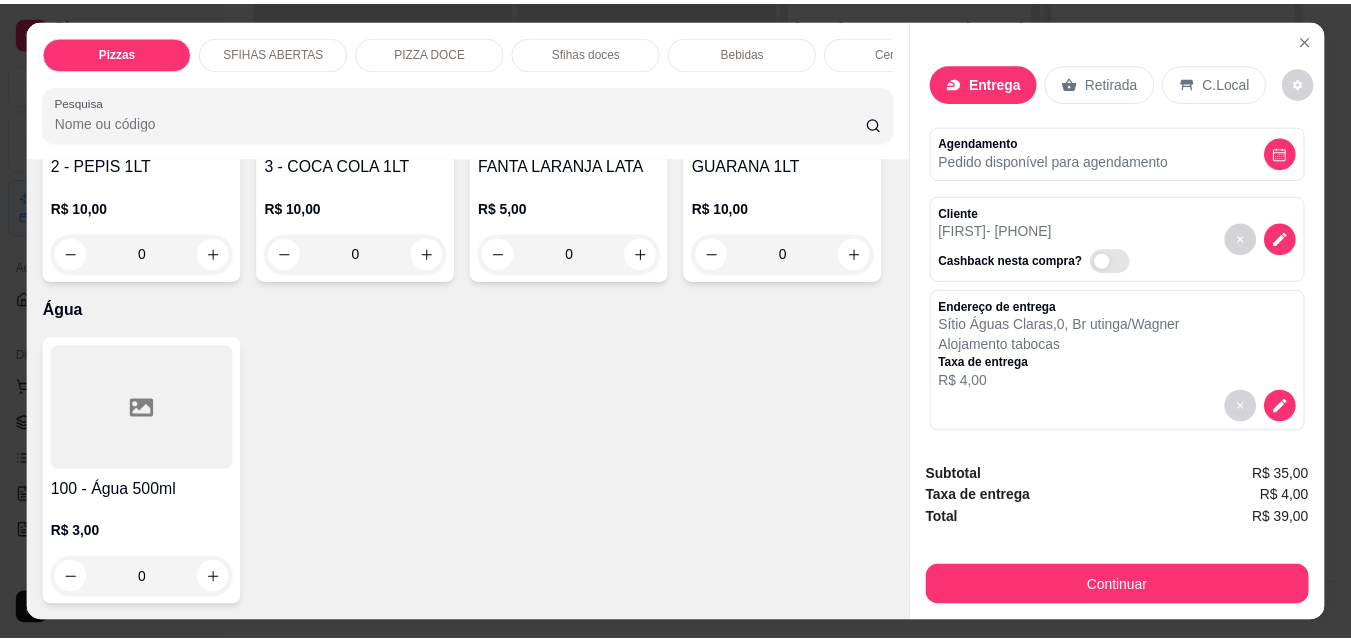 scroll, scrollTop: 7000, scrollLeft: 0, axis: vertical 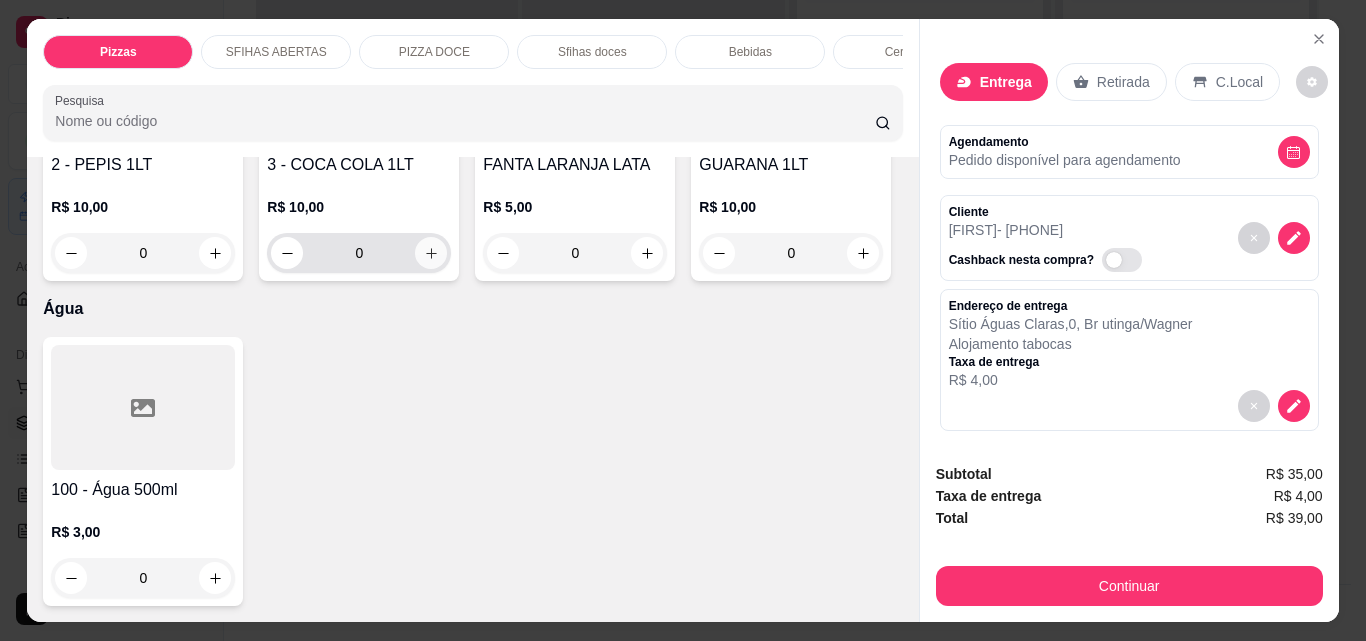 click 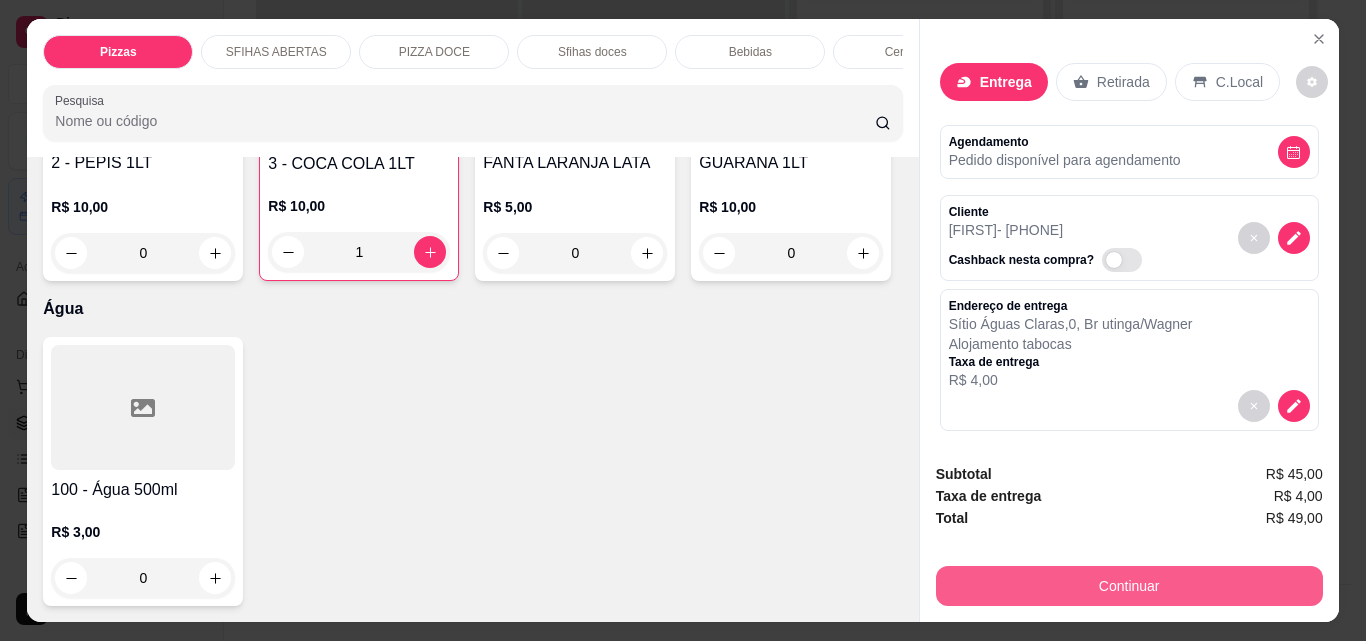 click on "Continuar" at bounding box center [1129, 586] 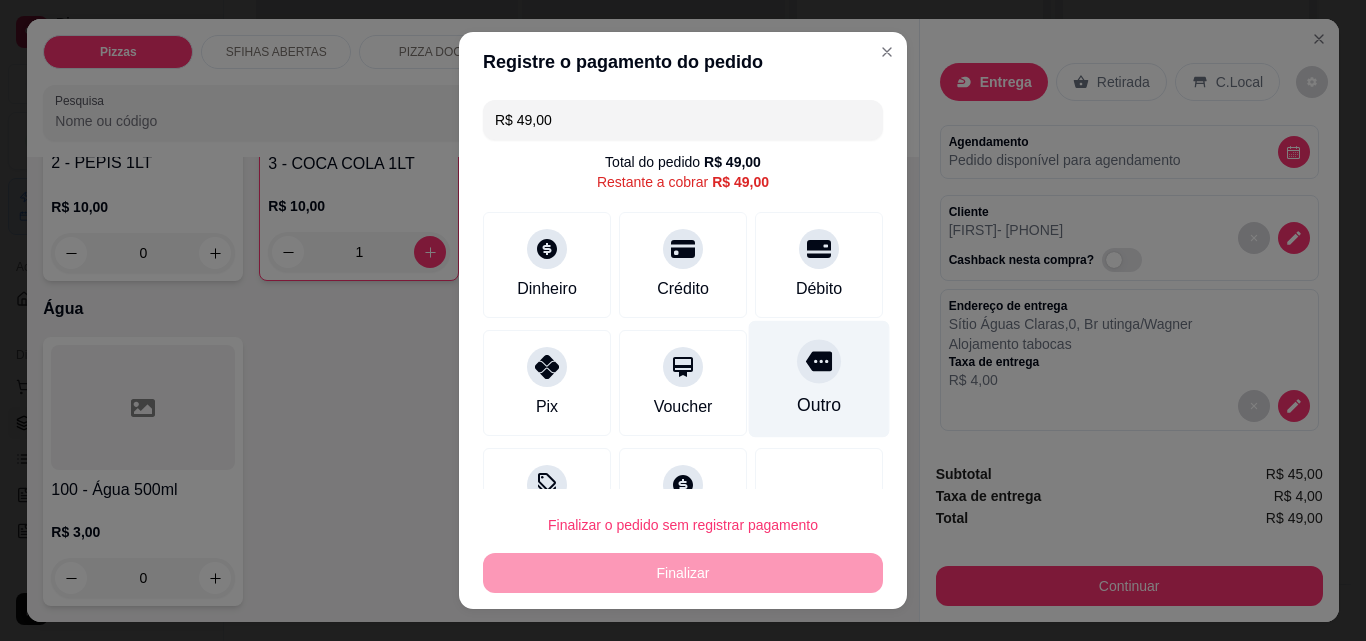 click on "Outro" at bounding box center (819, 405) 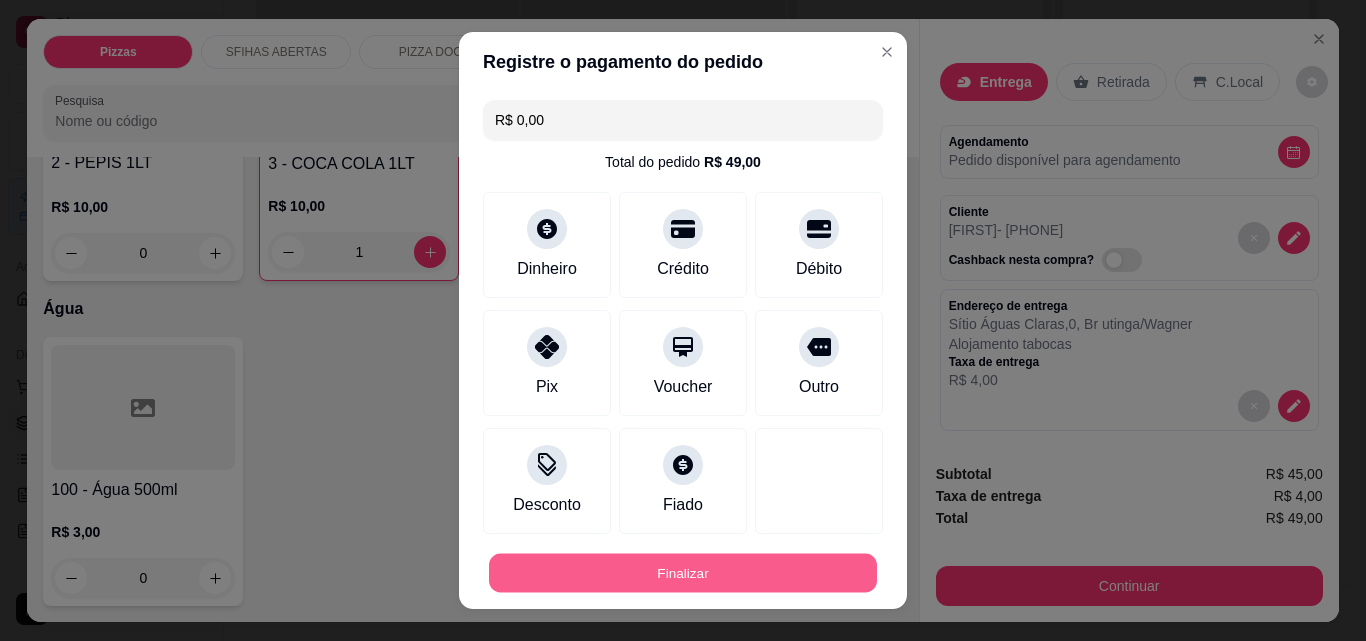 click on "Finalizar" at bounding box center [683, 573] 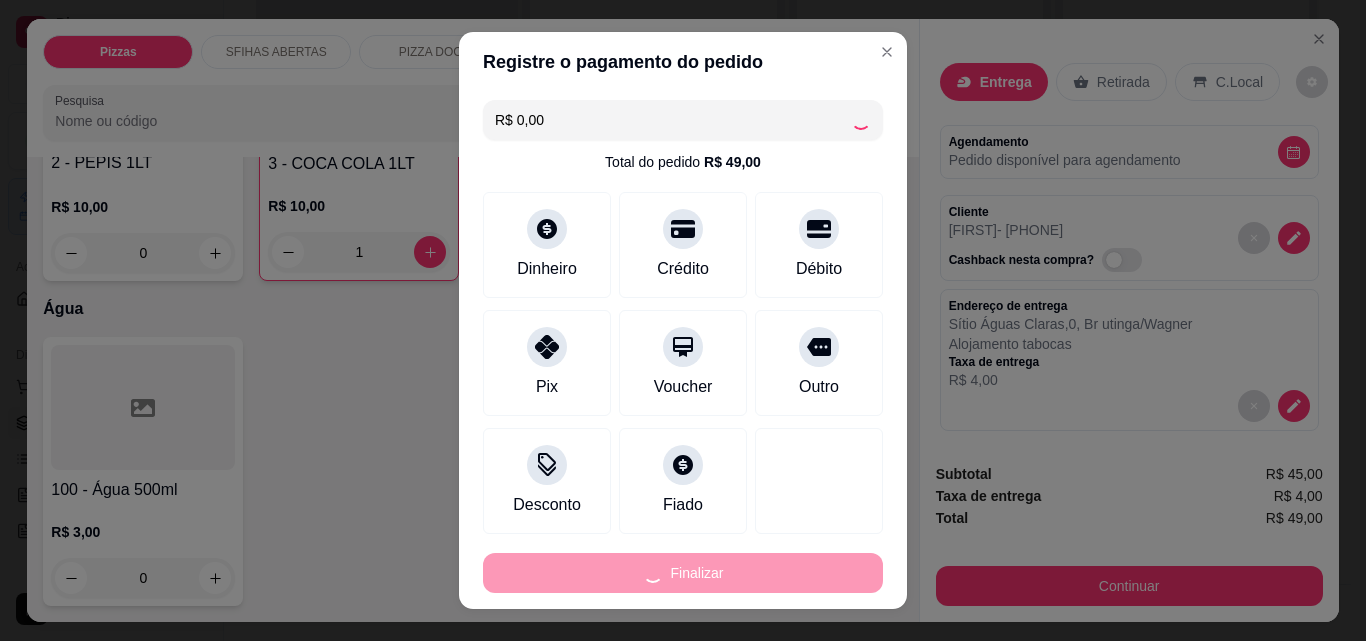 type on "0" 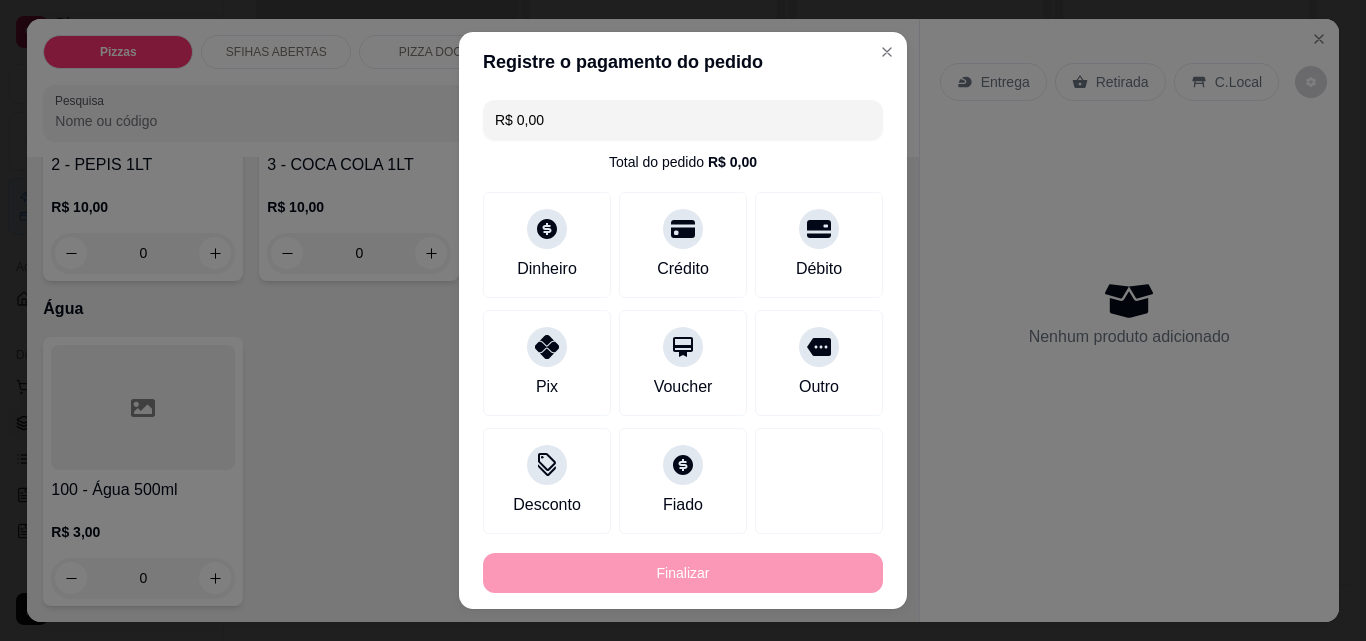 type on "-R$ 49,00" 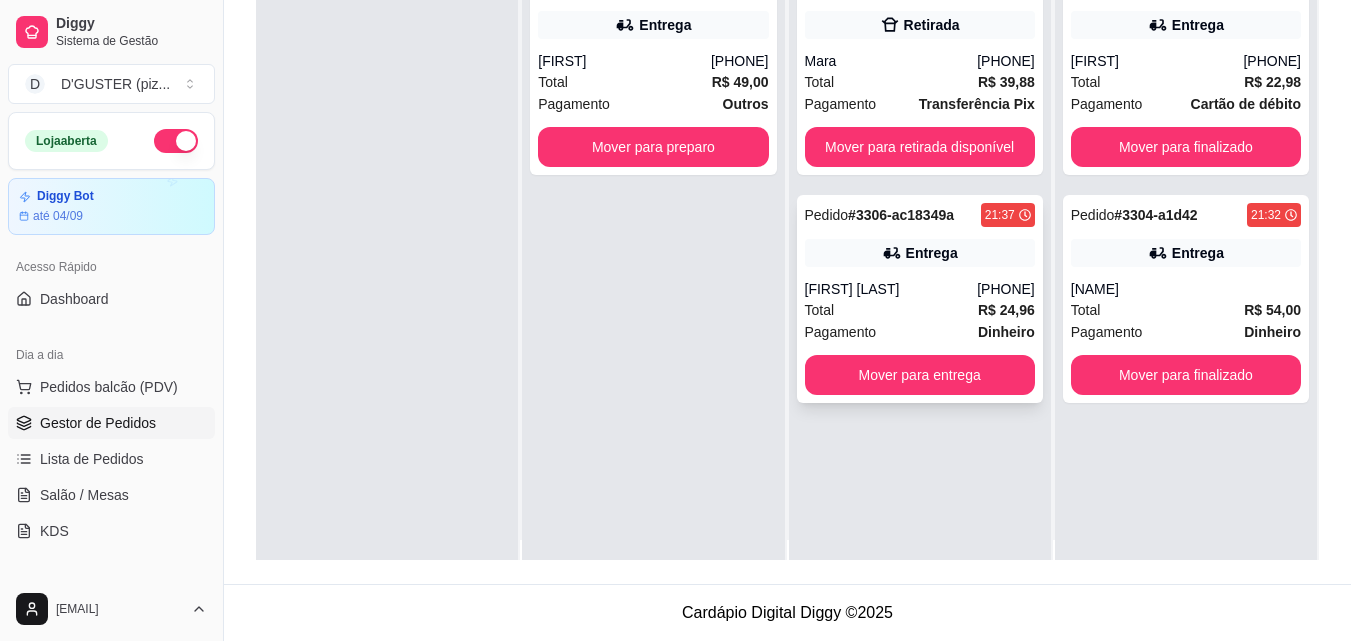 scroll, scrollTop: 0, scrollLeft: 0, axis: both 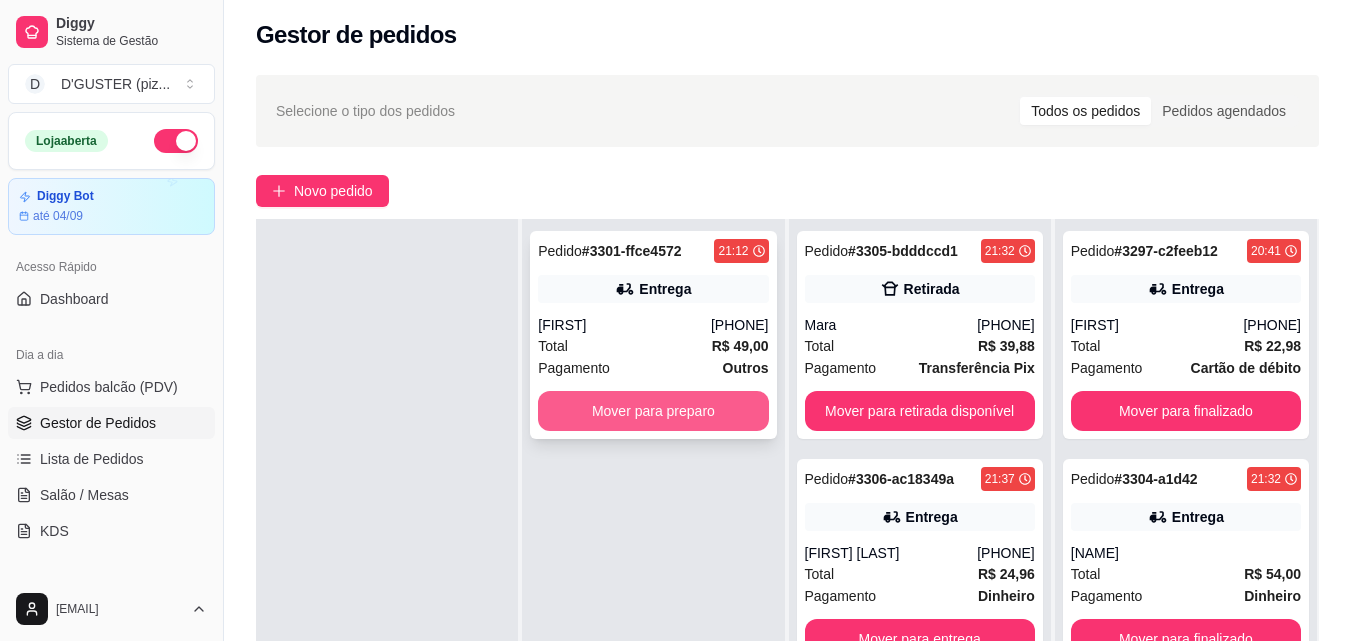 click on "Mover para preparo" at bounding box center [653, 411] 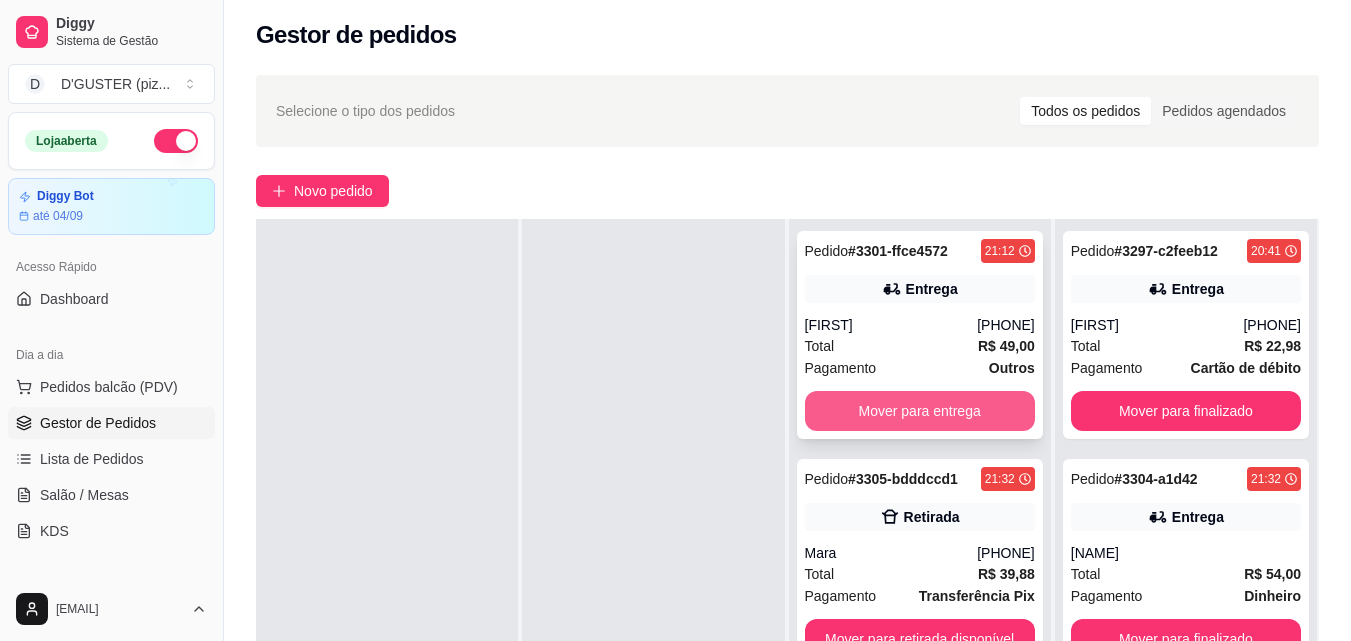 scroll, scrollTop: 83, scrollLeft: 0, axis: vertical 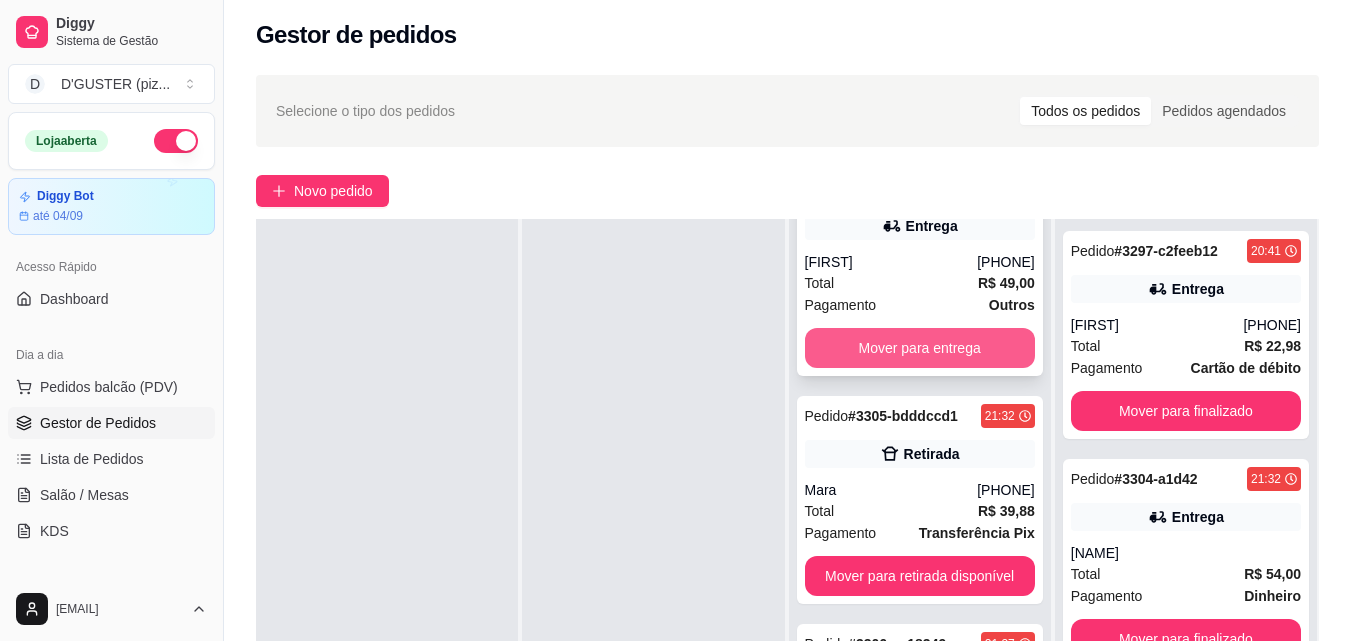 click on "Mover para entrega" at bounding box center [920, 348] 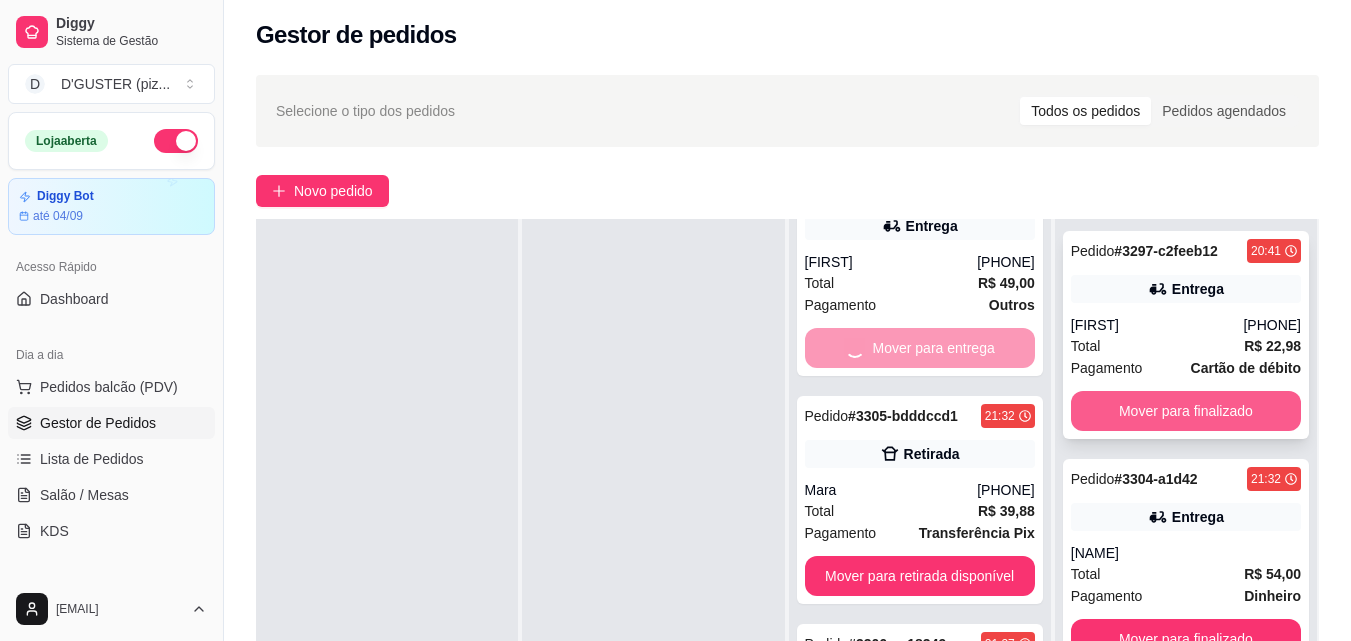 scroll, scrollTop: 0, scrollLeft: 0, axis: both 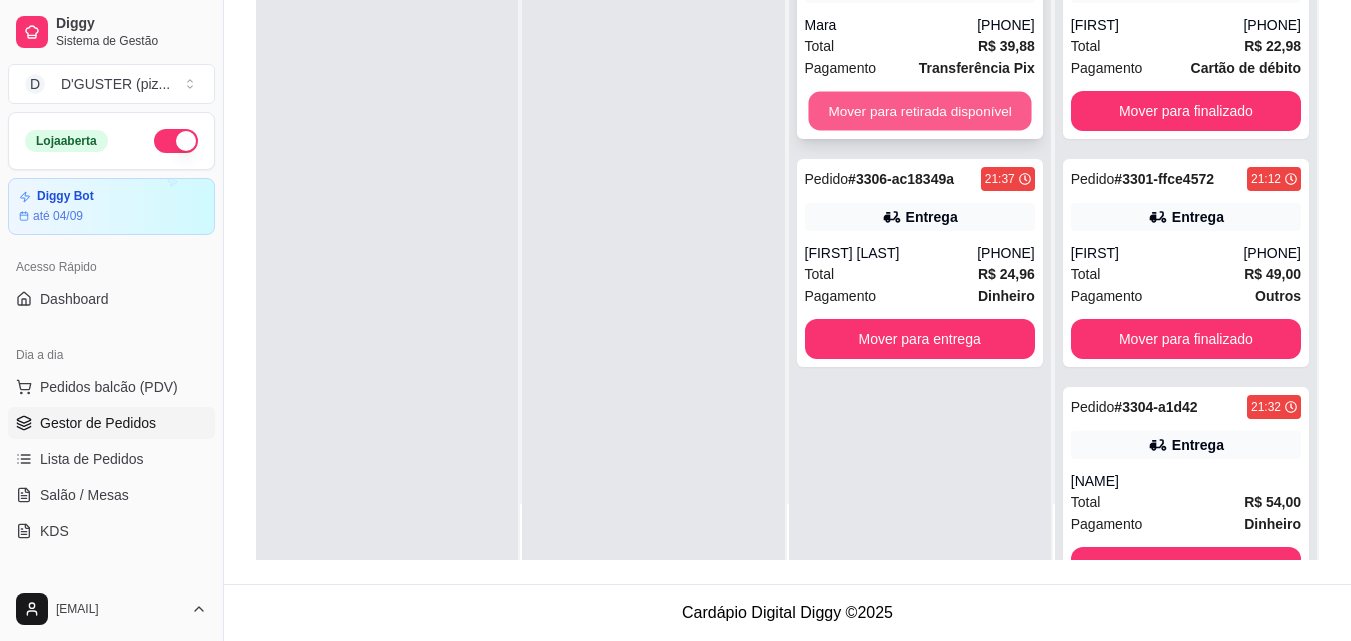 click on "Mover para retirada disponível" at bounding box center [919, 111] 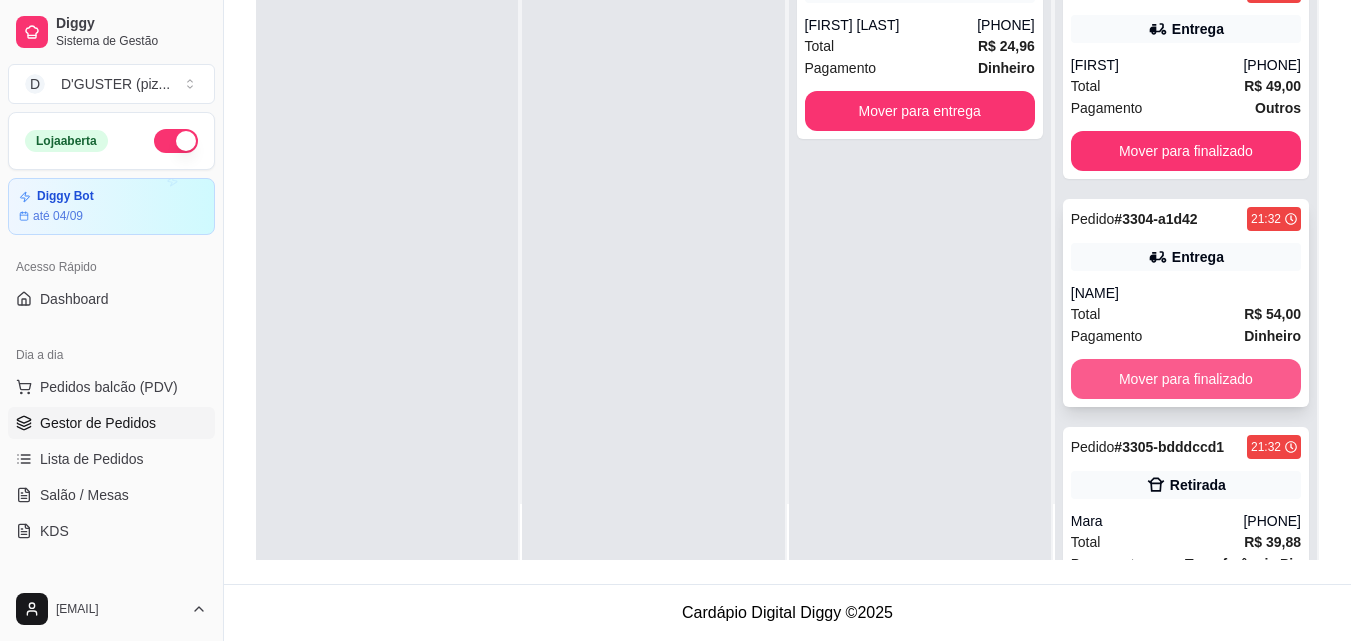 scroll, scrollTop: 291, scrollLeft: 0, axis: vertical 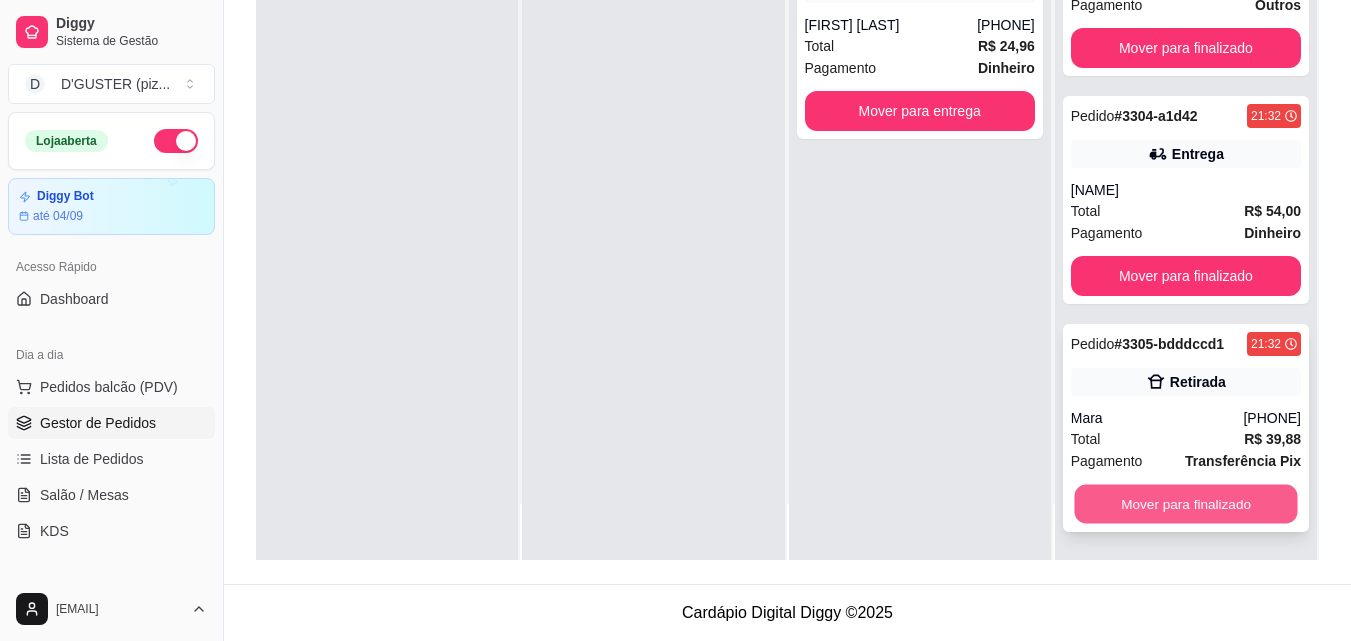 click on "Mover para finalizado" at bounding box center [1185, 504] 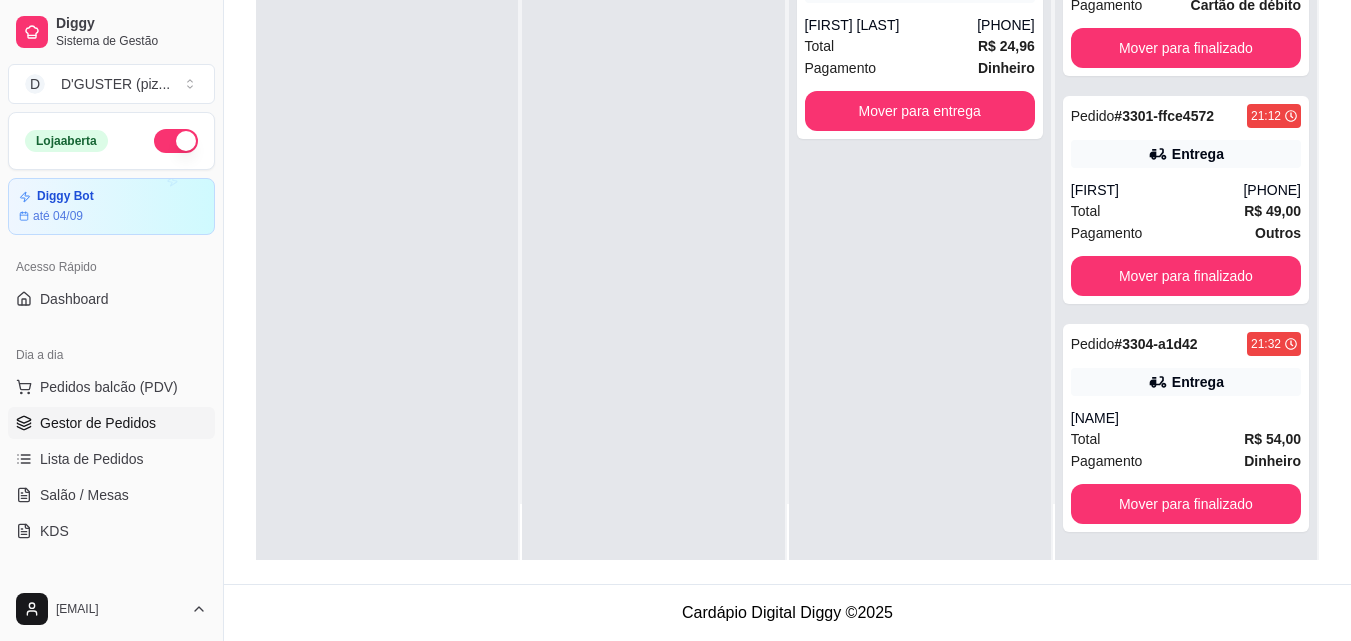 scroll, scrollTop: 63, scrollLeft: 0, axis: vertical 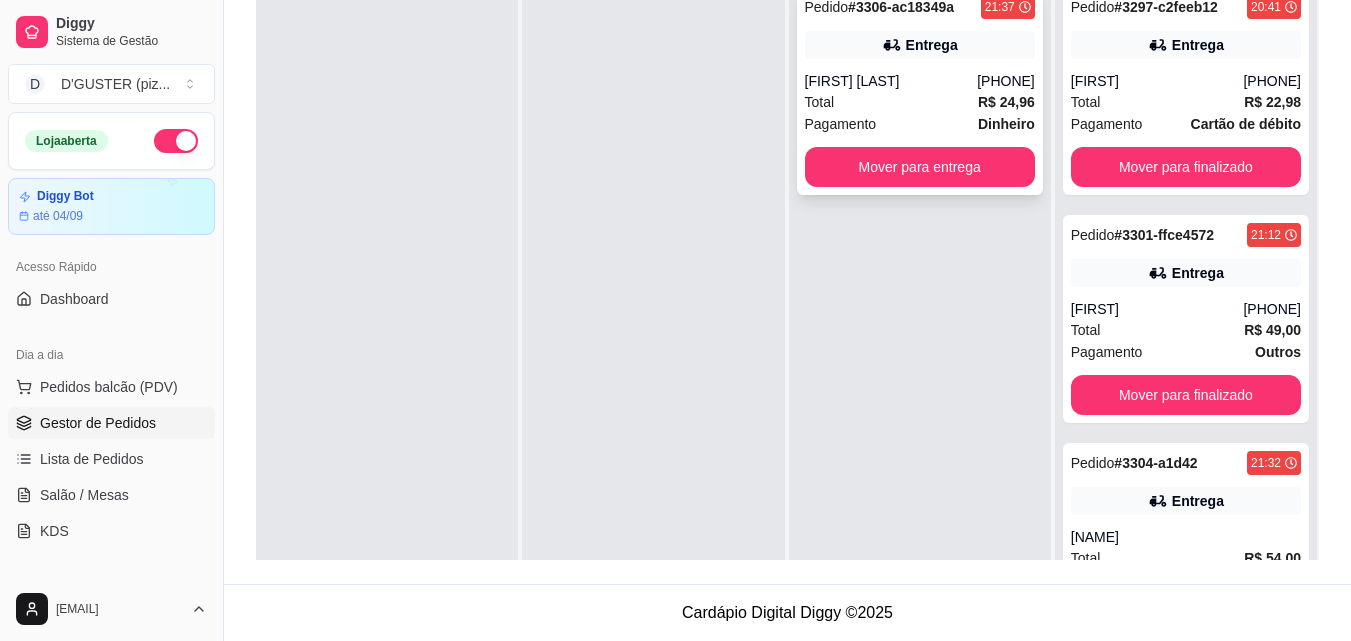 click on "Total R$ 24,96" at bounding box center [920, 102] 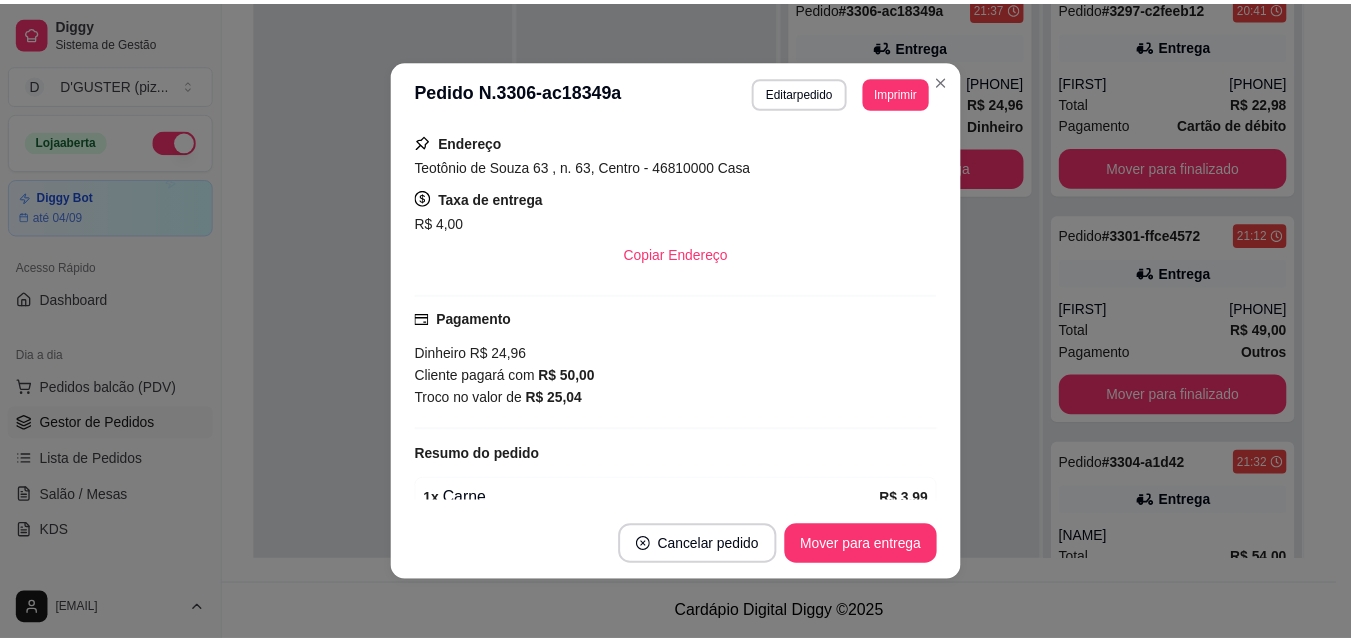 scroll, scrollTop: 400, scrollLeft: 0, axis: vertical 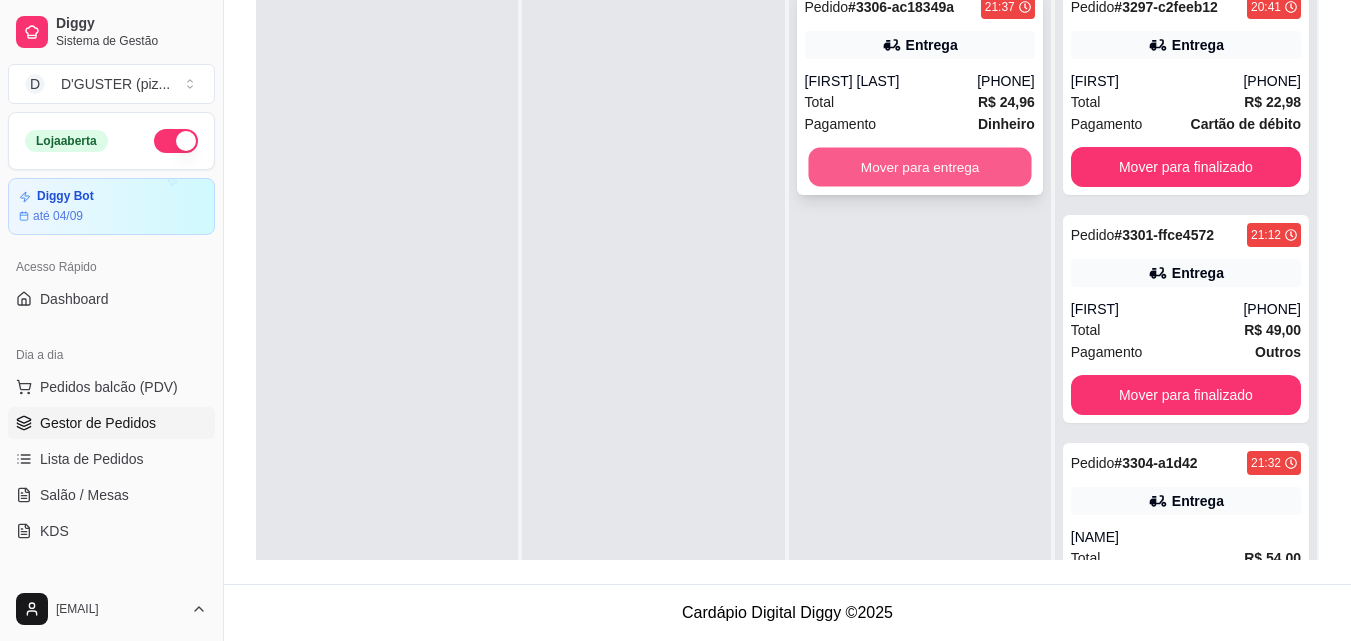 click on "Mover para entrega" at bounding box center (919, 167) 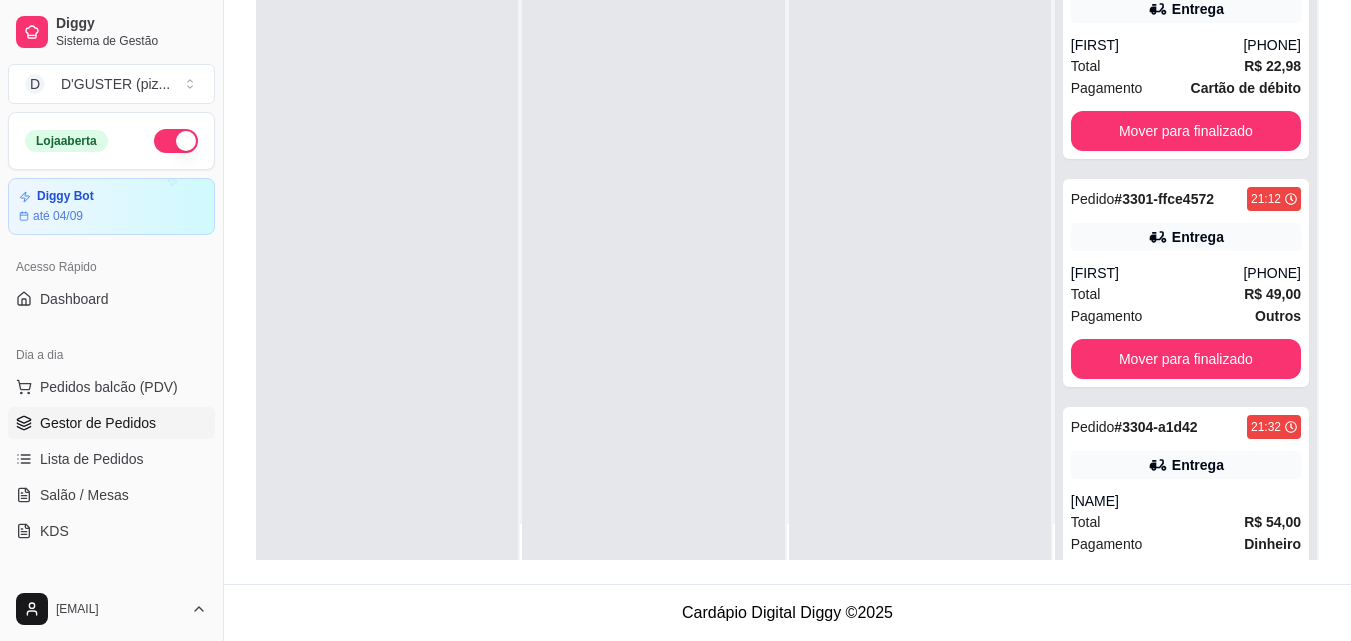 scroll, scrollTop: 56, scrollLeft: 0, axis: vertical 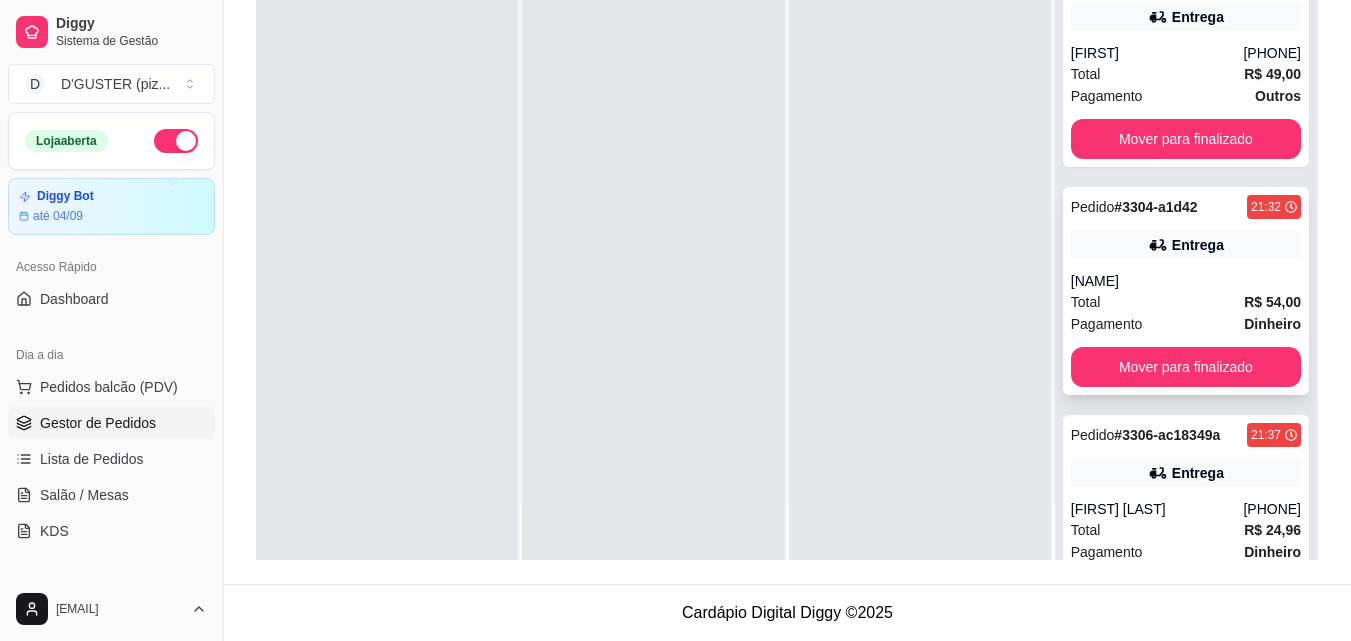 click on "[NAME]" at bounding box center (1186, 281) 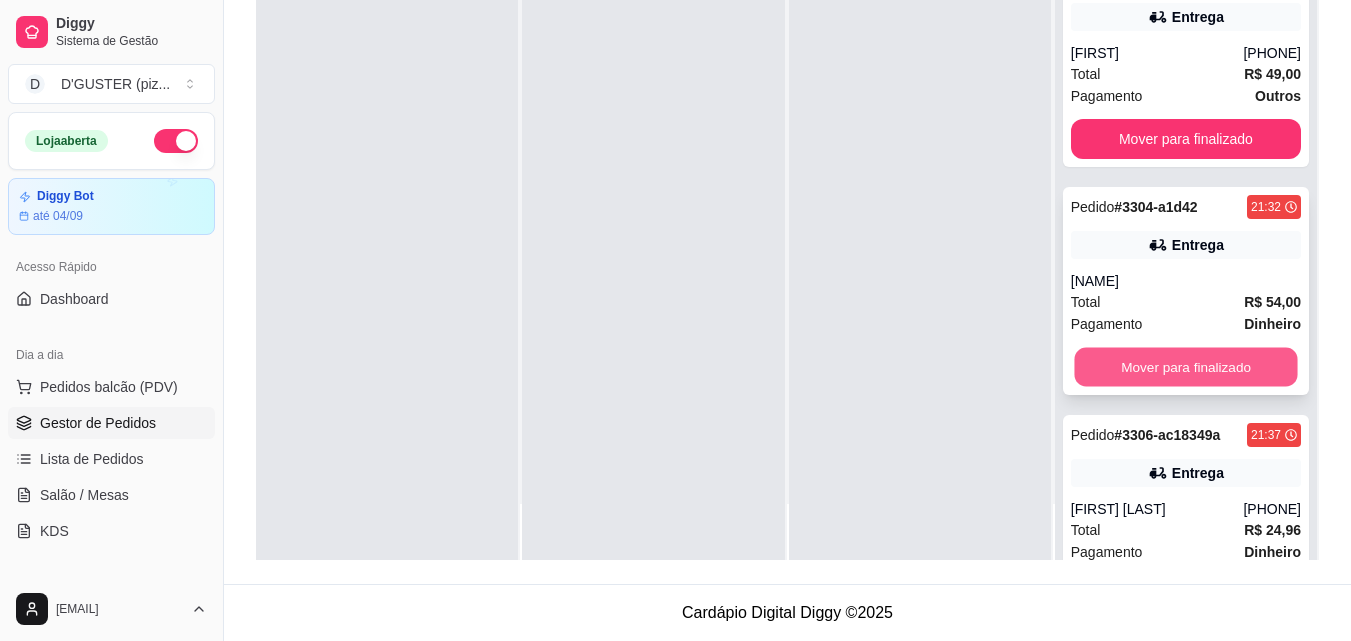 click on "Mover para finalizado" at bounding box center [1185, 367] 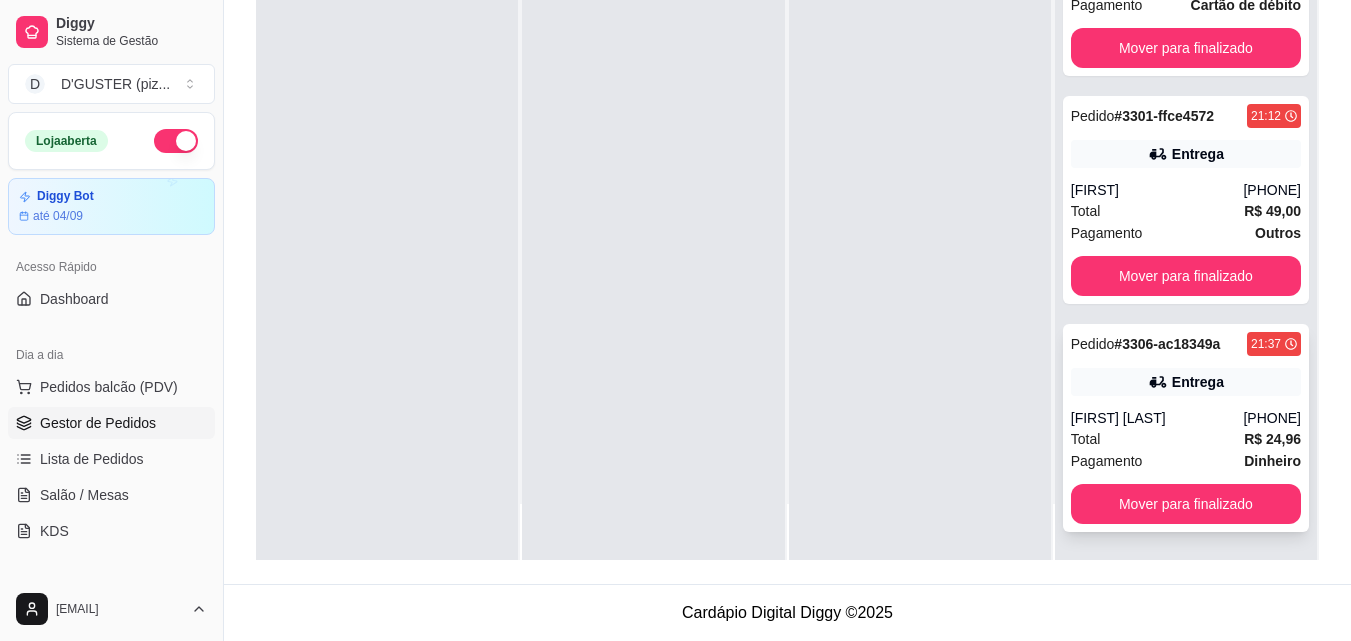 scroll, scrollTop: 83, scrollLeft: 0, axis: vertical 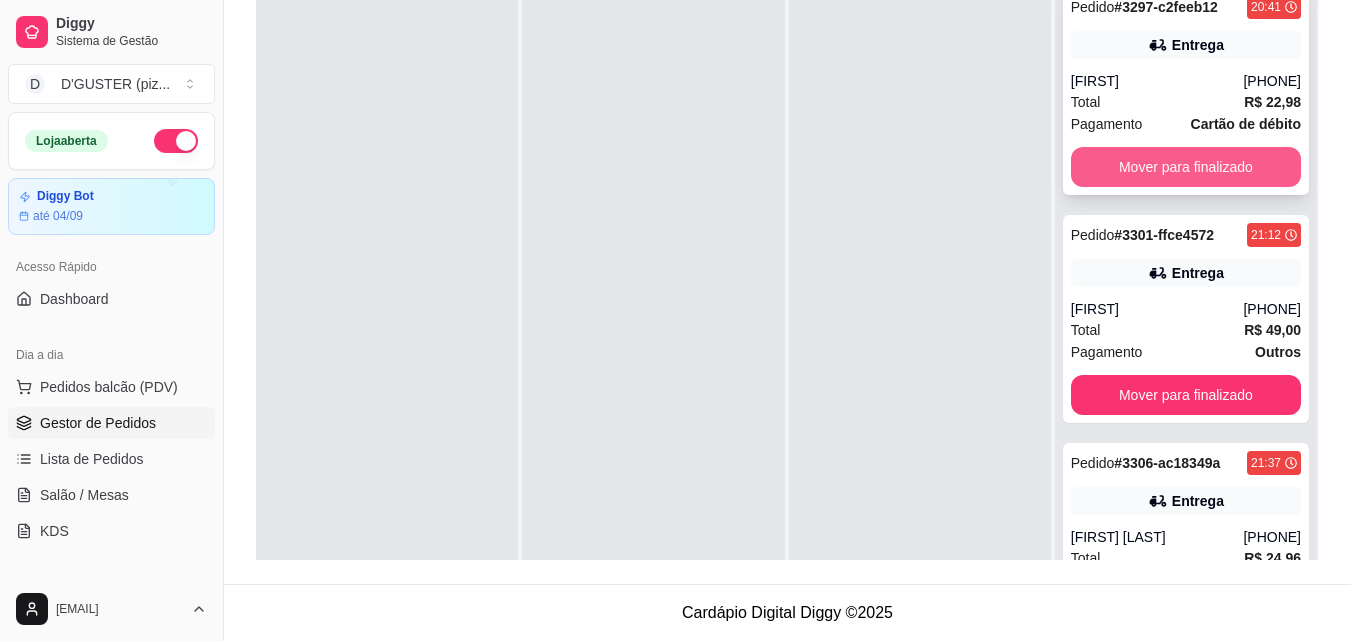 click on "Mover para finalizado" at bounding box center (1186, 167) 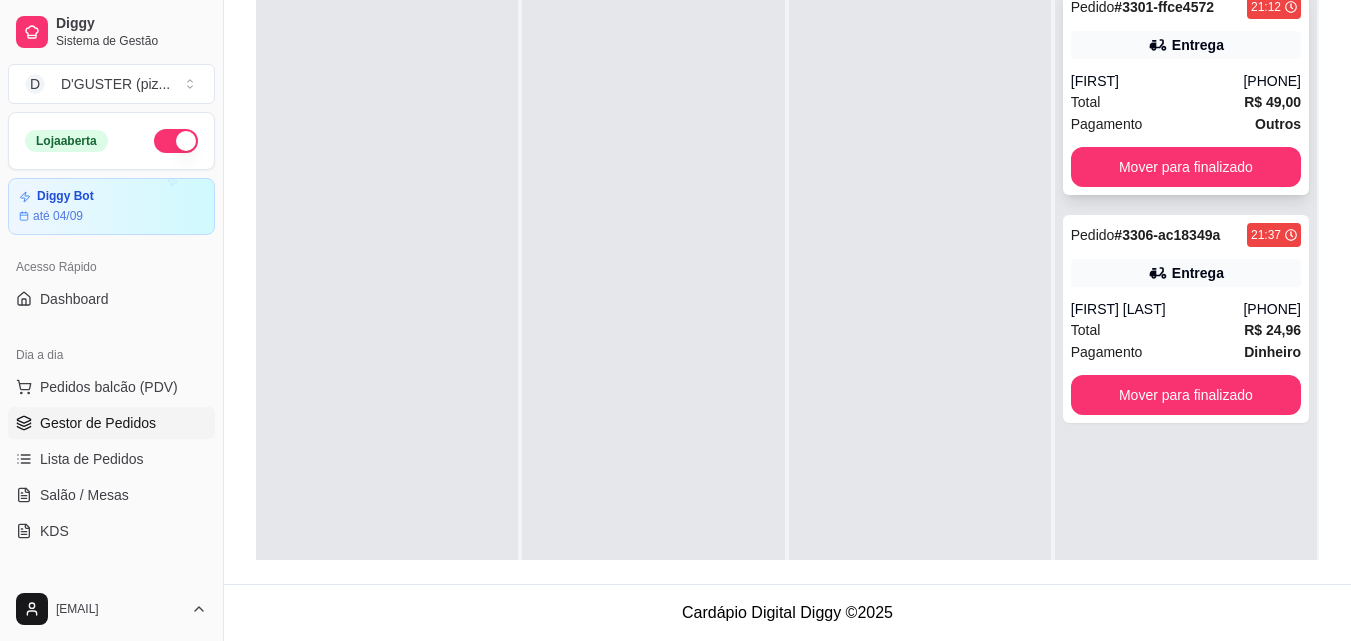 click on "[FIRST]" at bounding box center [1157, 81] 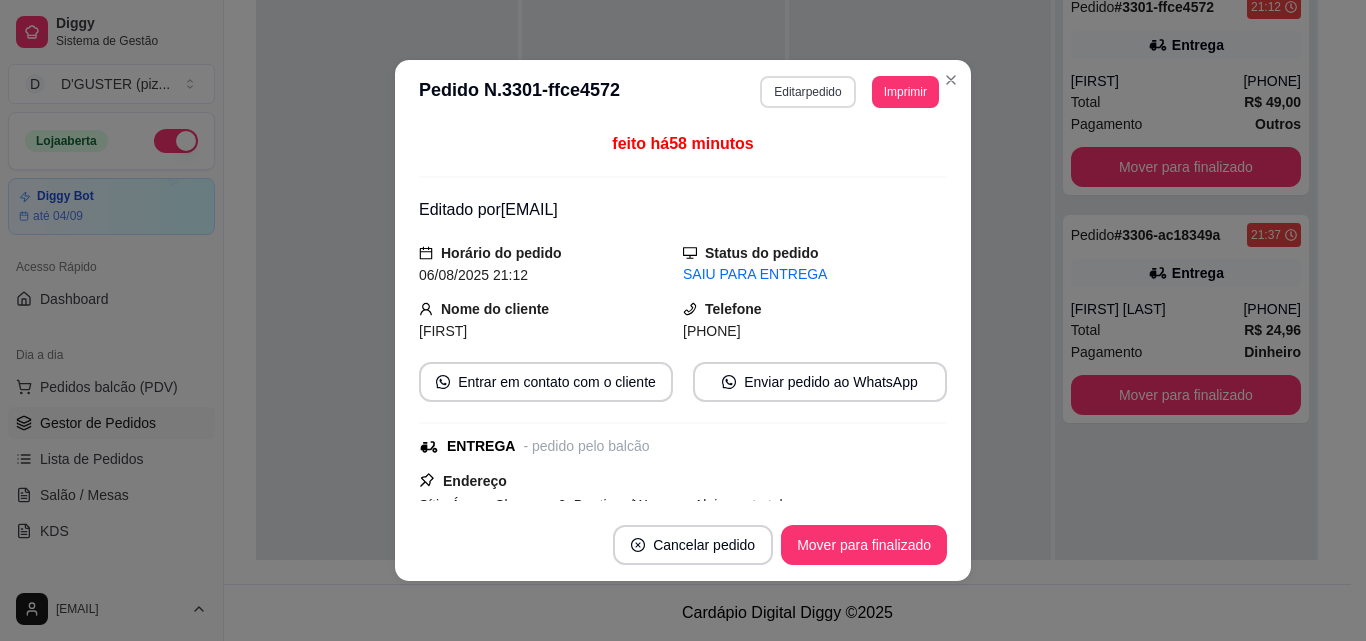 click on "Editar  pedido" at bounding box center [807, 92] 